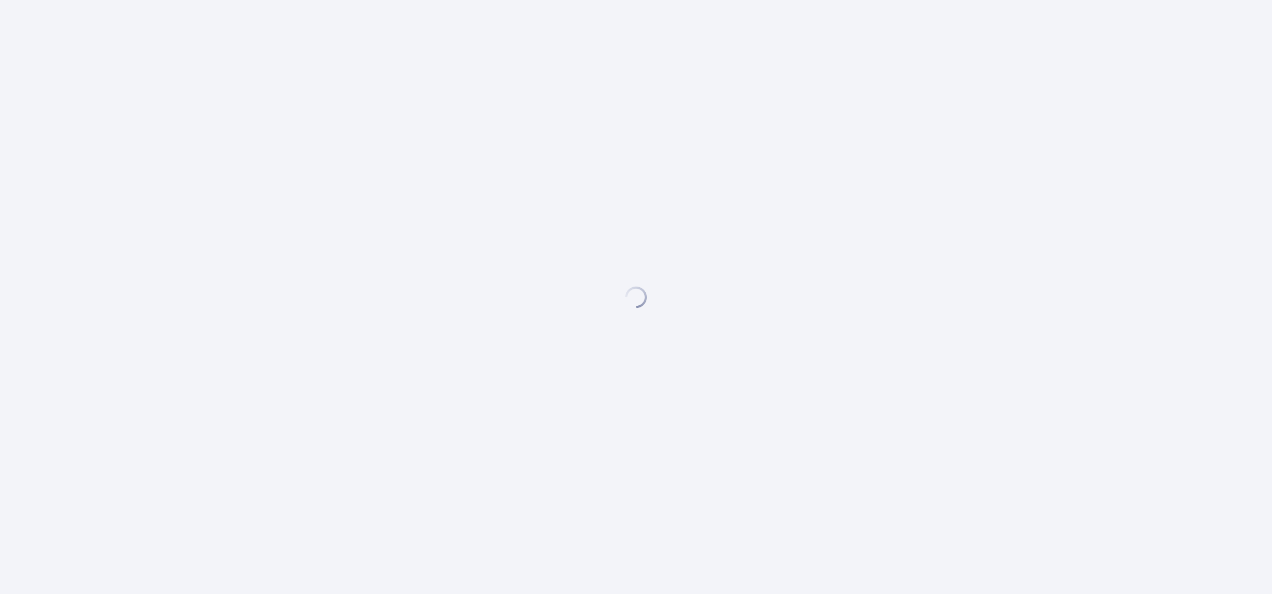 scroll, scrollTop: 0, scrollLeft: 0, axis: both 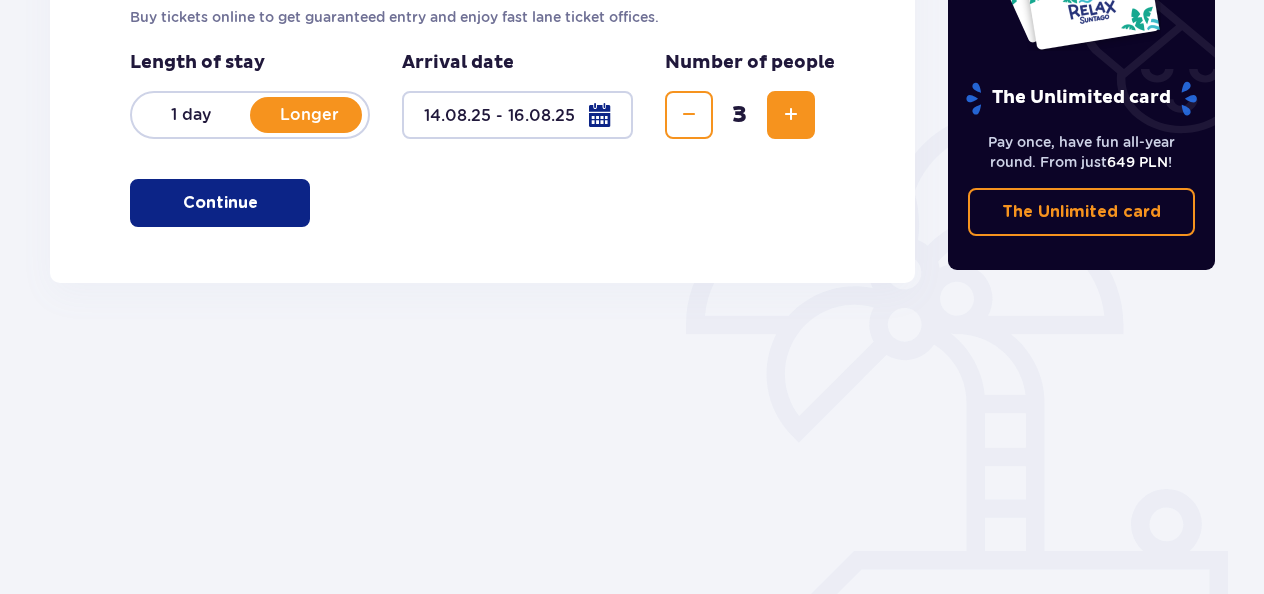 click on "Continue" at bounding box center (220, 203) 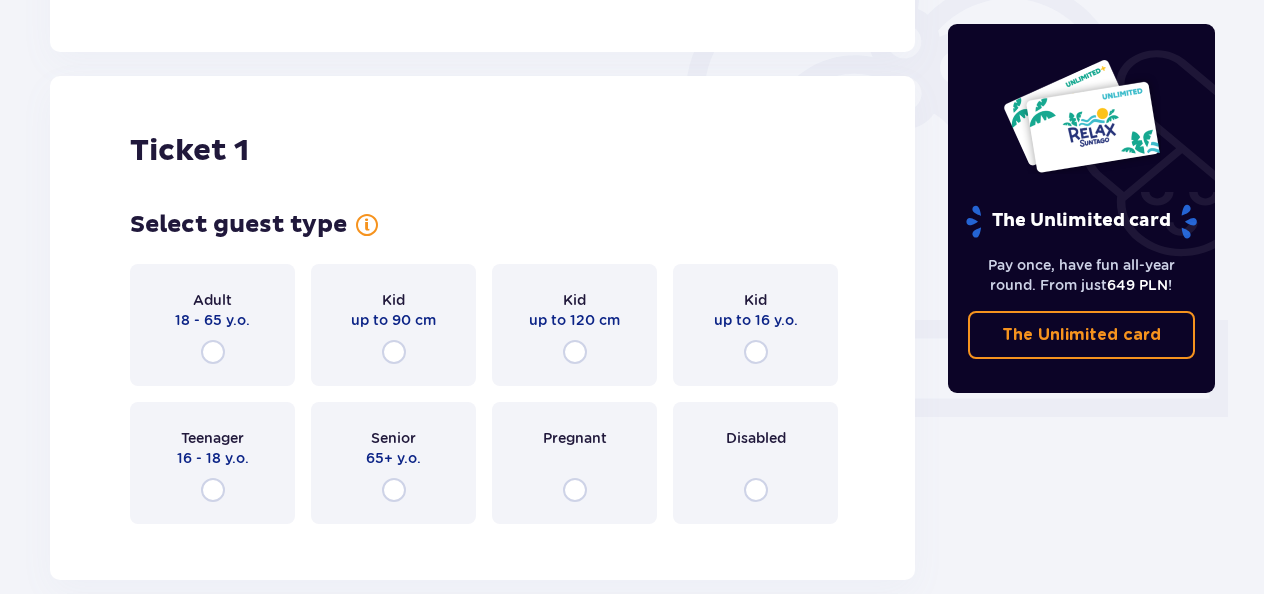 scroll, scrollTop: 668, scrollLeft: 0, axis: vertical 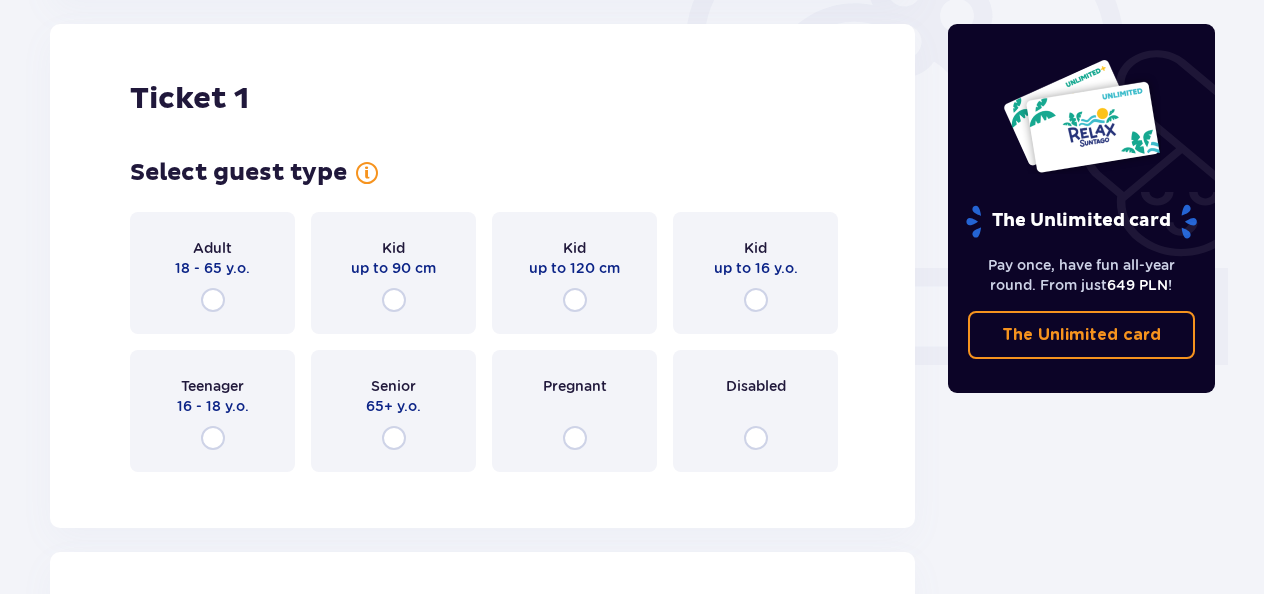 type 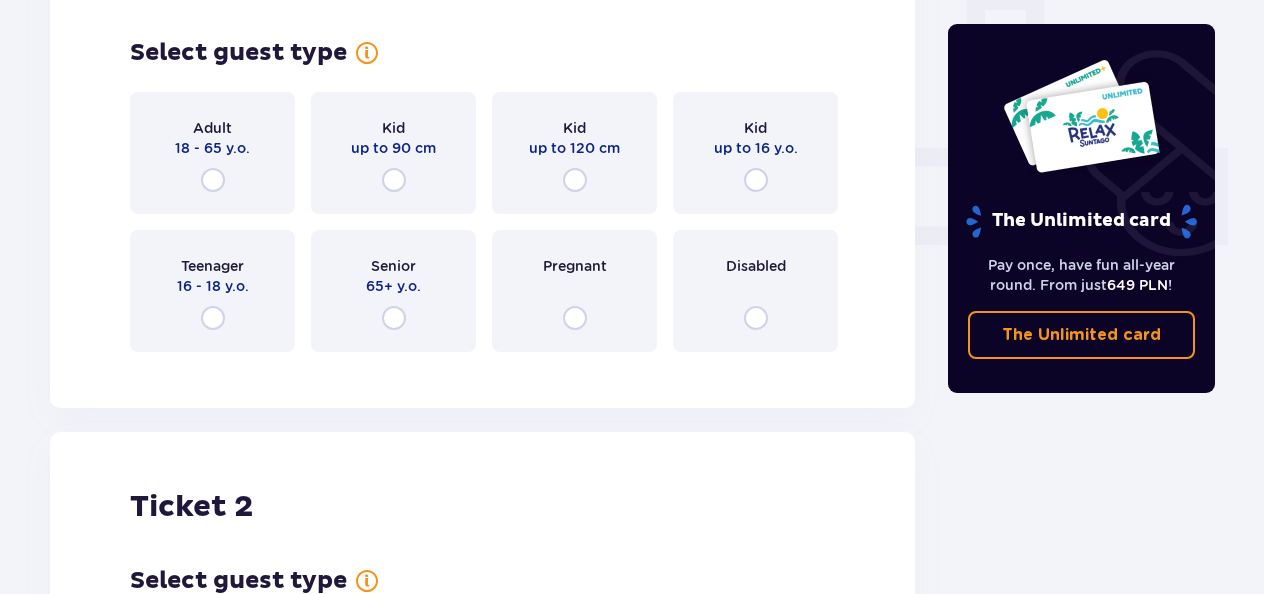 scroll, scrollTop: 828, scrollLeft: 0, axis: vertical 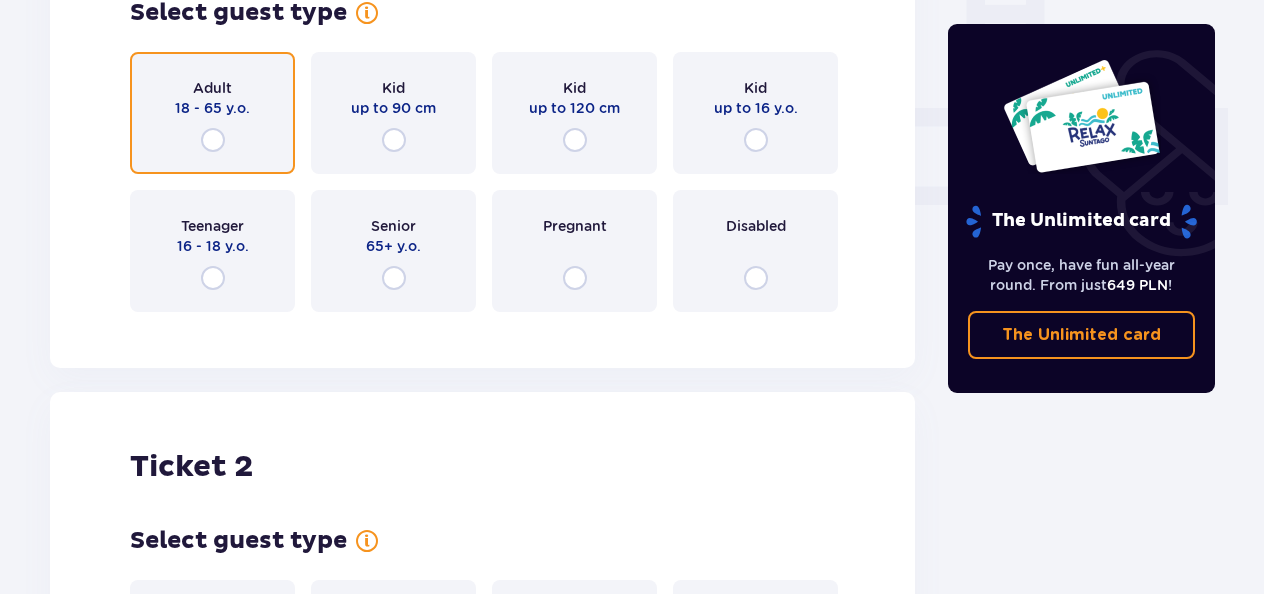 click at bounding box center (213, 140) 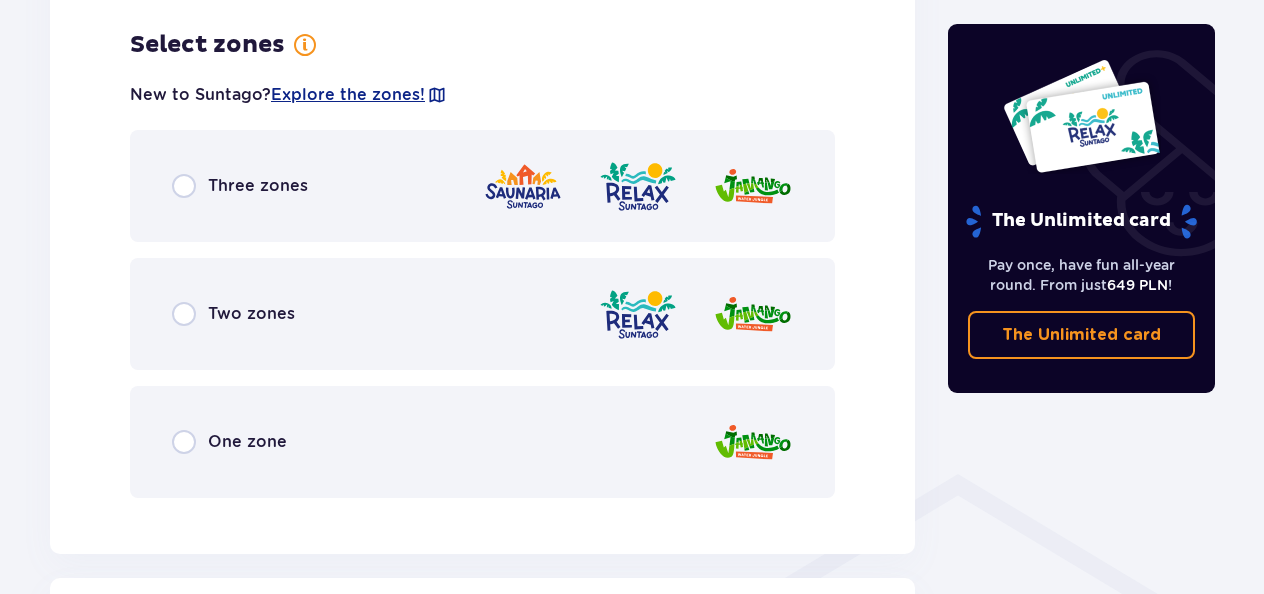 scroll, scrollTop: 1156, scrollLeft: 0, axis: vertical 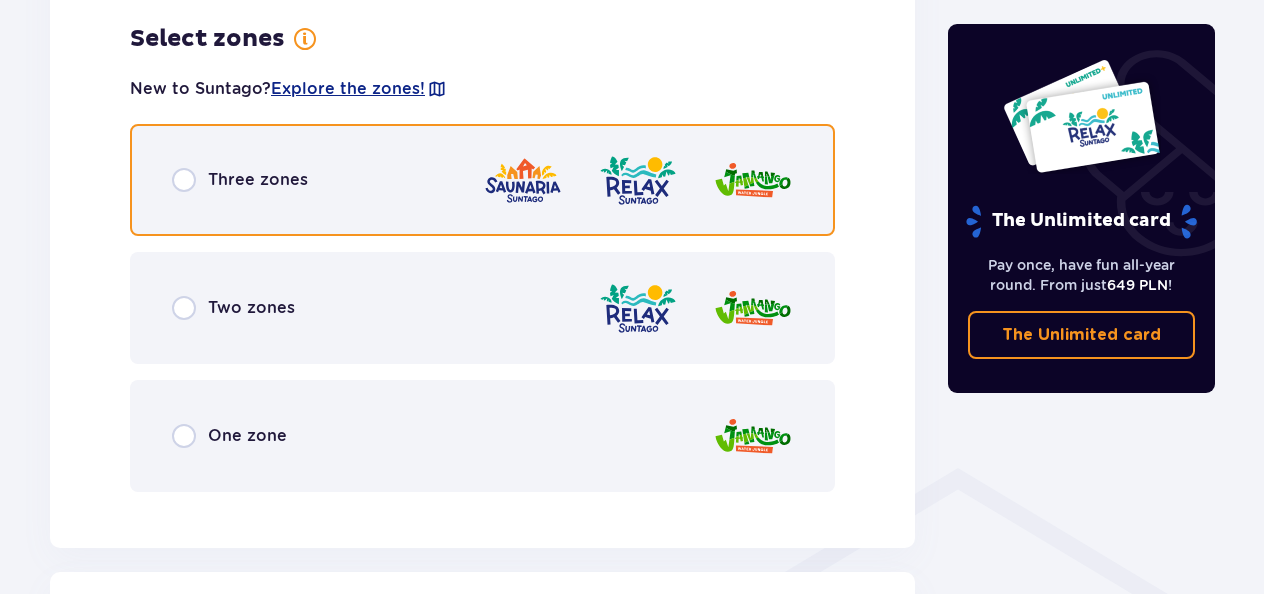 click at bounding box center (184, 180) 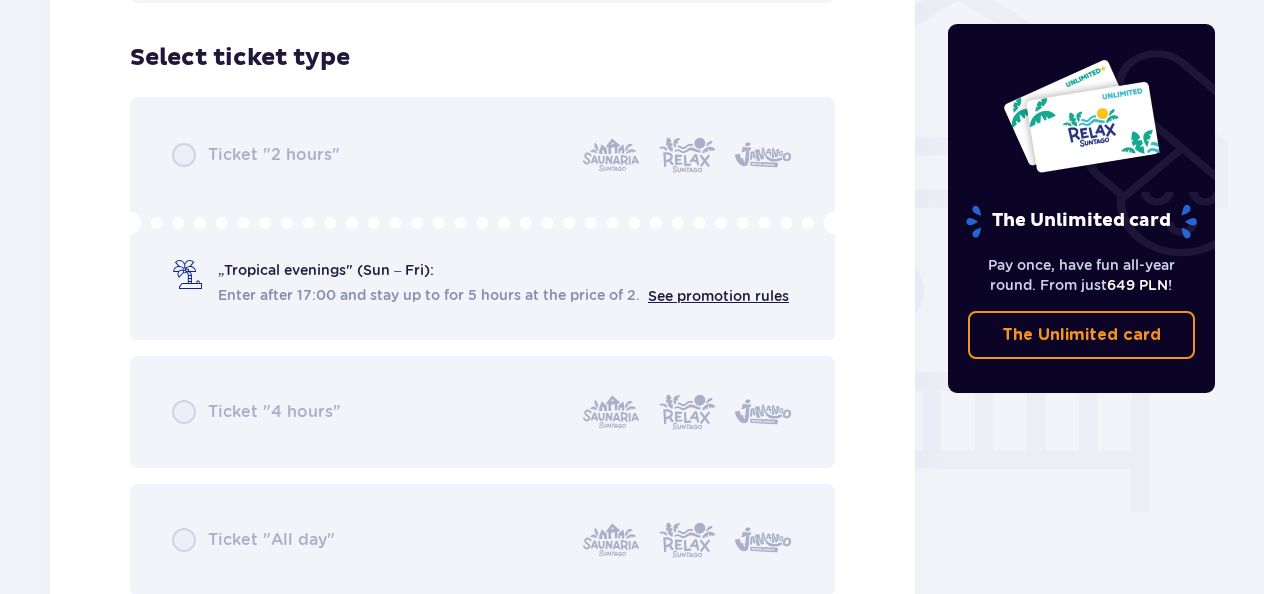 scroll, scrollTop: 1664, scrollLeft: 0, axis: vertical 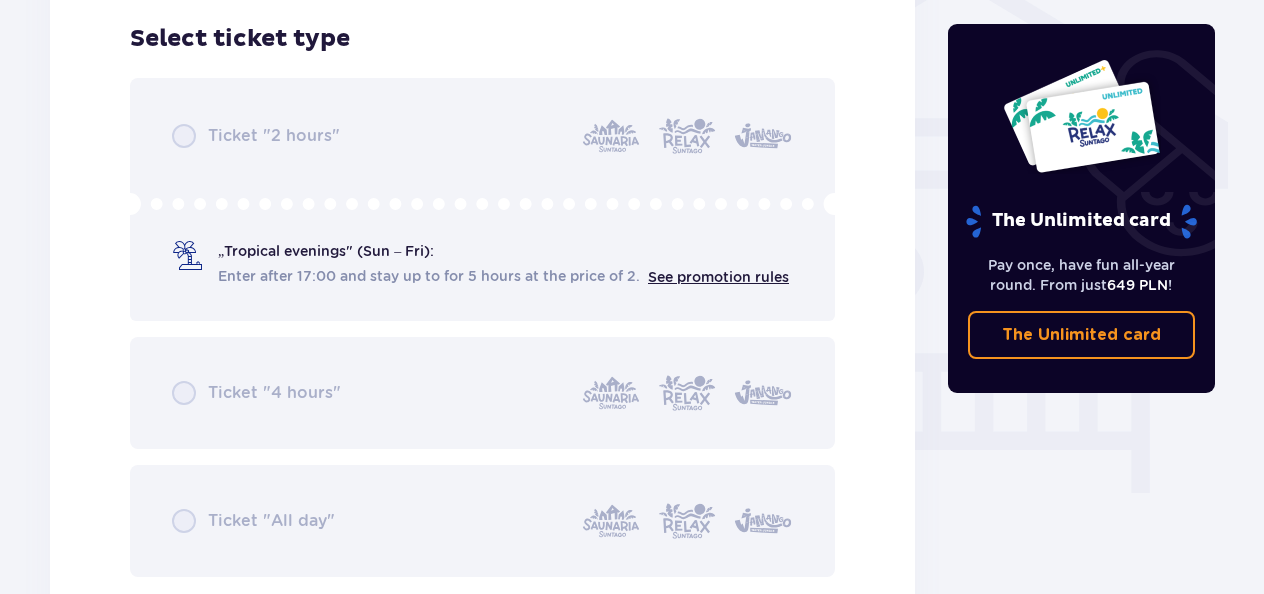 click on "Ticket "2 hours"   „Tropical evenings" (Sun – Fri): Enter after 17:00 and stay up to for 5 hours at the price of 2. See promotion rules Ticket "4 hours"   Ticket "All day"" at bounding box center (482, 327) 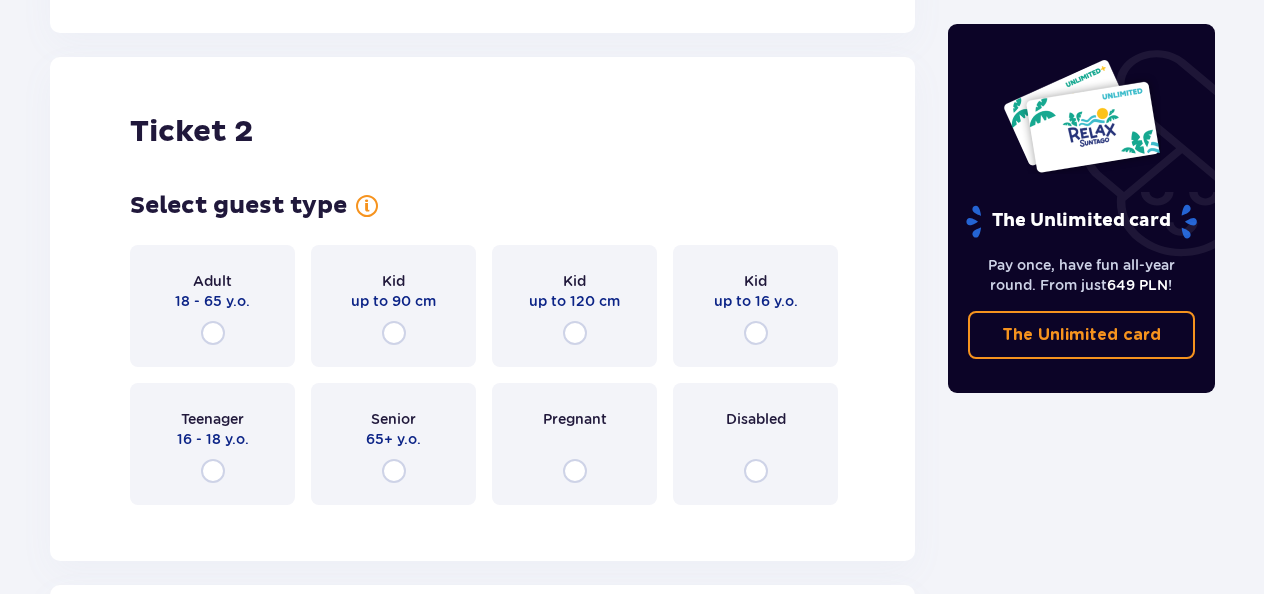 scroll, scrollTop: 2304, scrollLeft: 0, axis: vertical 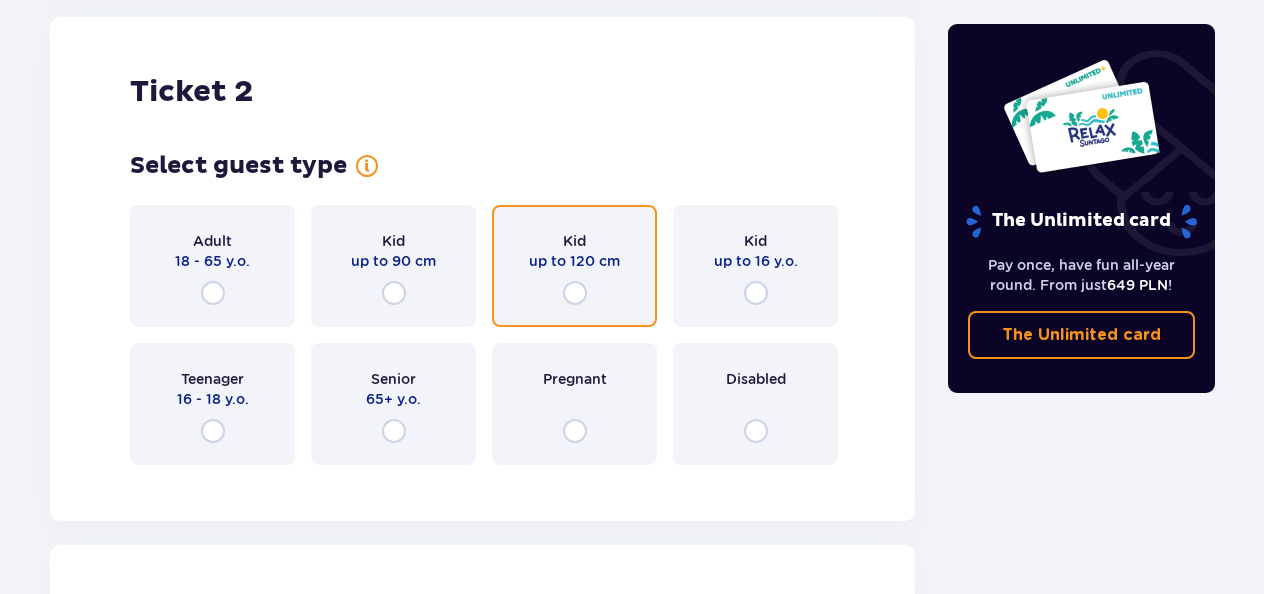 click at bounding box center (575, 293) 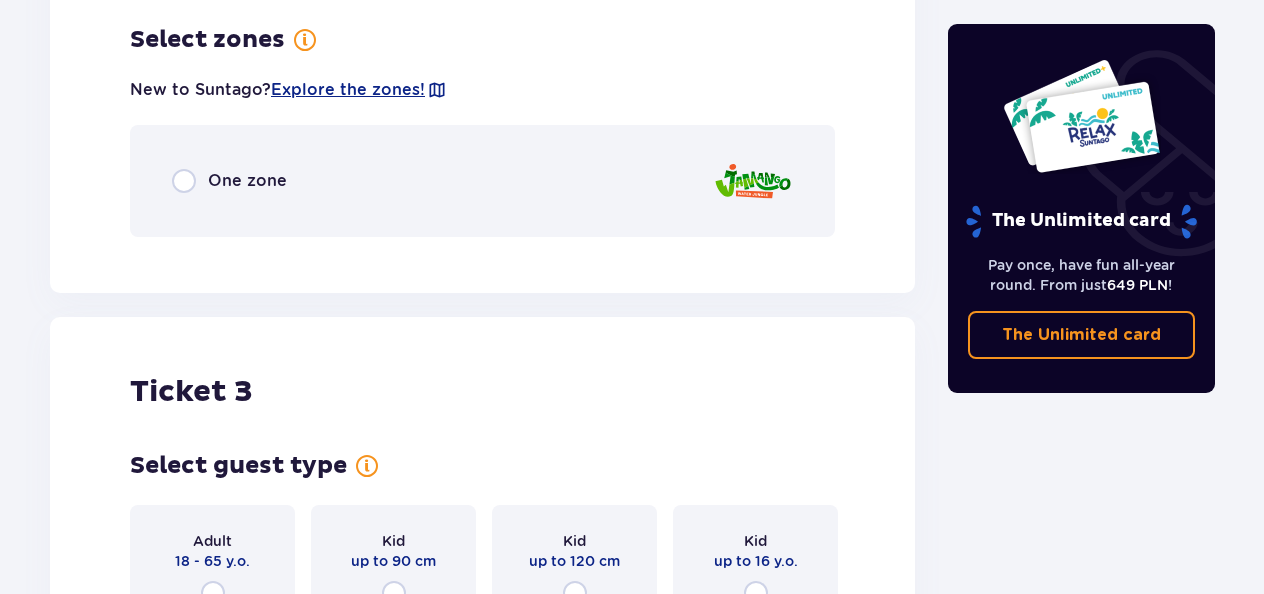scroll, scrollTop: 2785, scrollLeft: 0, axis: vertical 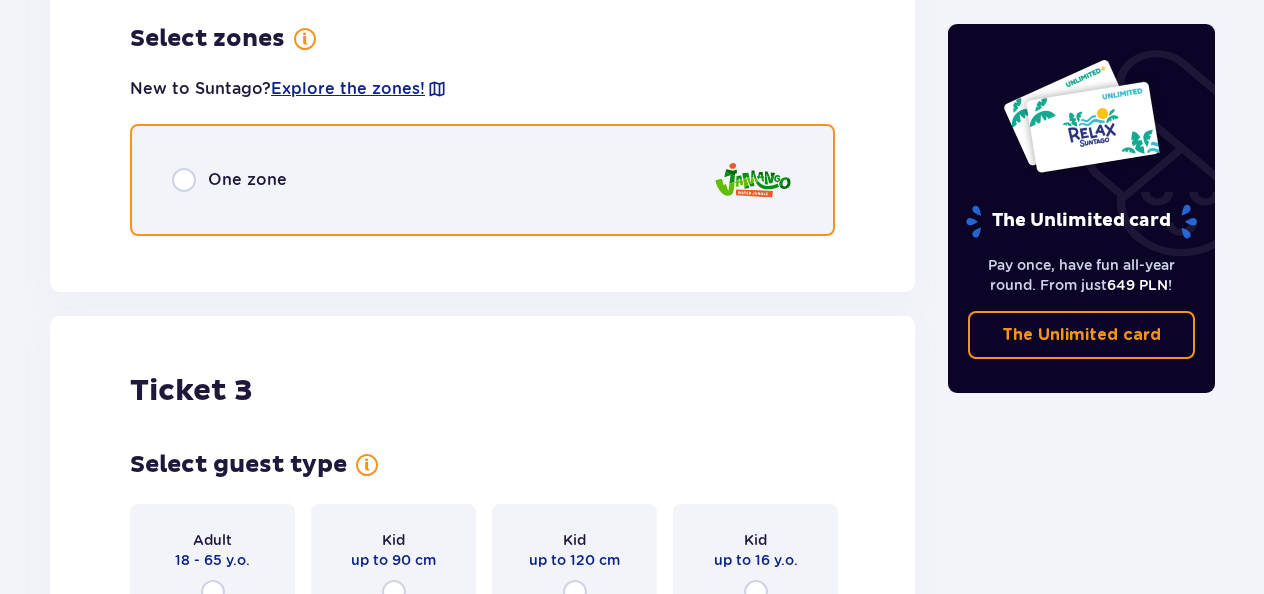 click at bounding box center (184, 180) 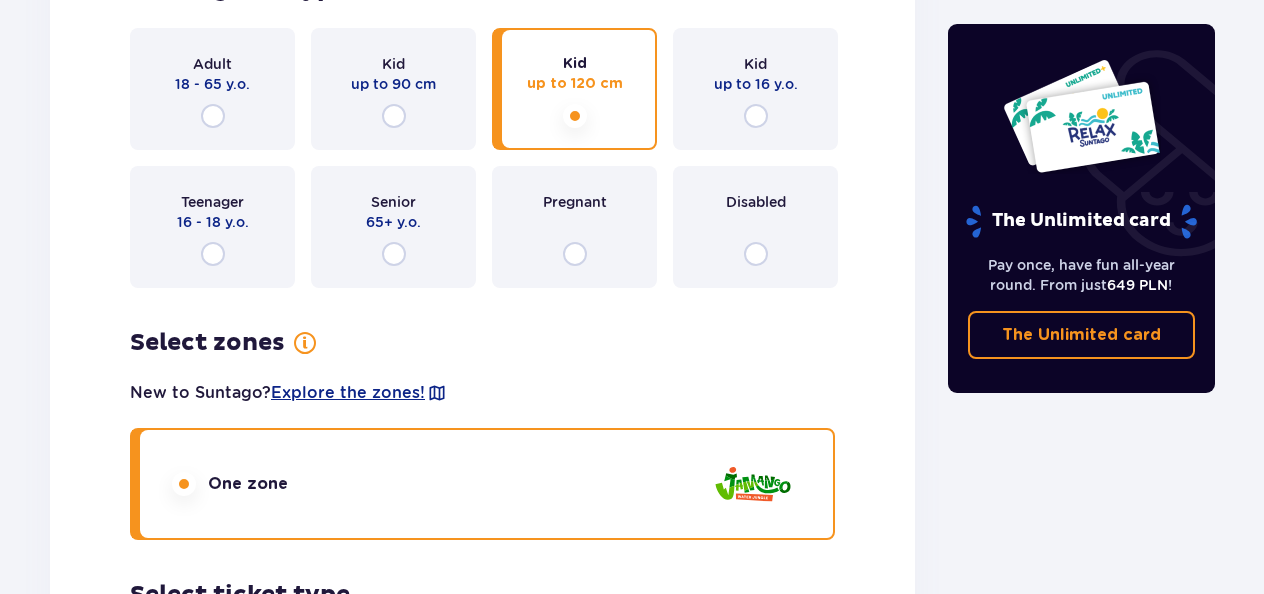 scroll, scrollTop: 2477, scrollLeft: 0, axis: vertical 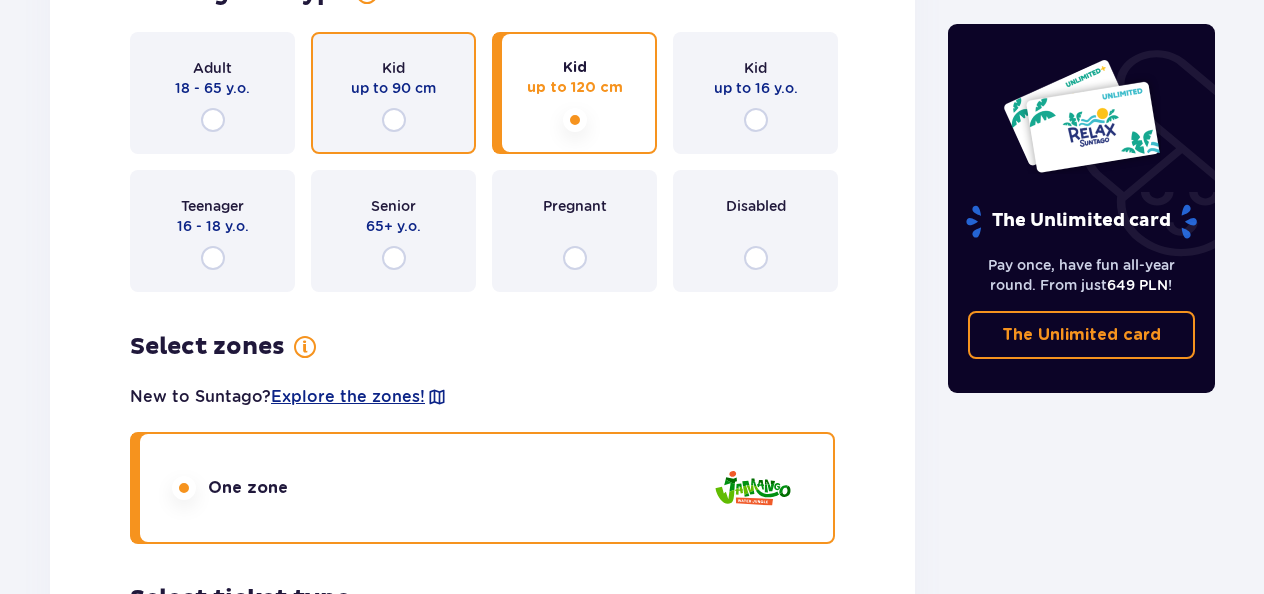 click at bounding box center (394, 120) 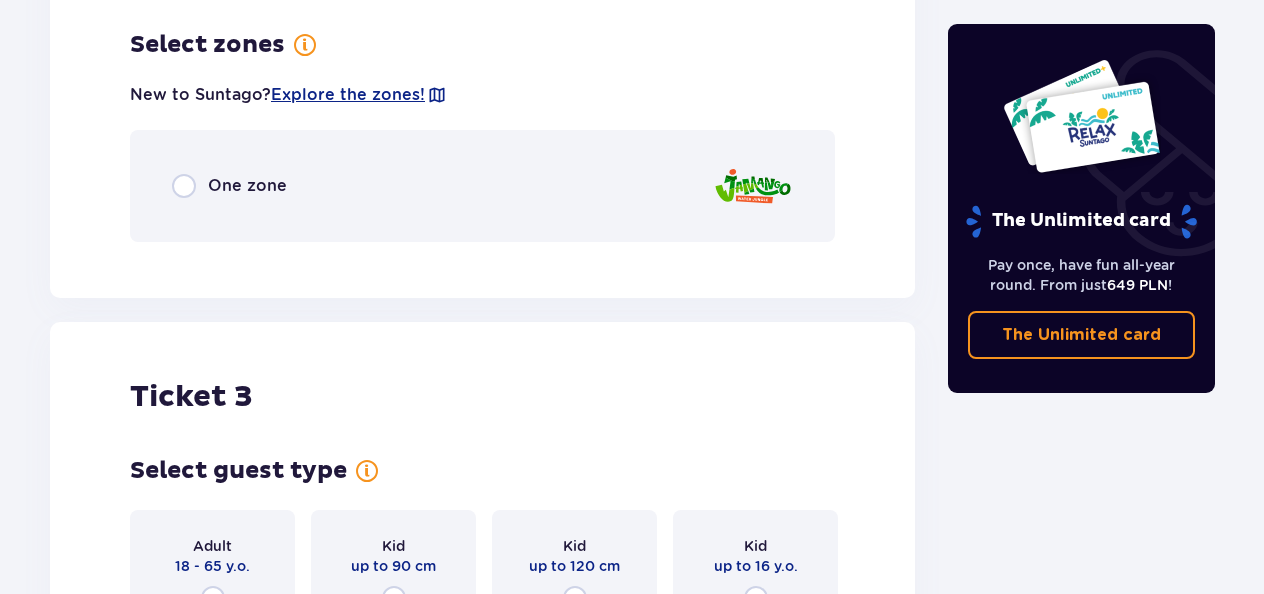 scroll, scrollTop: 2785, scrollLeft: 0, axis: vertical 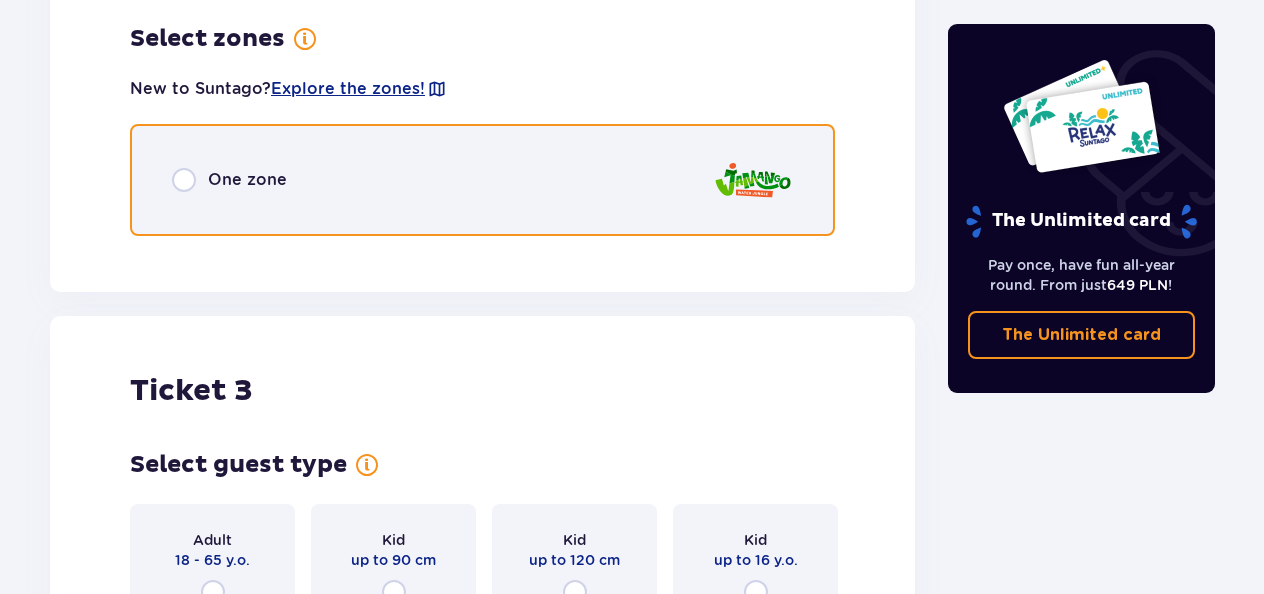 click at bounding box center [184, 180] 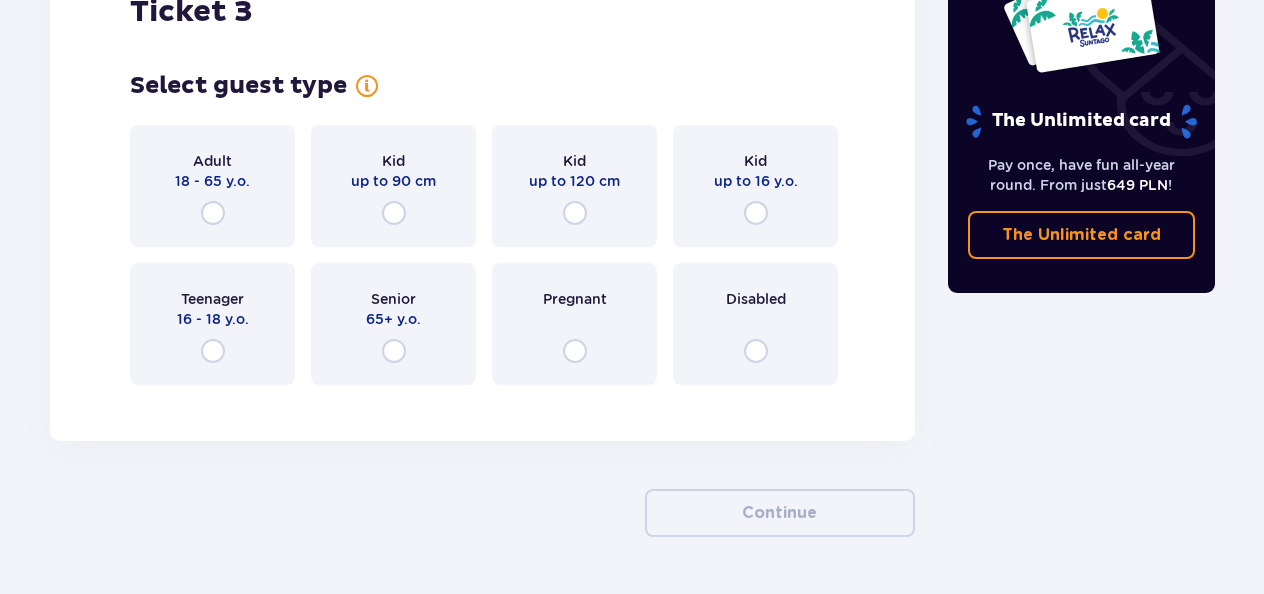 scroll, scrollTop: 3797, scrollLeft: 0, axis: vertical 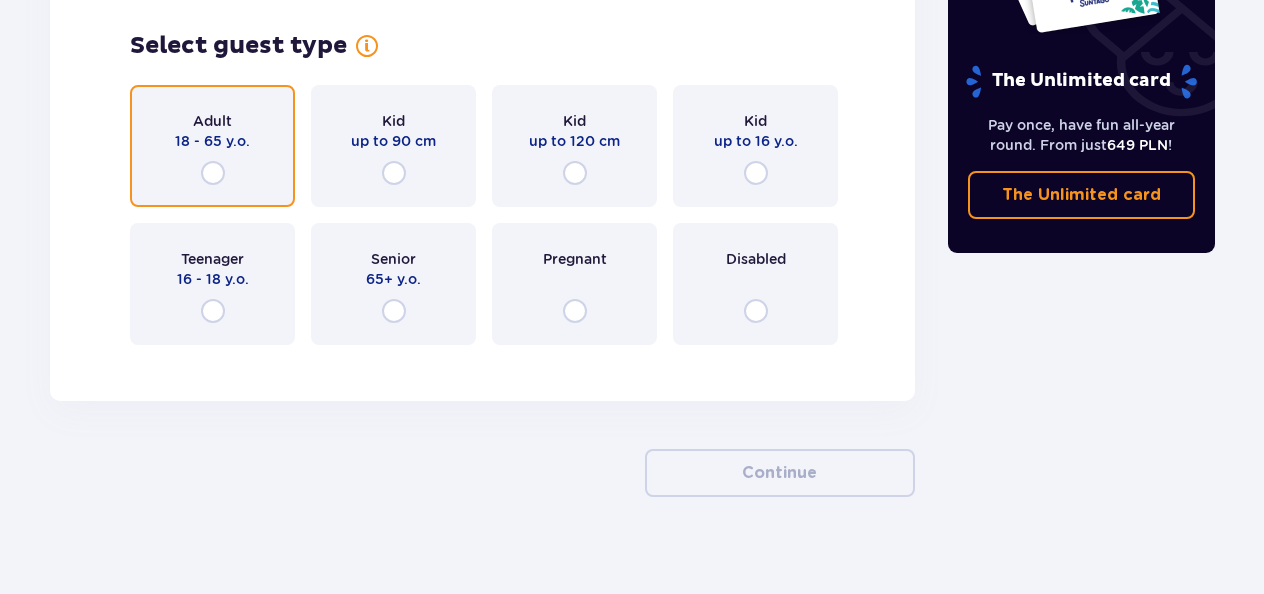 click at bounding box center [213, 173] 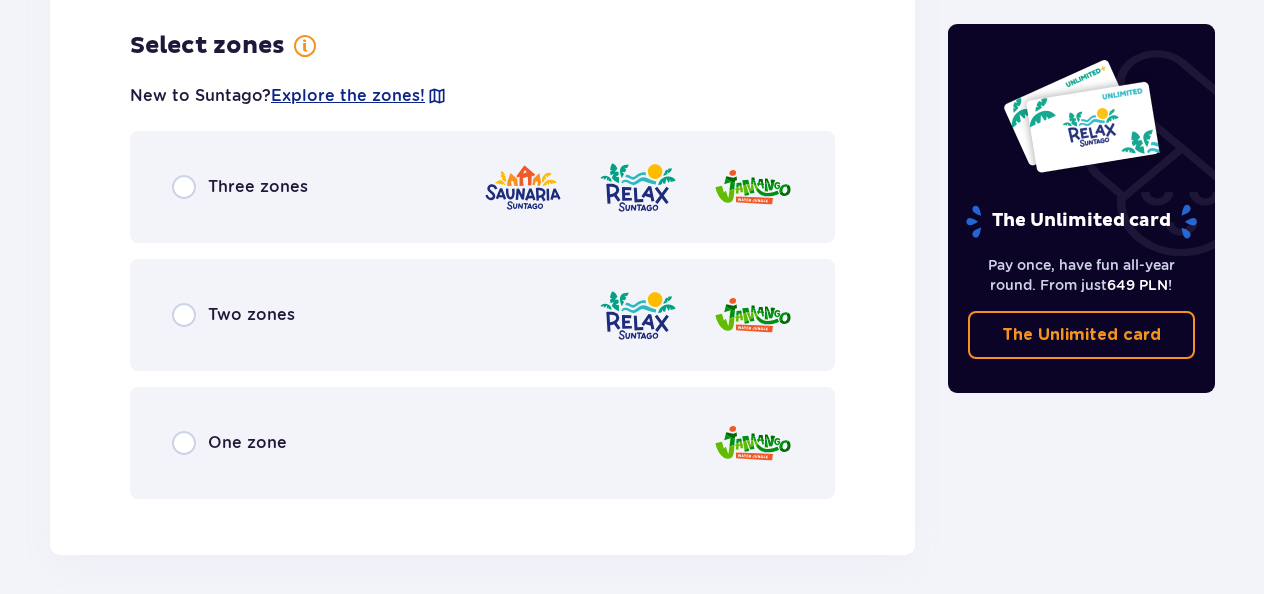 scroll, scrollTop: 4158, scrollLeft: 0, axis: vertical 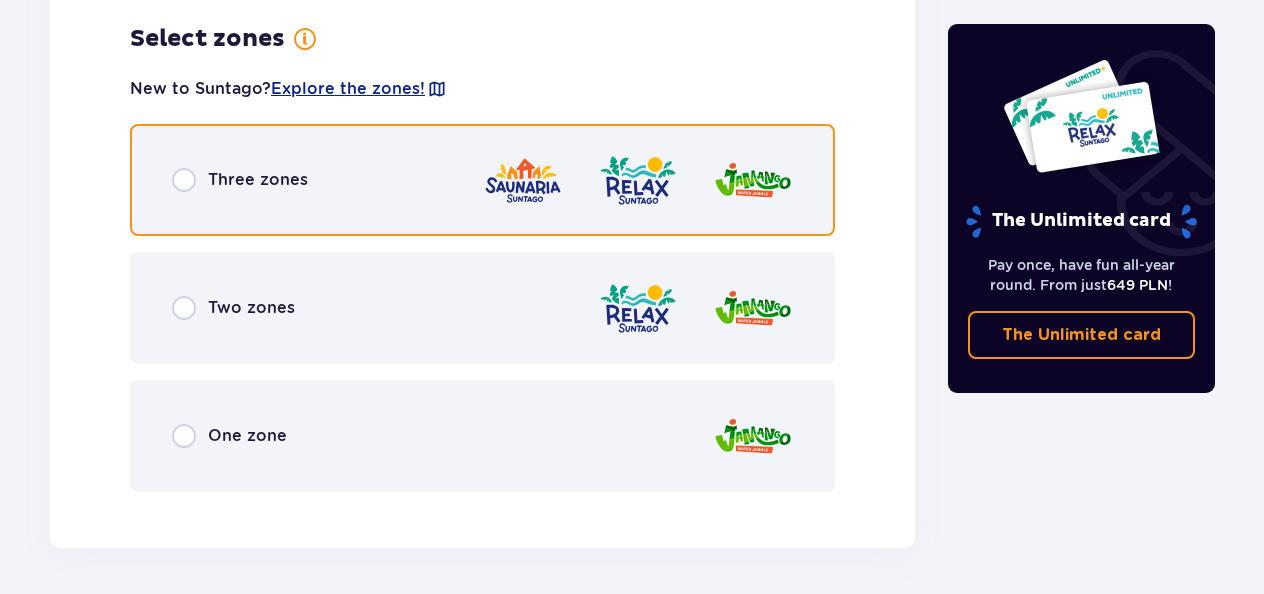 click at bounding box center (184, 180) 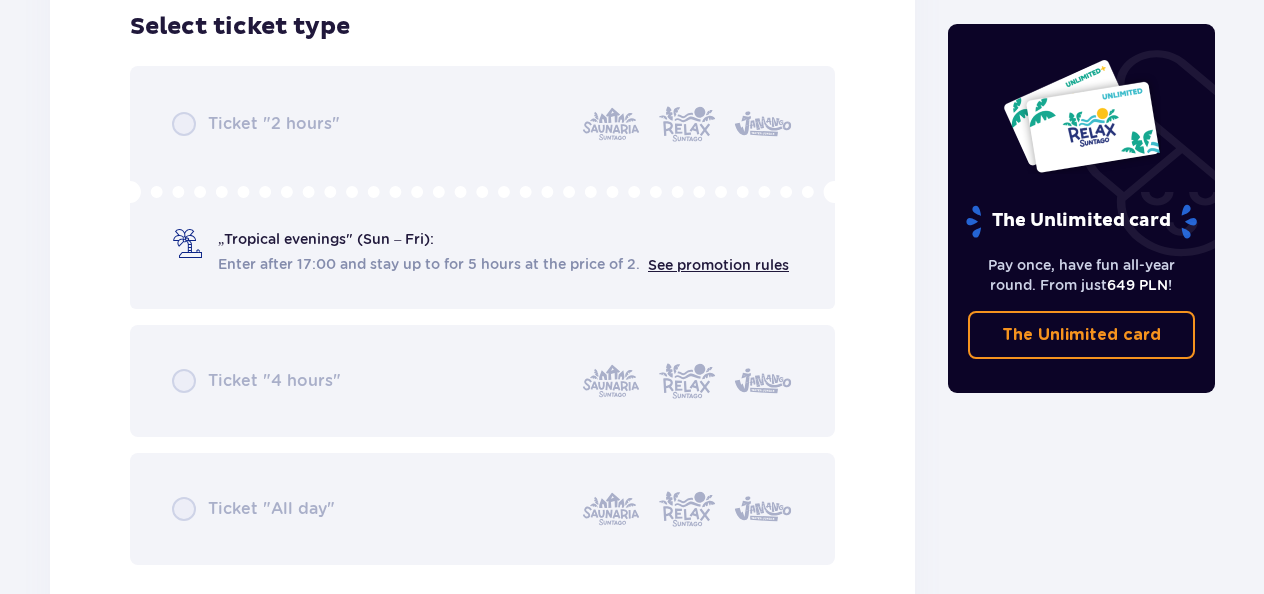 scroll, scrollTop: 4641, scrollLeft: 0, axis: vertical 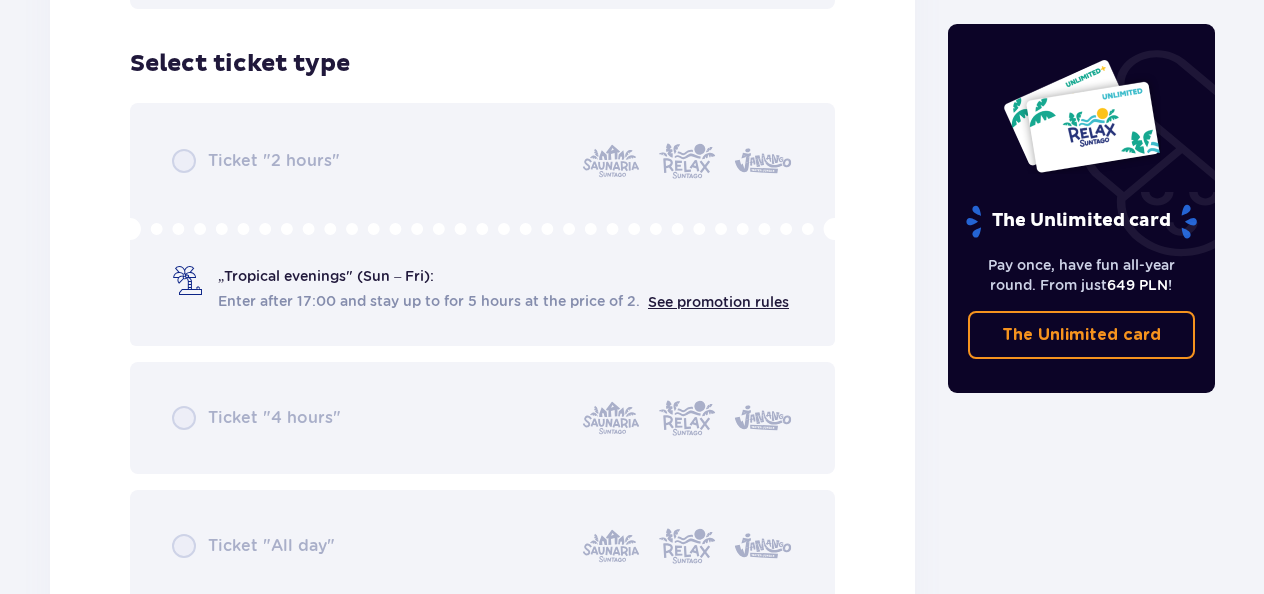 click on "Ticket "2 hours"   „Tropical evenings" (Sun – Fri): Enter after 17:00 and stay up to for 5 hours at the price of 2. See promotion rules Ticket "4 hours"   Ticket "All day"" at bounding box center (482, 352) 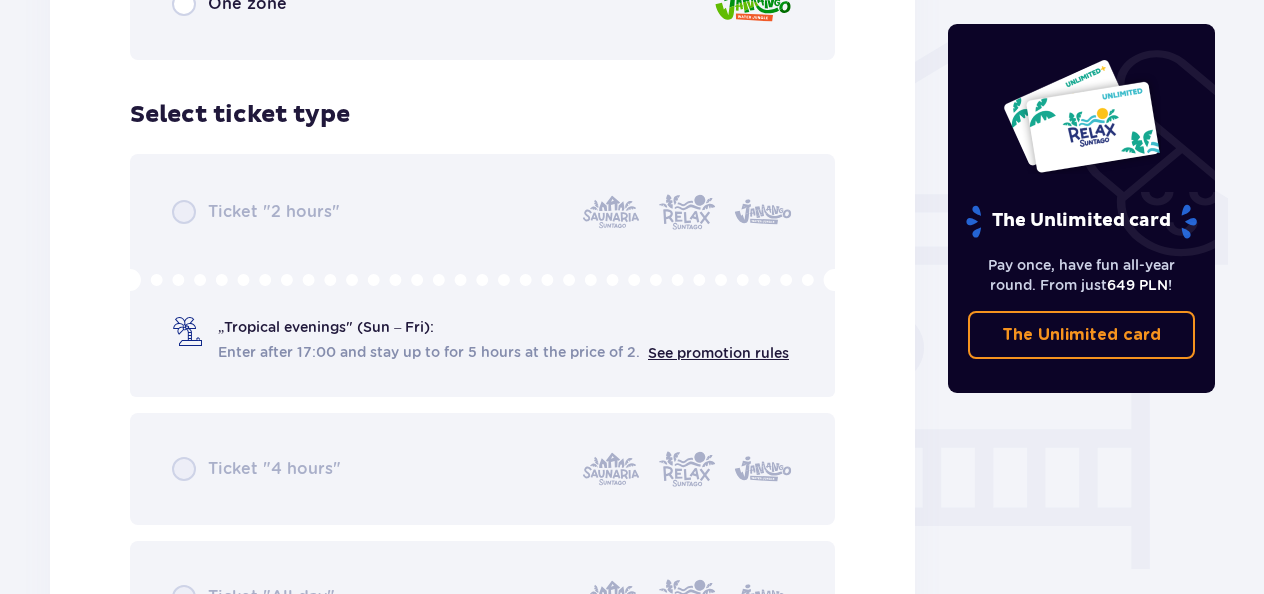 scroll, scrollTop: 1641, scrollLeft: 0, axis: vertical 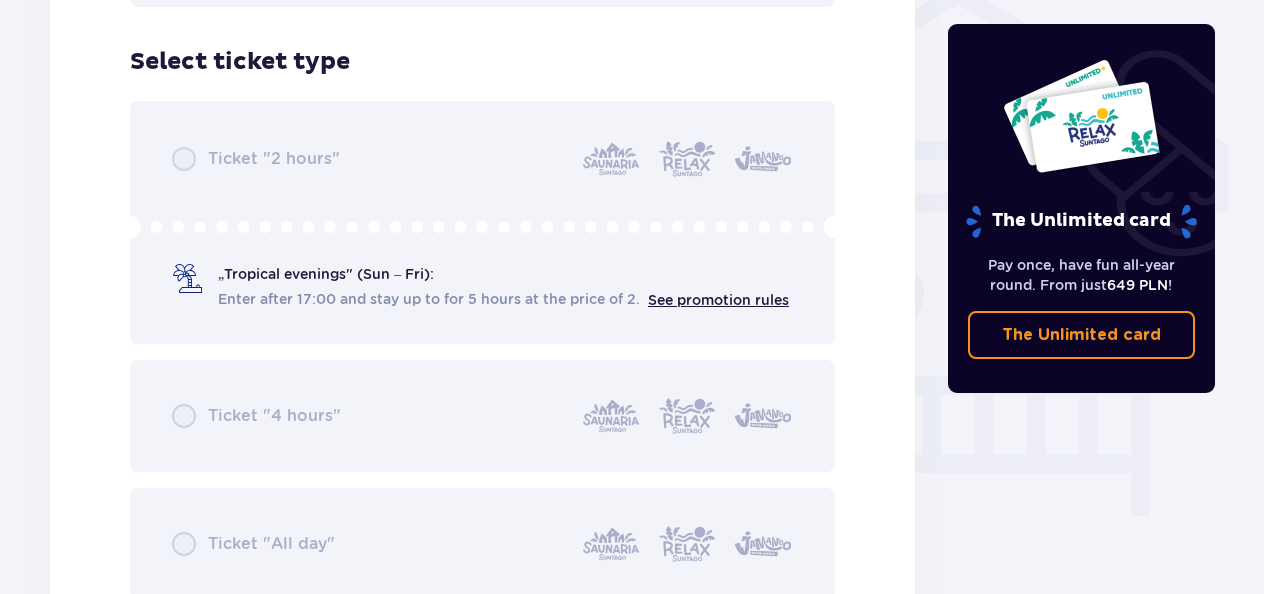 click on "Ticket "2 hours"   „Tropical evenings" (Sun – Fri): Enter after 17:00 and stay up to for 5 hours at the price of 2. See promotion rules Ticket "4 hours"   Ticket "All day"" at bounding box center [482, 350] 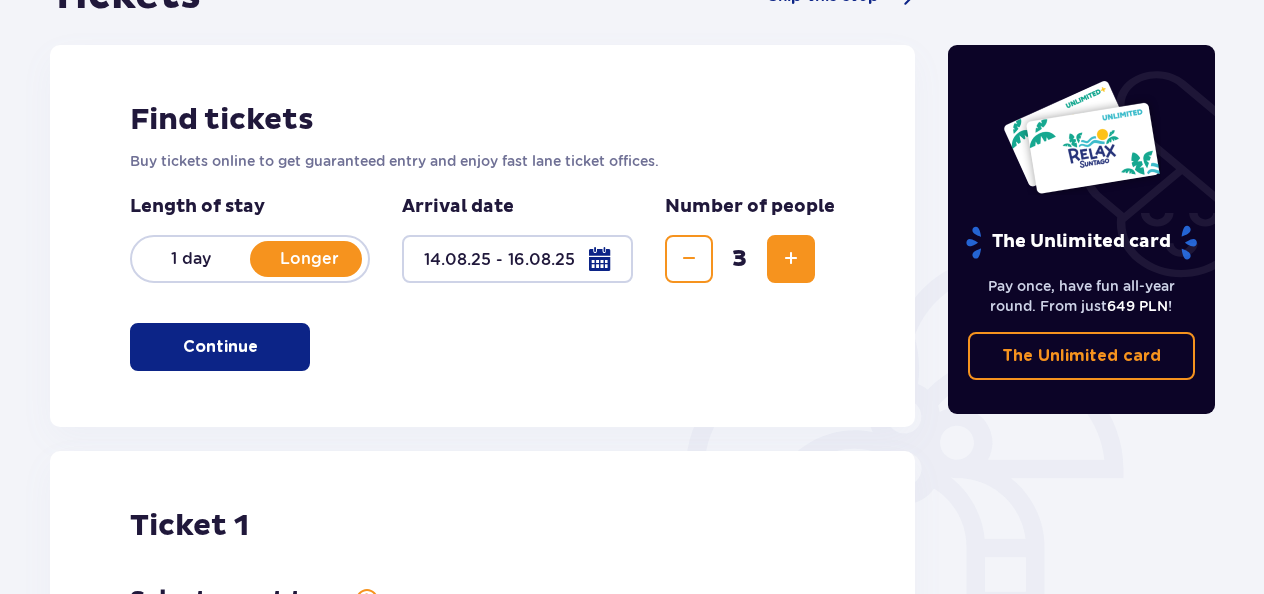 scroll, scrollTop: 201, scrollLeft: 0, axis: vertical 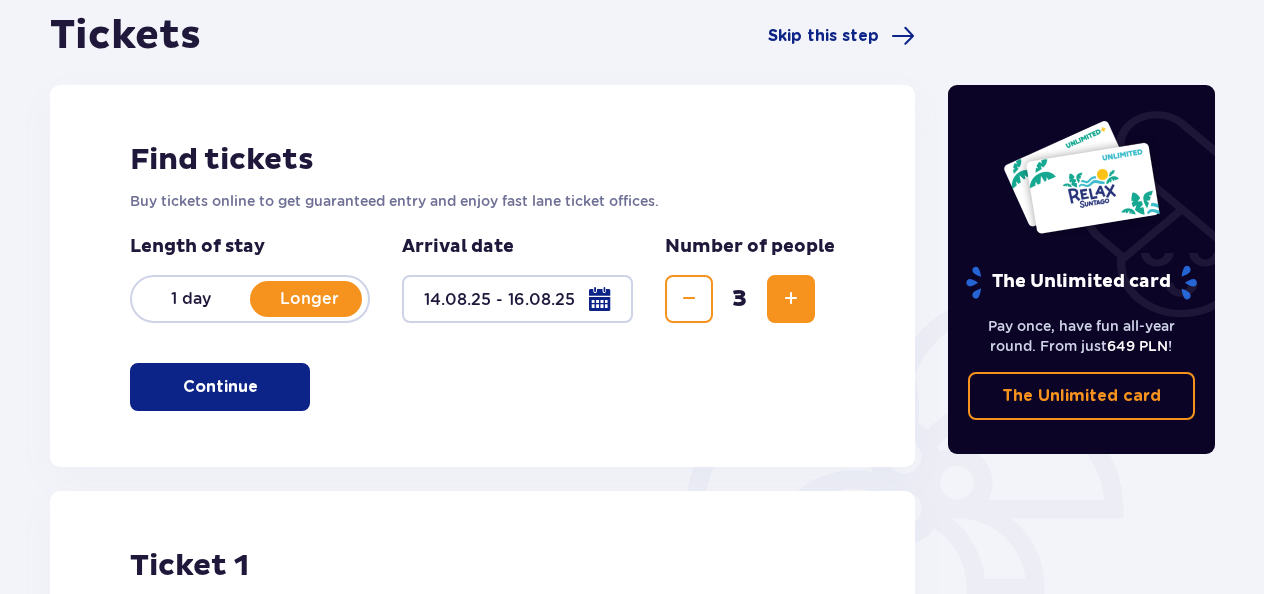 click at bounding box center [517, 299] 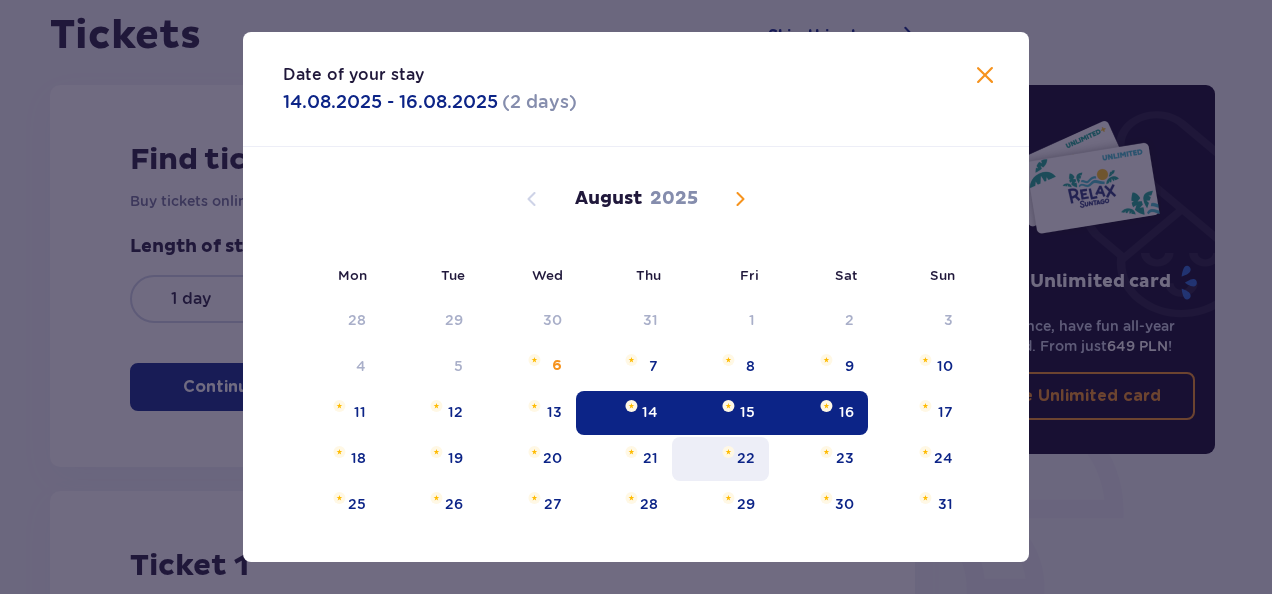 click on "22" at bounding box center [720, 459] 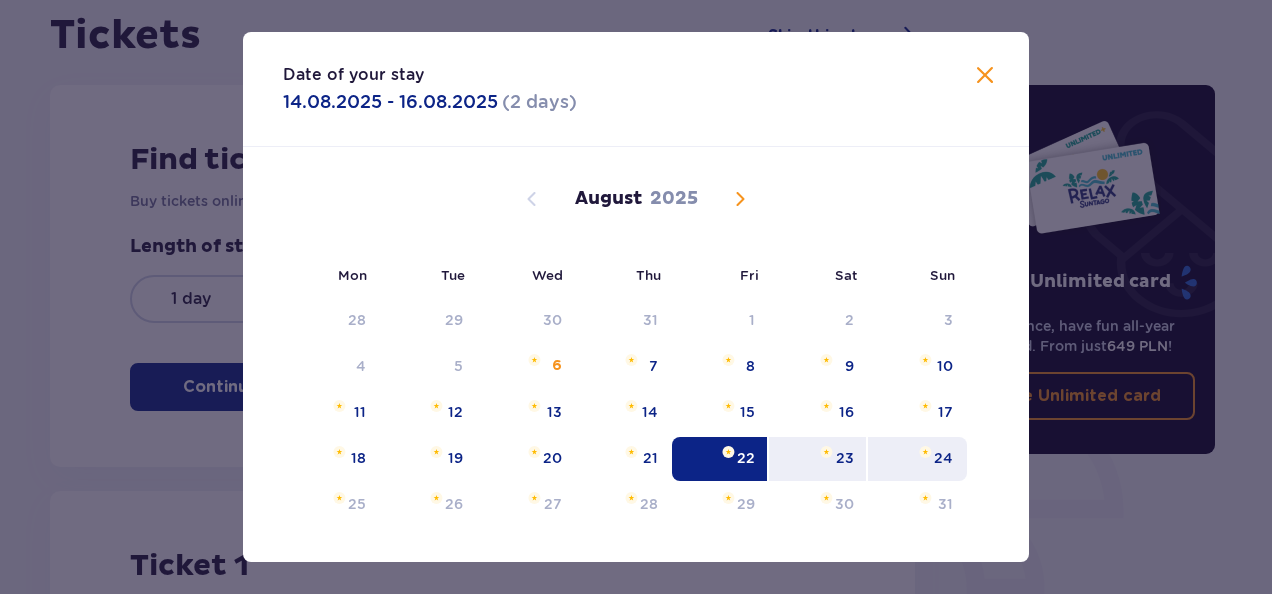click on "24" at bounding box center (917, 459) 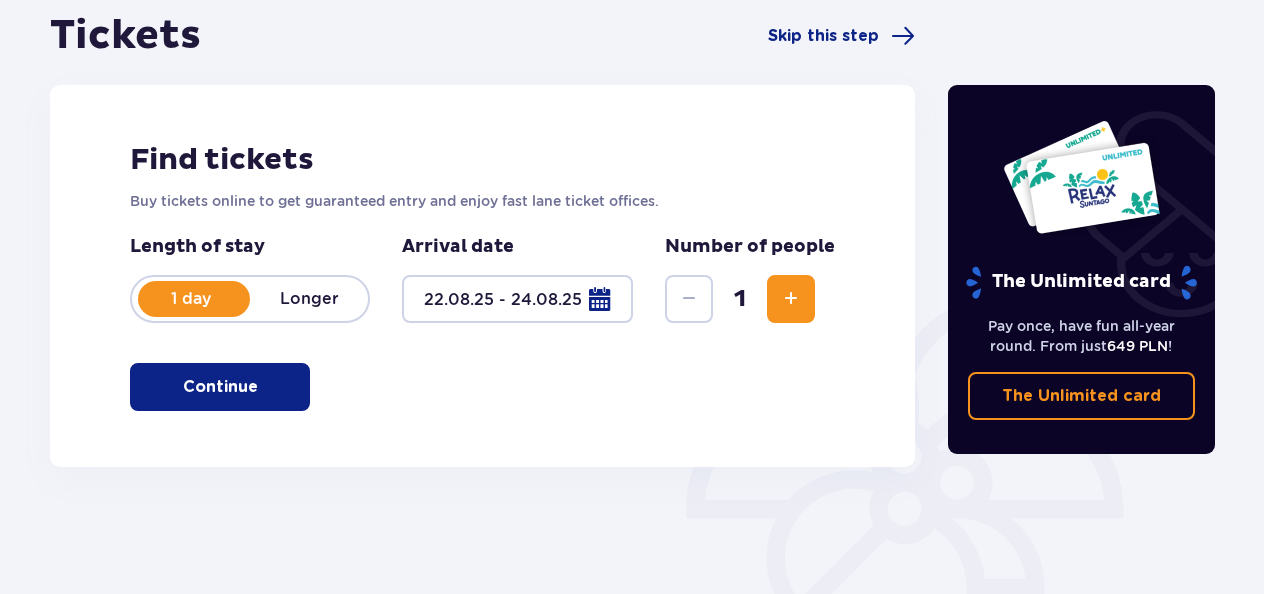 click on "Continue" at bounding box center (220, 387) 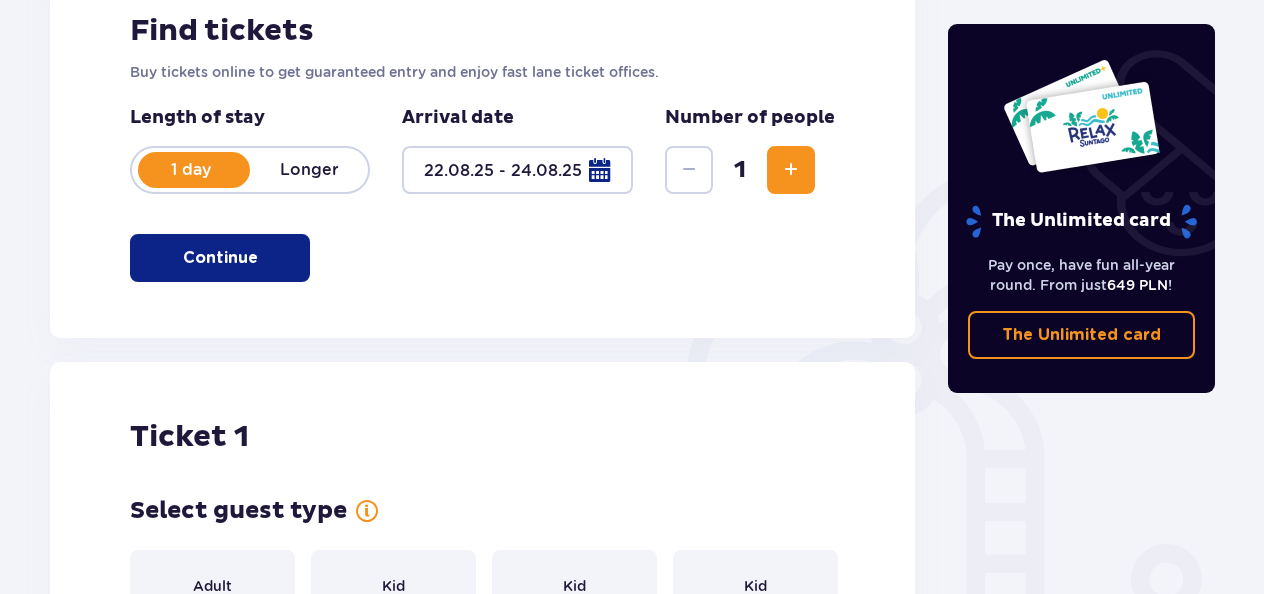 scroll, scrollTop: 268, scrollLeft: 0, axis: vertical 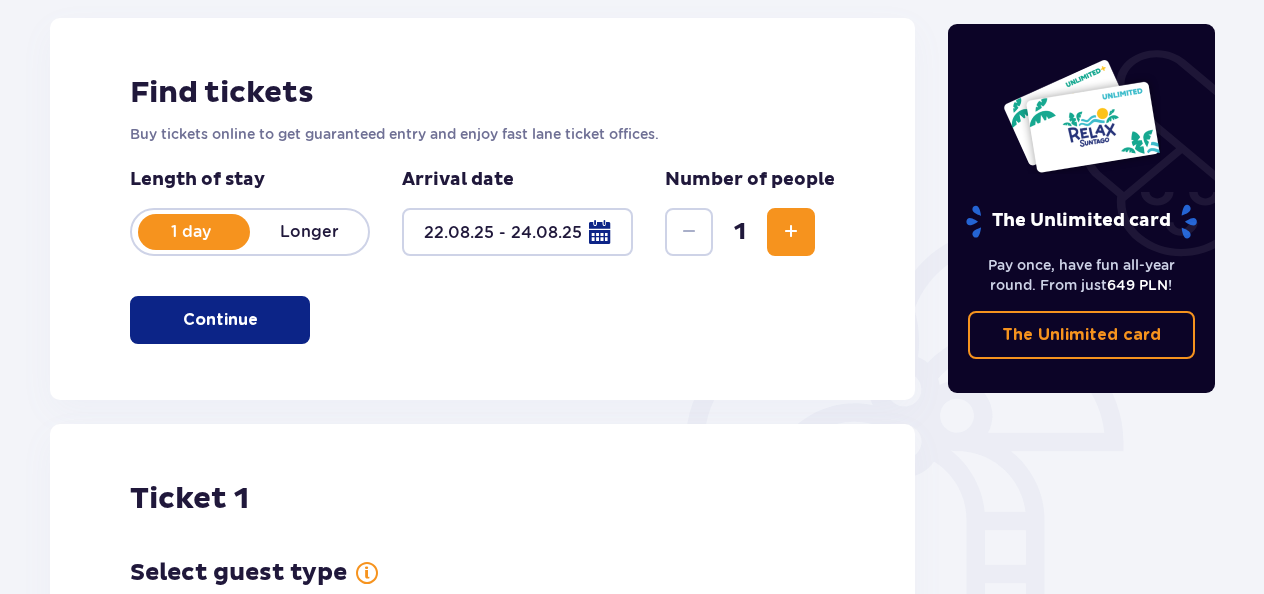 click at bounding box center [791, 232] 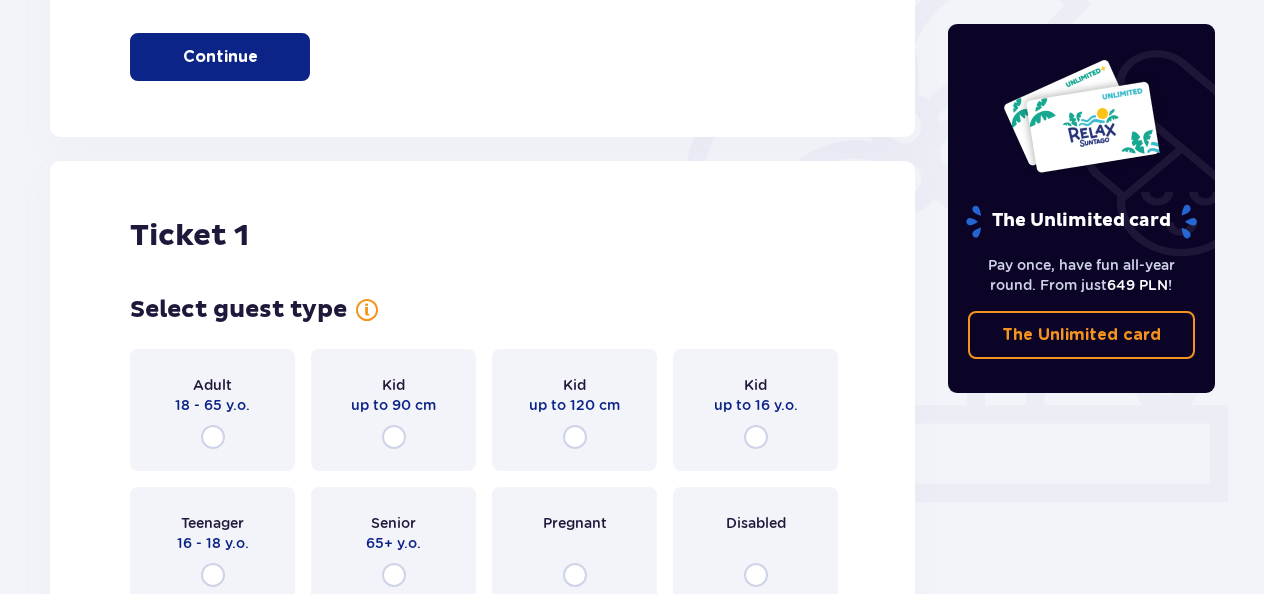 click on "Tickets Skip this step Find tickets Buy tickets online to get guaranteed entry and enjoy fast lane ticket offices. Length of stay 1 day Longer Arrival date 22.08.25 - 24.08.25 Number of people 2 Continue Ticket   1 Select guest type Adult 18 - 65 y.o. Kid up to 90 cm Kid up to 120 cm Kid up to 16 y.o. Teenager 16 - 18 y.o. Senior 65+ y.o. Pregnant Disabled Ticket   2 Select guest type Adult 18 - 65 y.o. Kid up to 90 cm Kid up to 120 cm Kid up to 16 y.o. Teenager 16 - 18 y.o. Senior 65+ y.o. Pregnant Disabled Continue" at bounding box center (482, 485) 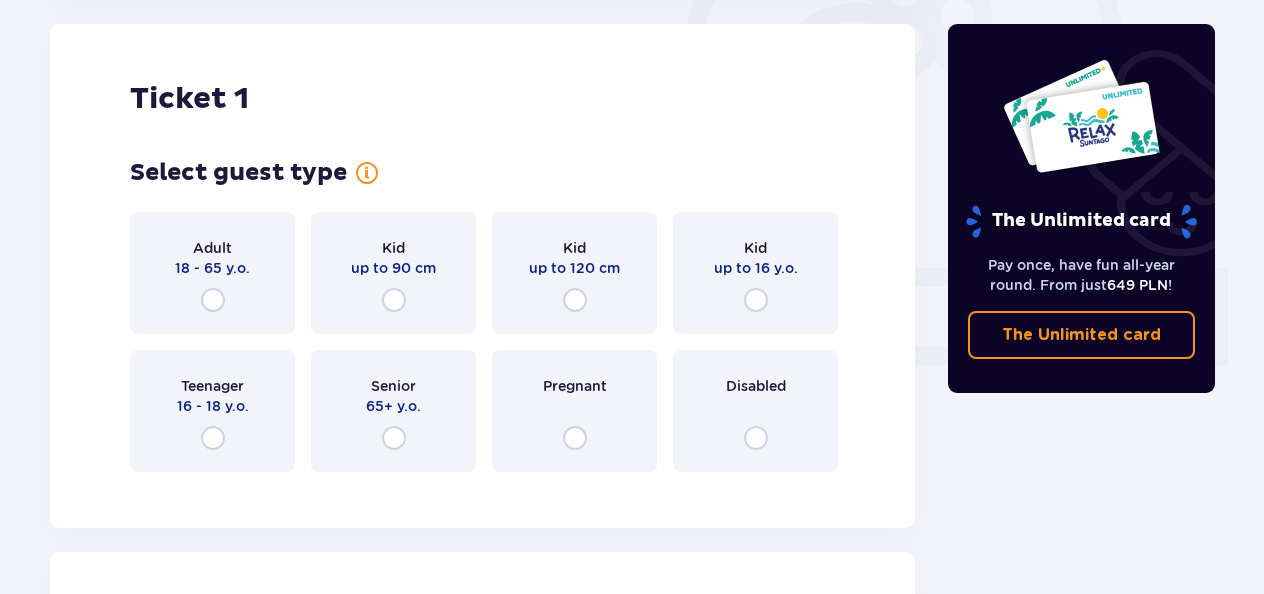 type 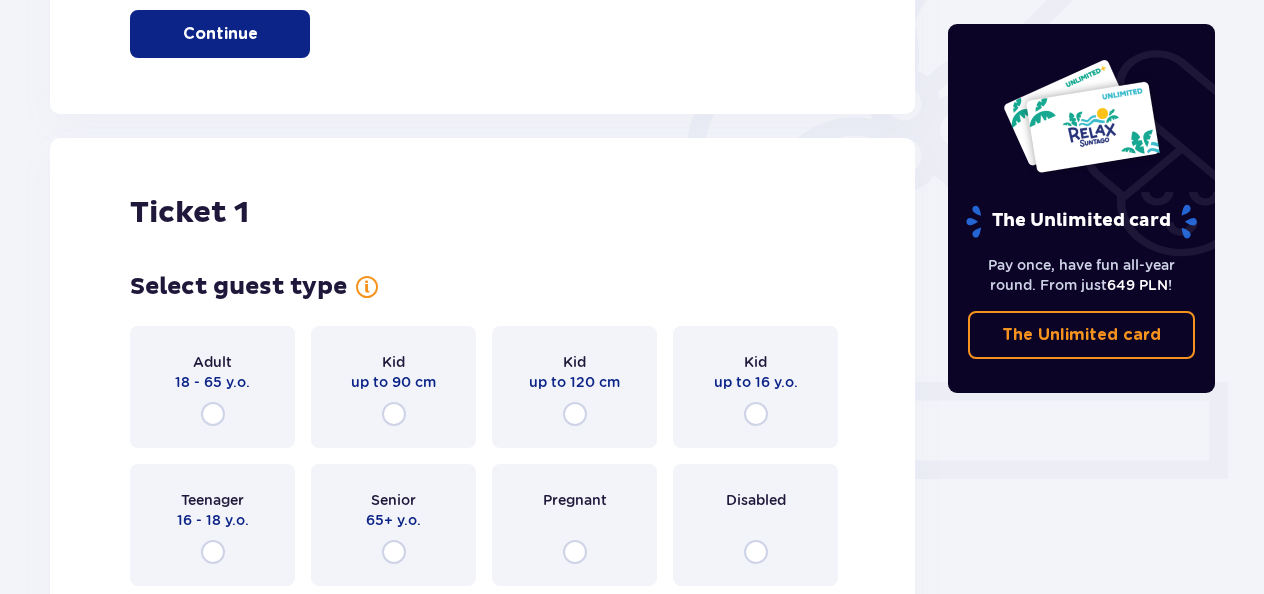 scroll, scrollTop: 428, scrollLeft: 0, axis: vertical 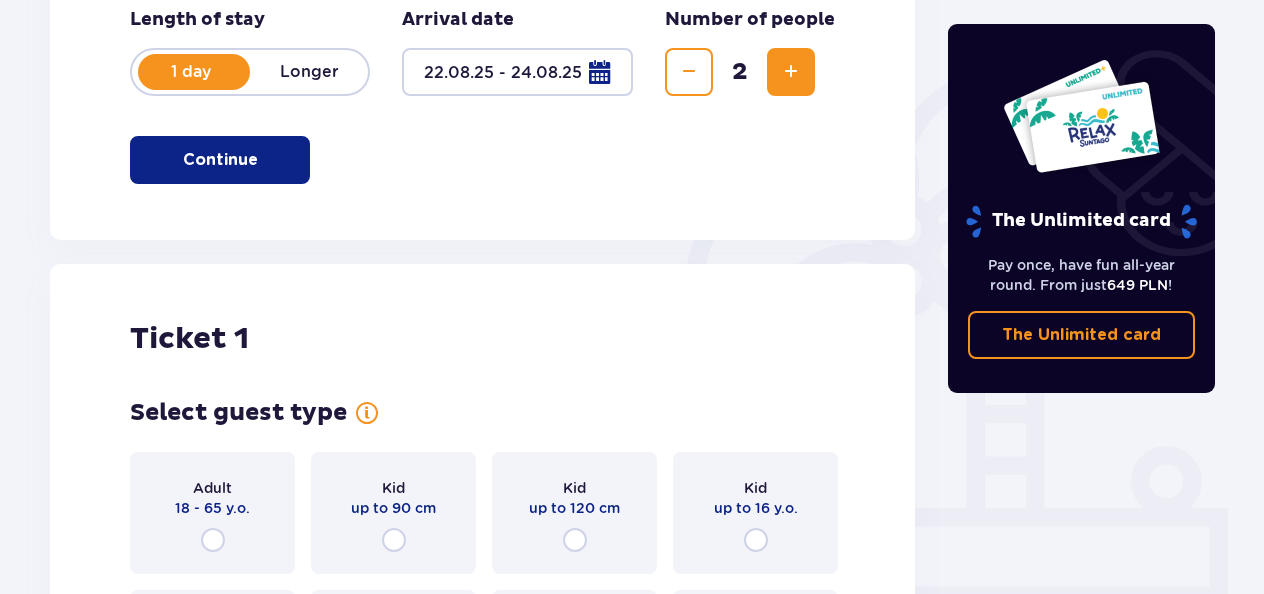 click at bounding box center (791, 72) 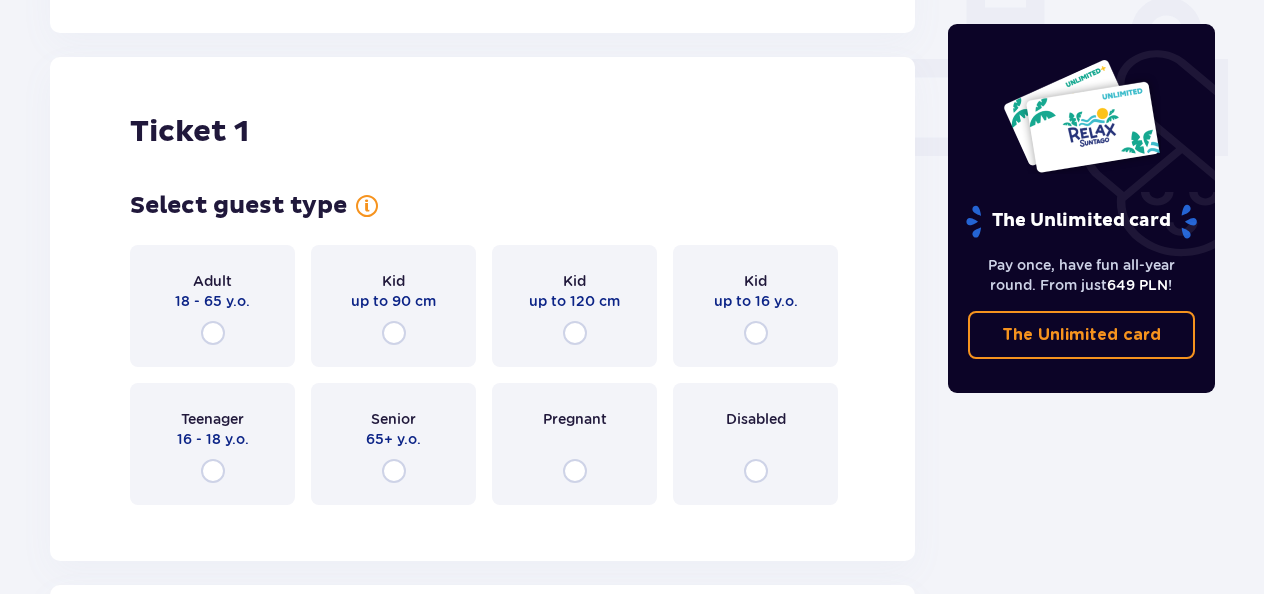 scroll, scrollTop: 908, scrollLeft: 0, axis: vertical 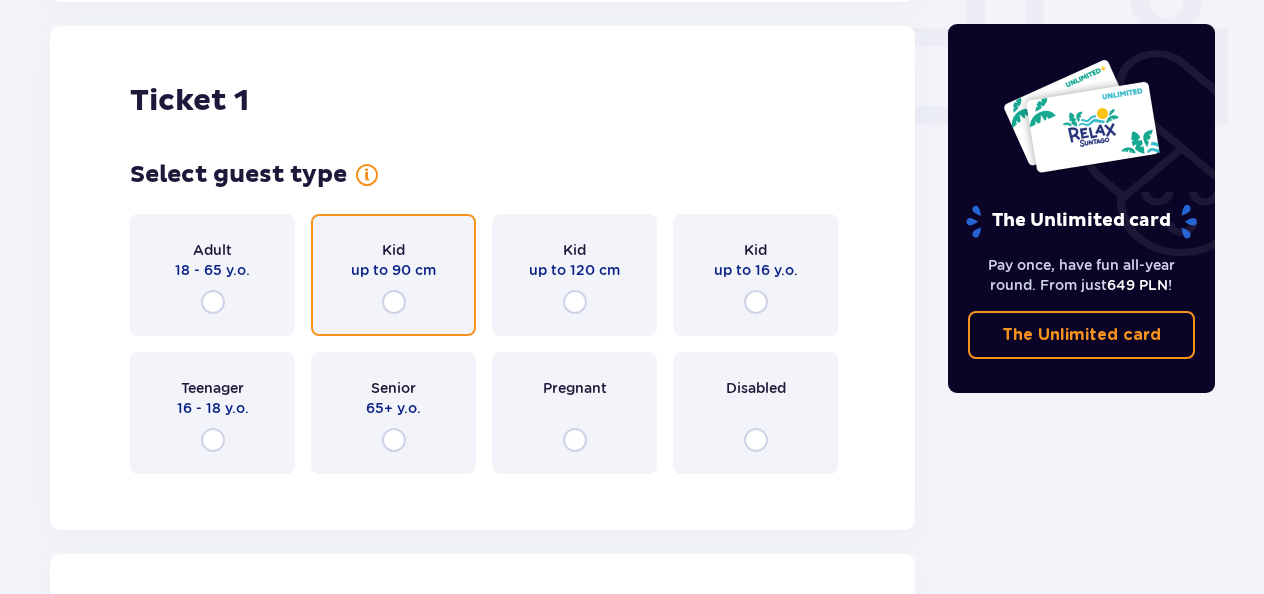 click at bounding box center [394, 302] 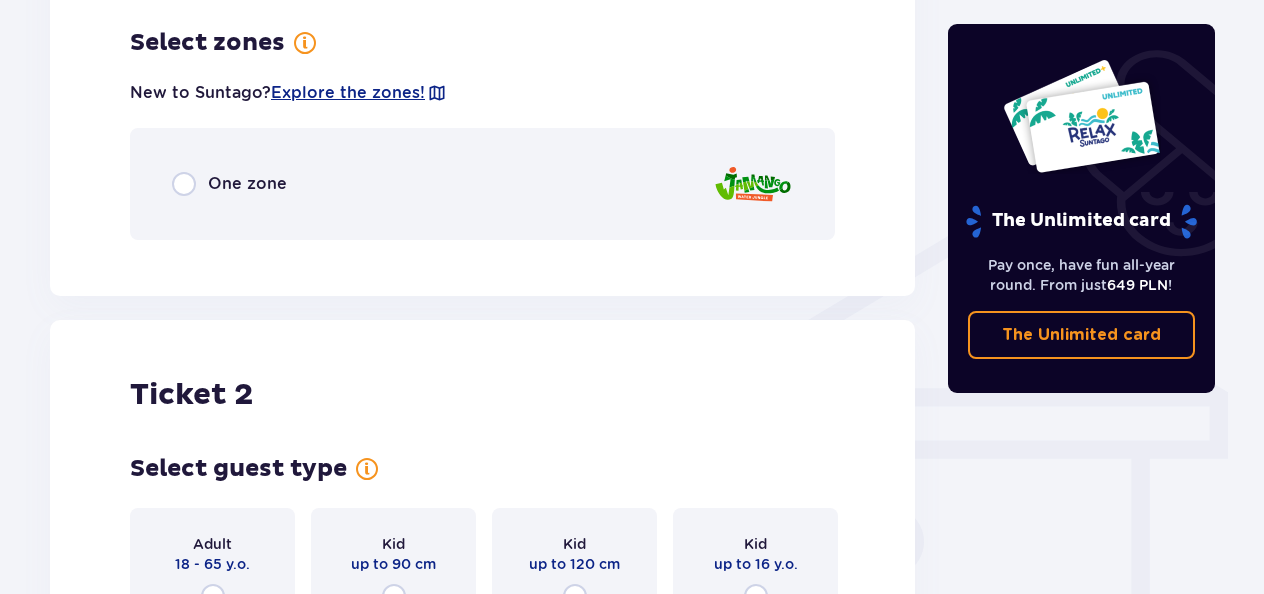 scroll, scrollTop: 1398, scrollLeft: 0, axis: vertical 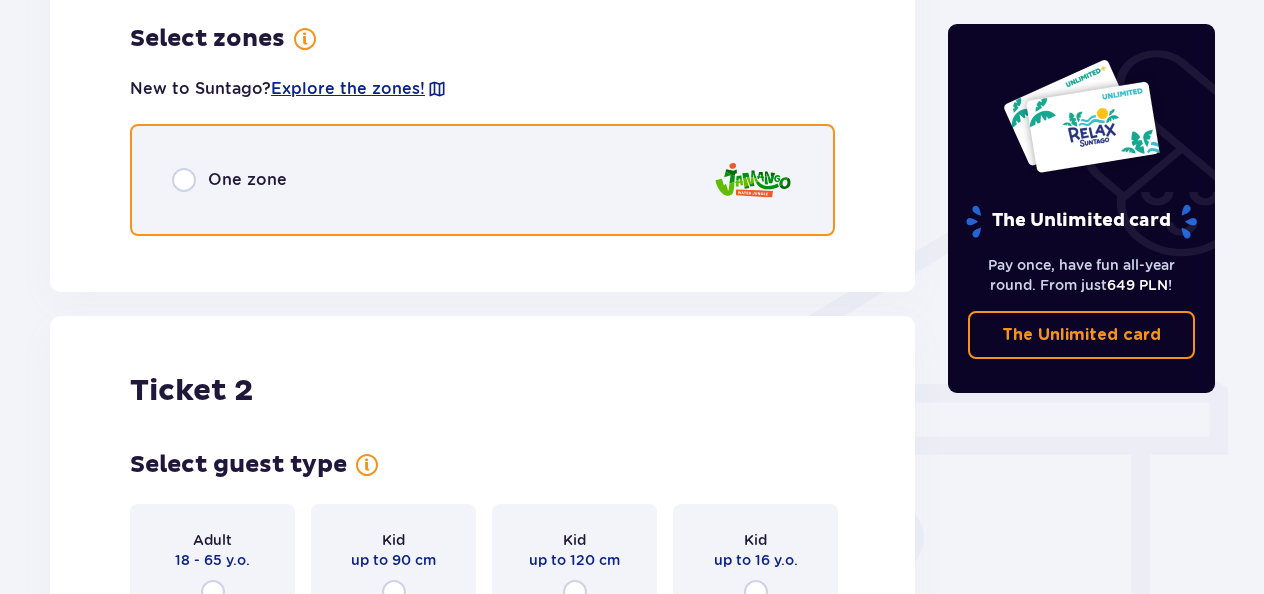 click at bounding box center (184, 180) 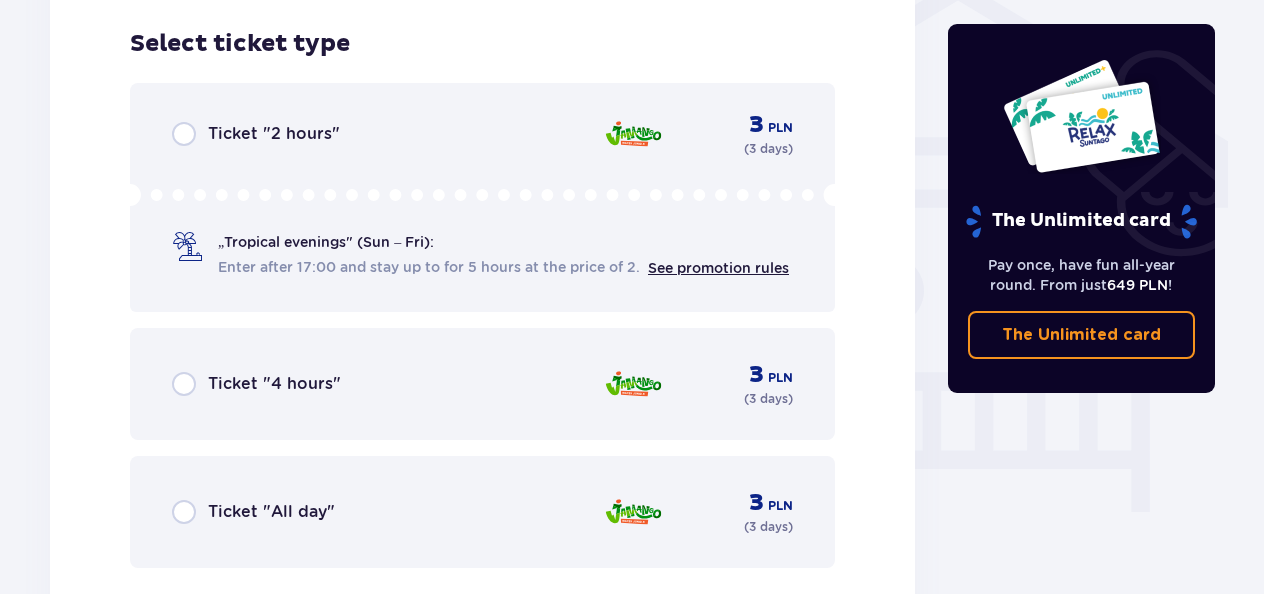 scroll, scrollTop: 1650, scrollLeft: 0, axis: vertical 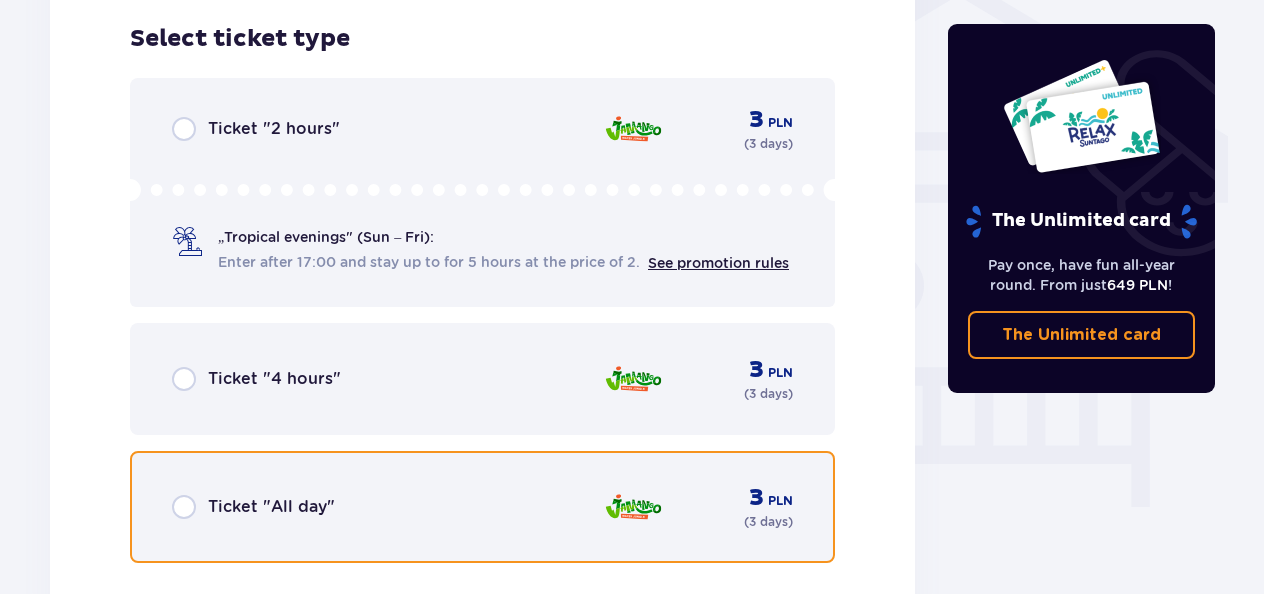 click at bounding box center [184, 507] 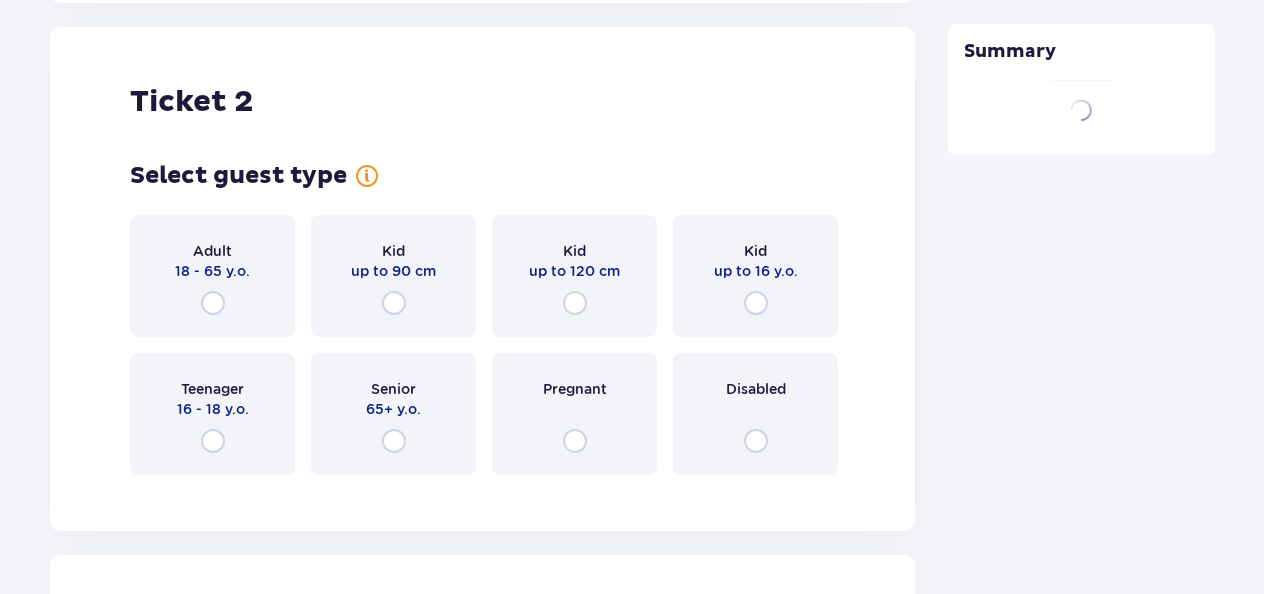 scroll, scrollTop: 2269, scrollLeft: 0, axis: vertical 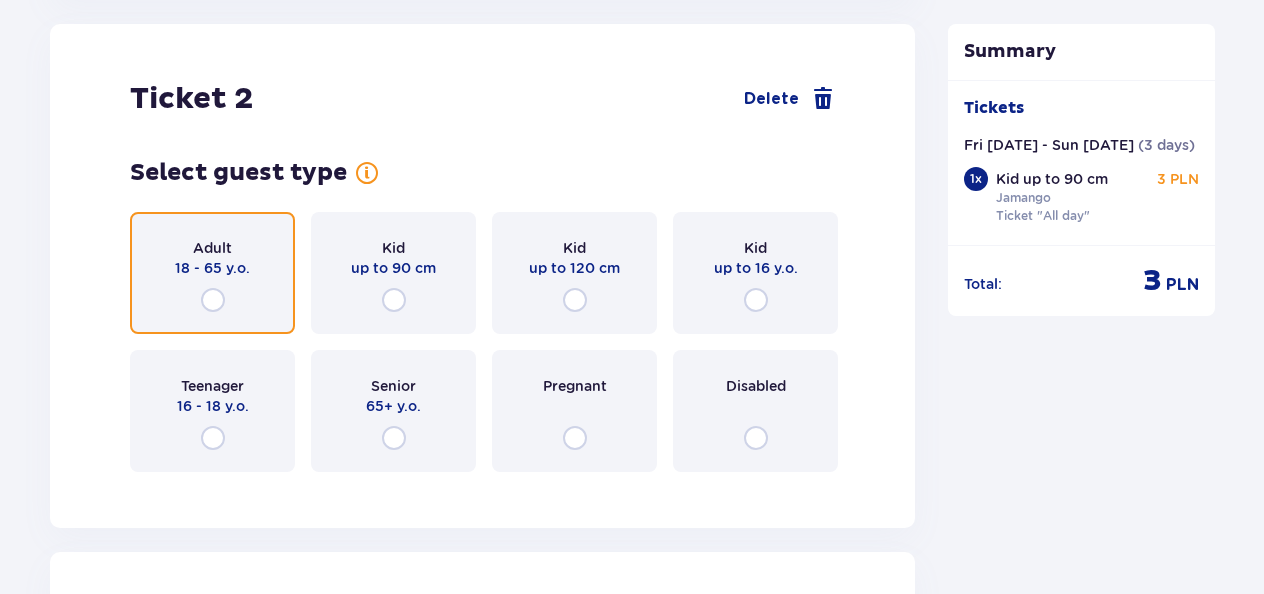 click at bounding box center (213, 300) 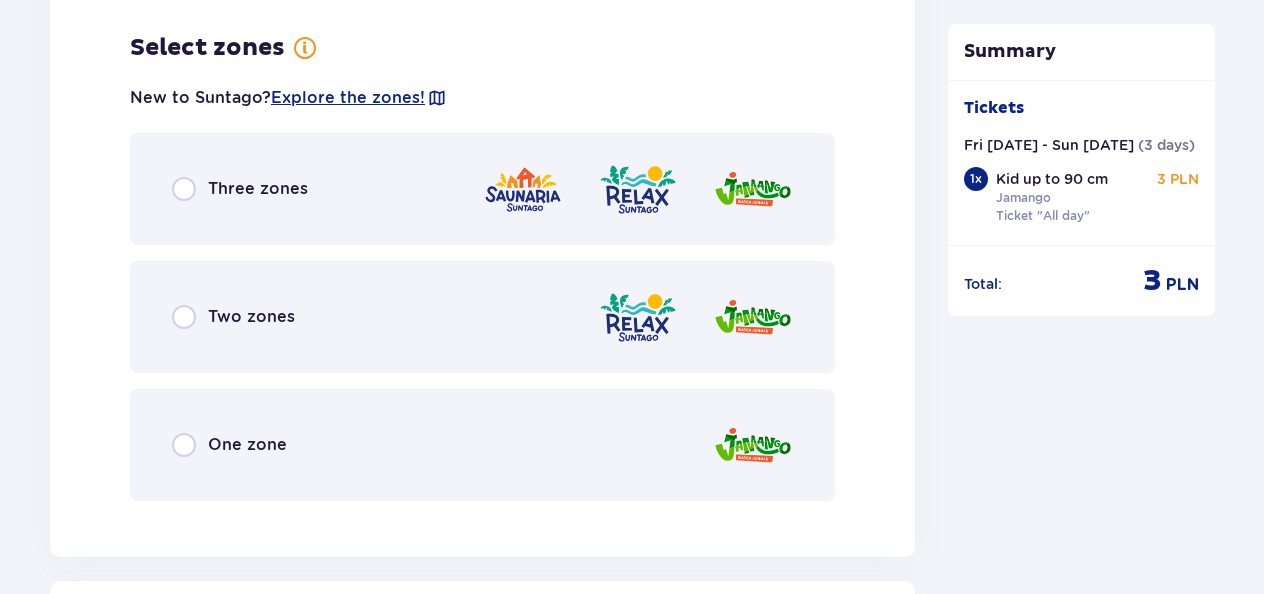 scroll, scrollTop: 2757, scrollLeft: 0, axis: vertical 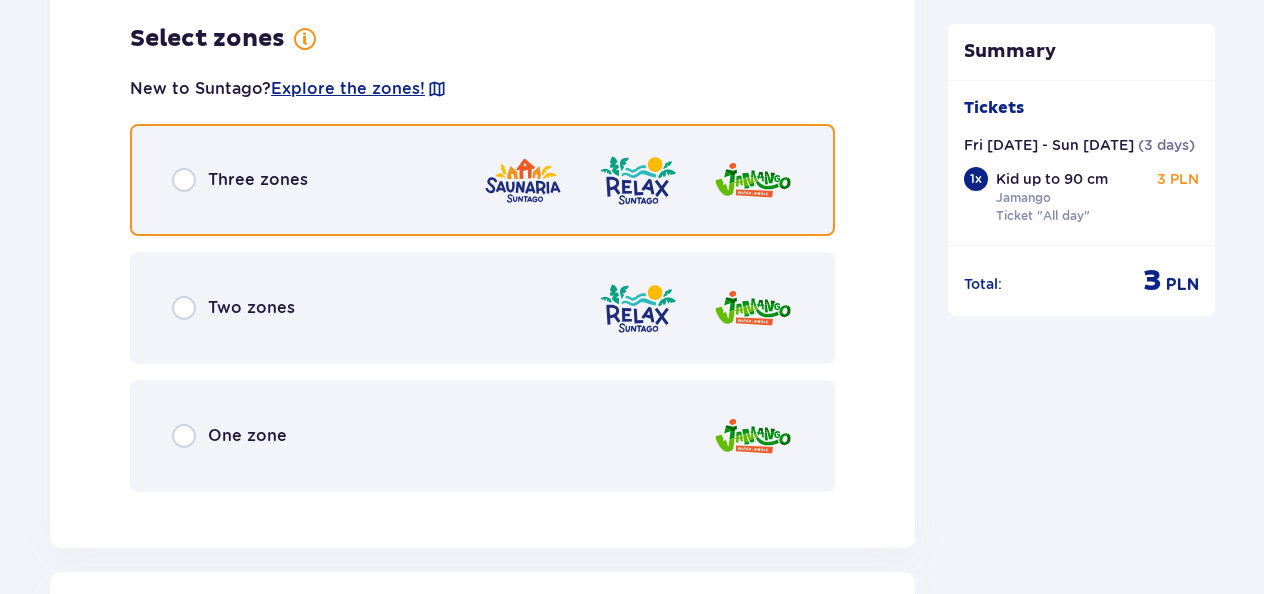 click at bounding box center (184, 180) 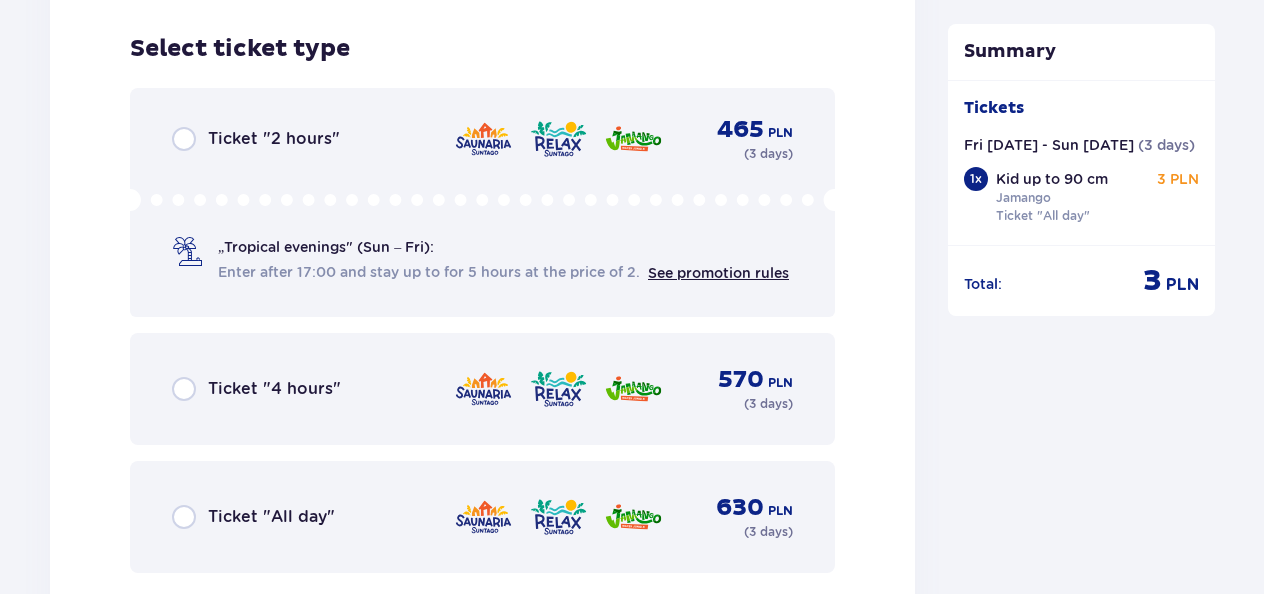 scroll, scrollTop: 3265, scrollLeft: 0, axis: vertical 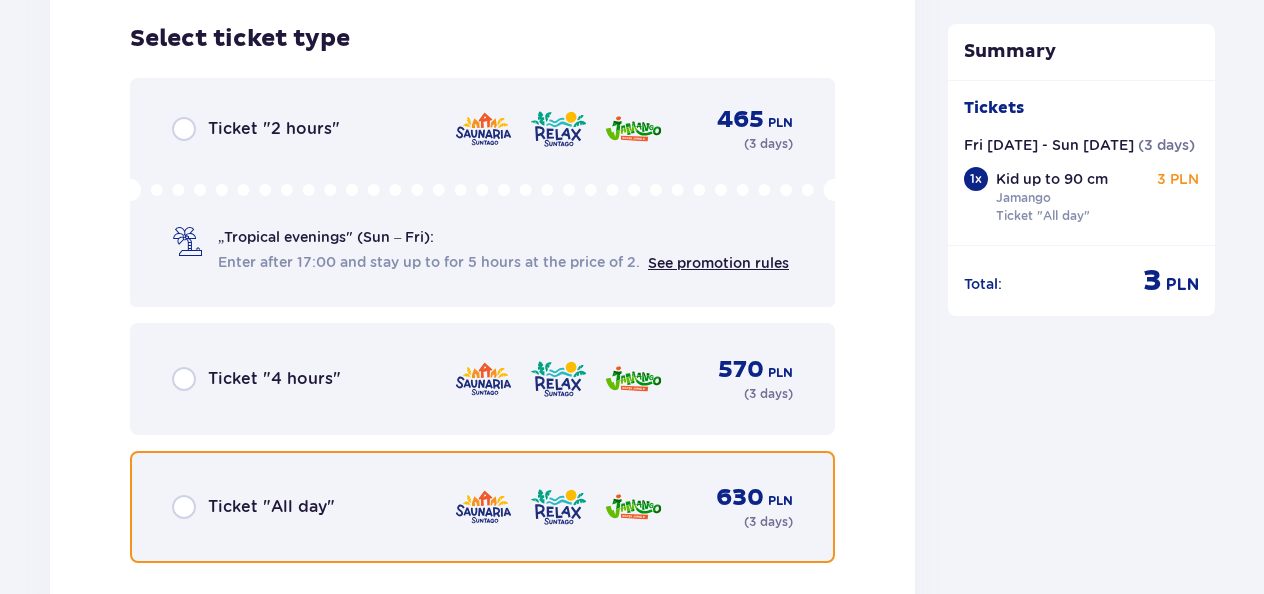 click at bounding box center (184, 507) 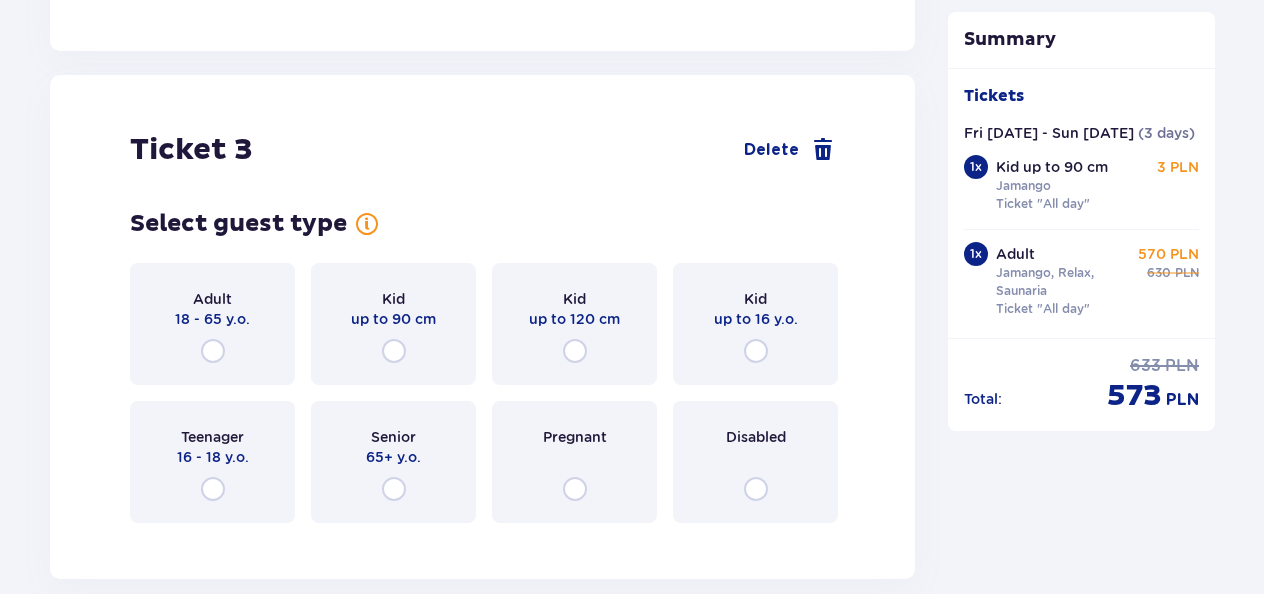 scroll, scrollTop: 3884, scrollLeft: 0, axis: vertical 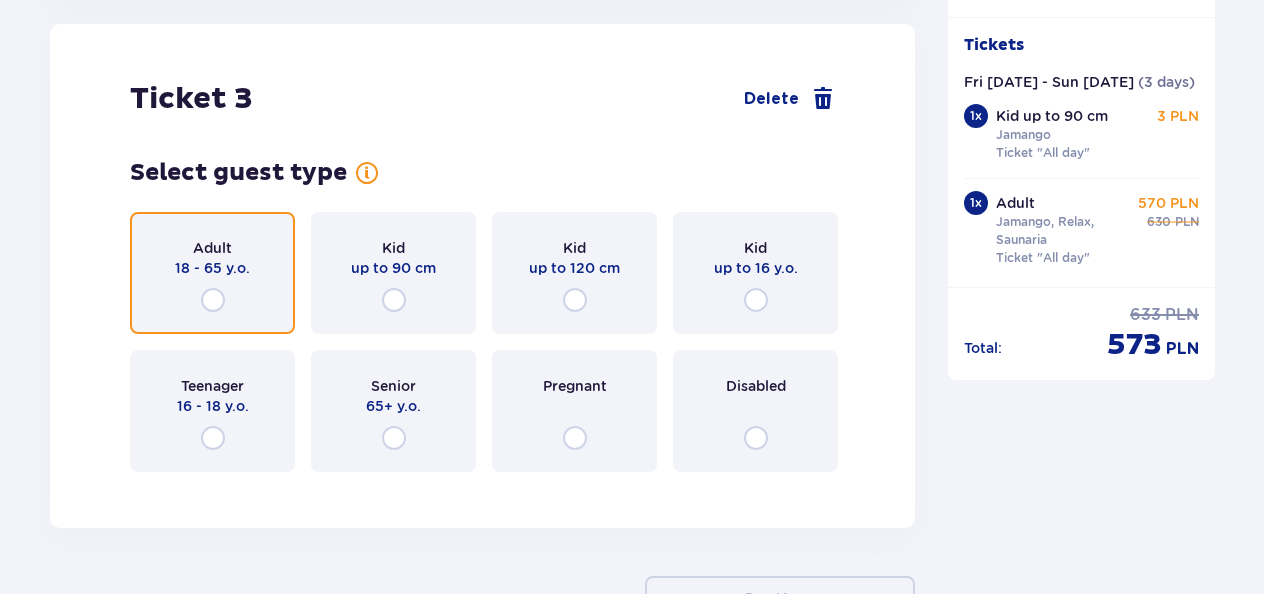 click at bounding box center (213, 300) 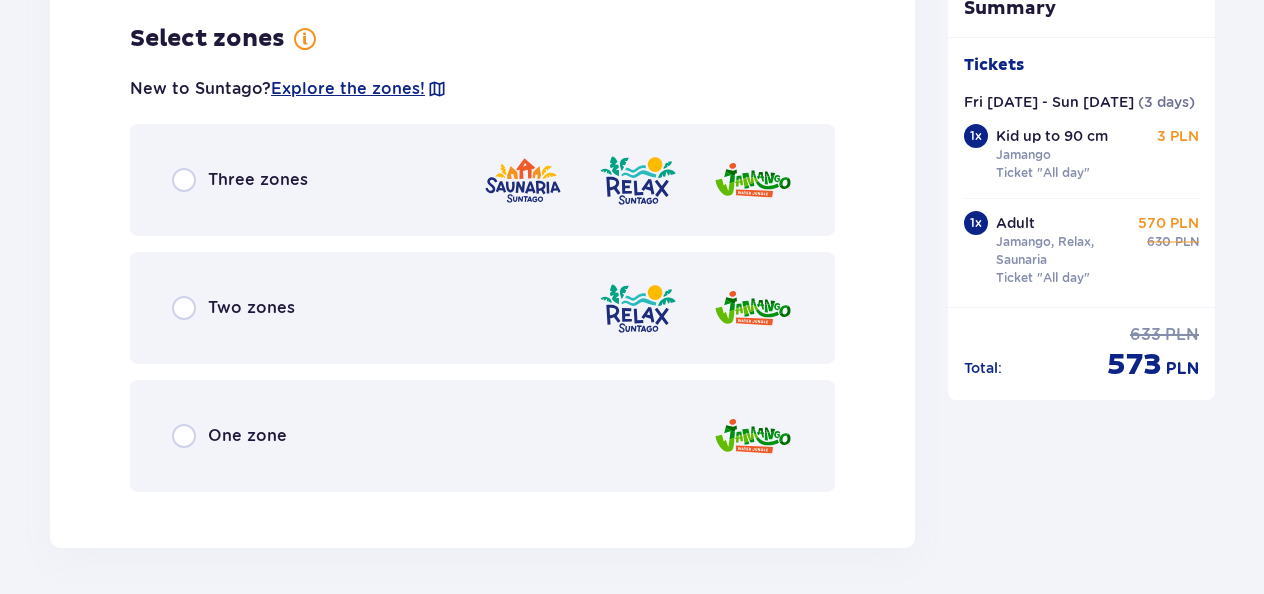 click on "Two zones" at bounding box center [251, 308] 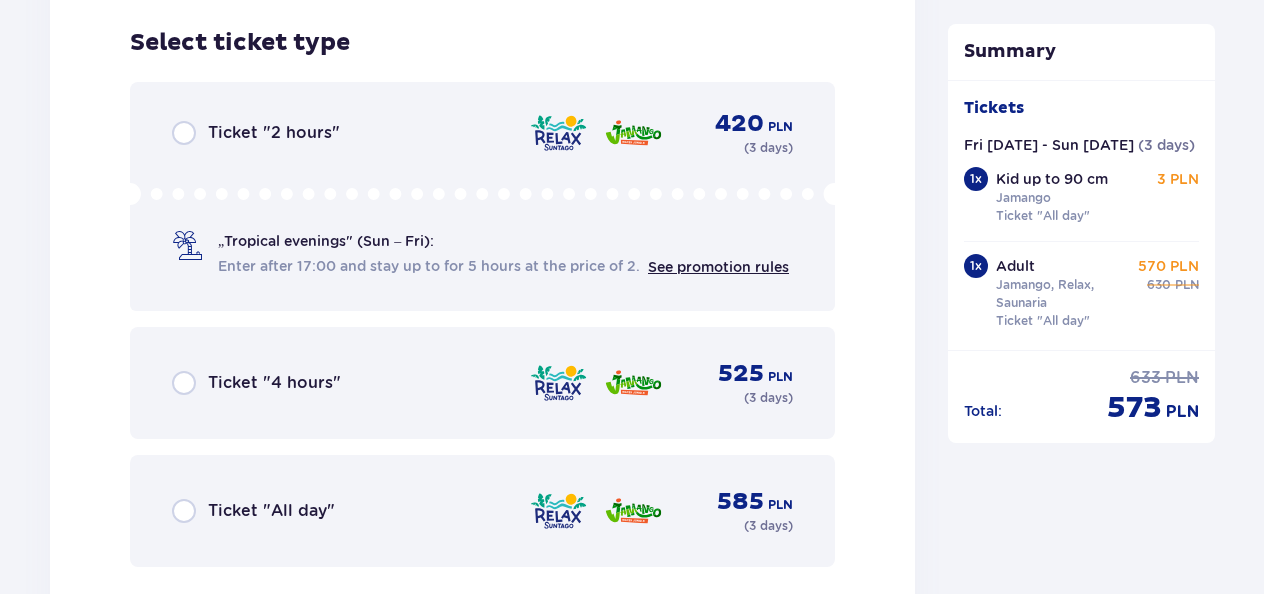 scroll, scrollTop: 4880, scrollLeft: 0, axis: vertical 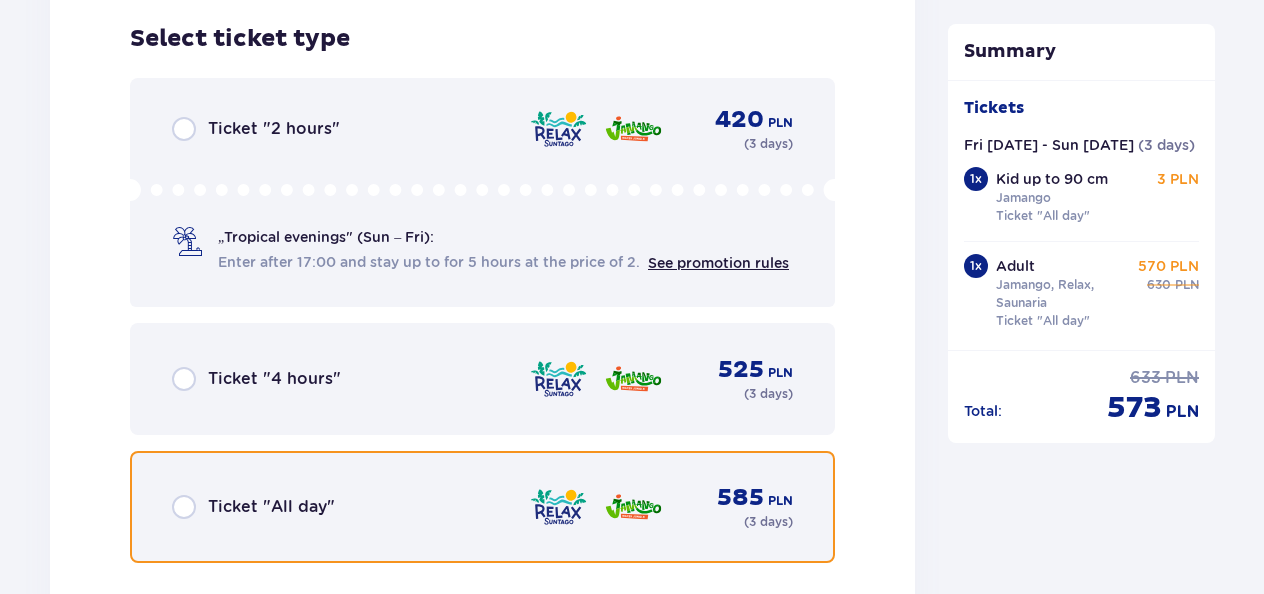 click at bounding box center (184, 507) 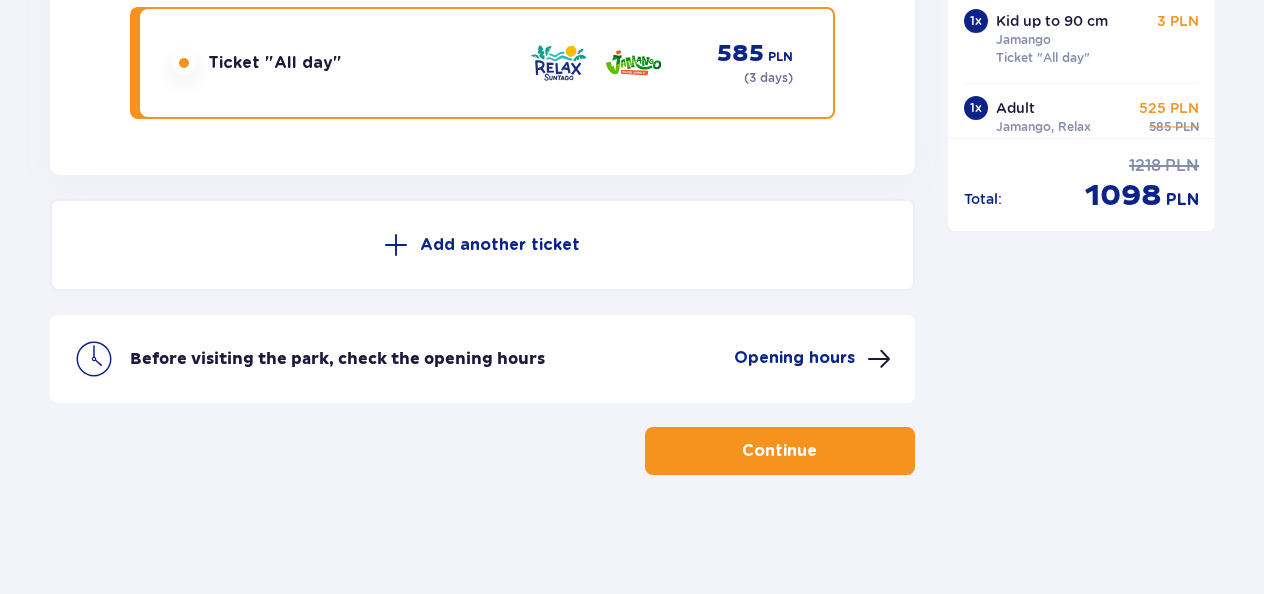 scroll, scrollTop: 5325, scrollLeft: 0, axis: vertical 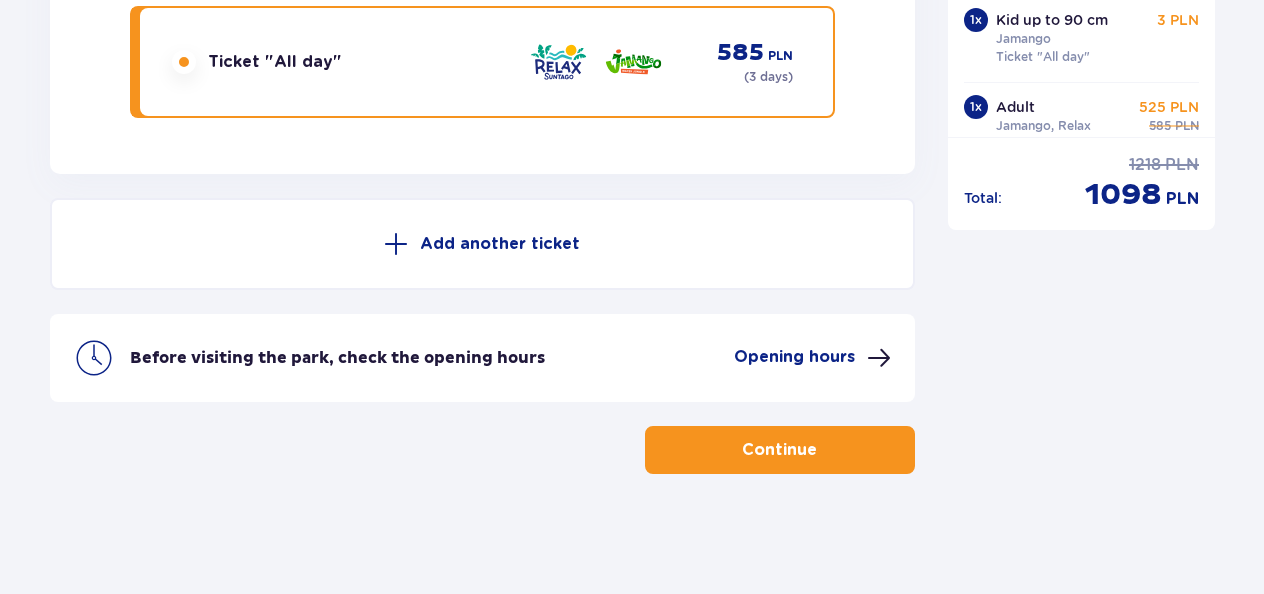 click on "Add another ticket" at bounding box center (482, 244) 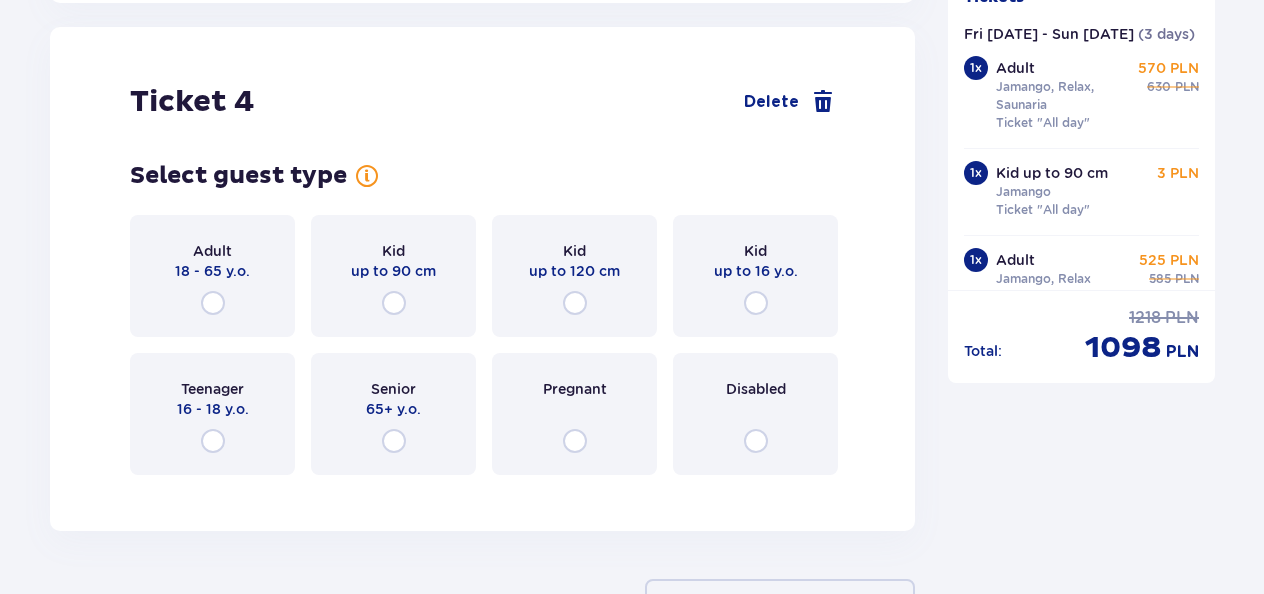 scroll, scrollTop: 5499, scrollLeft: 0, axis: vertical 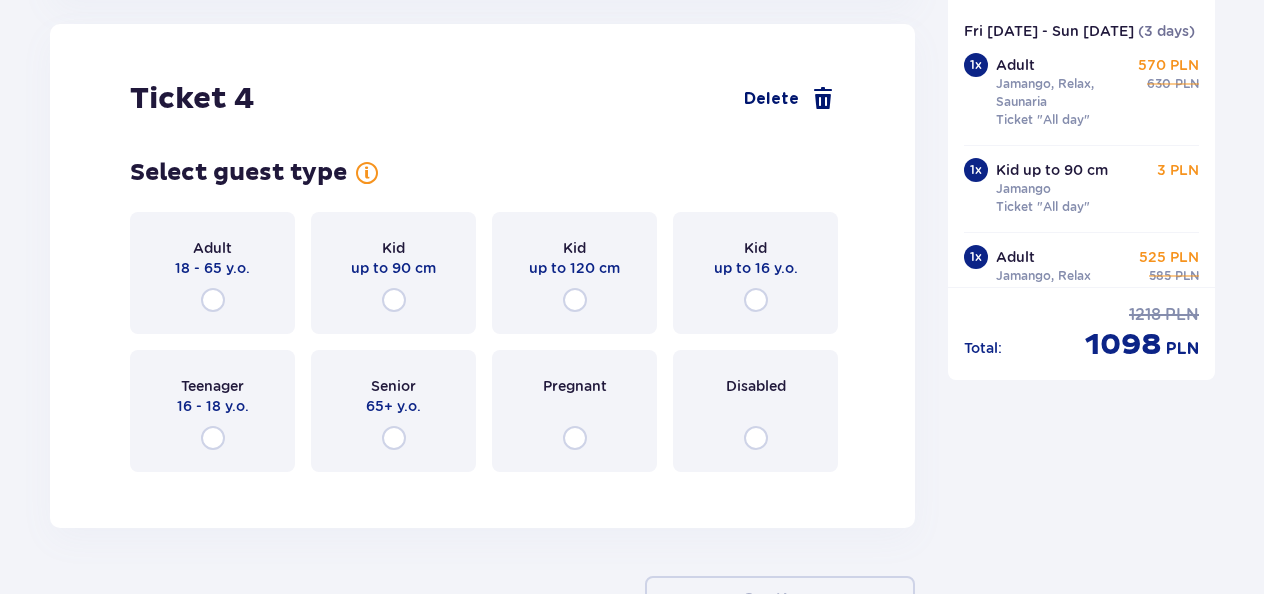 click at bounding box center [823, 99] 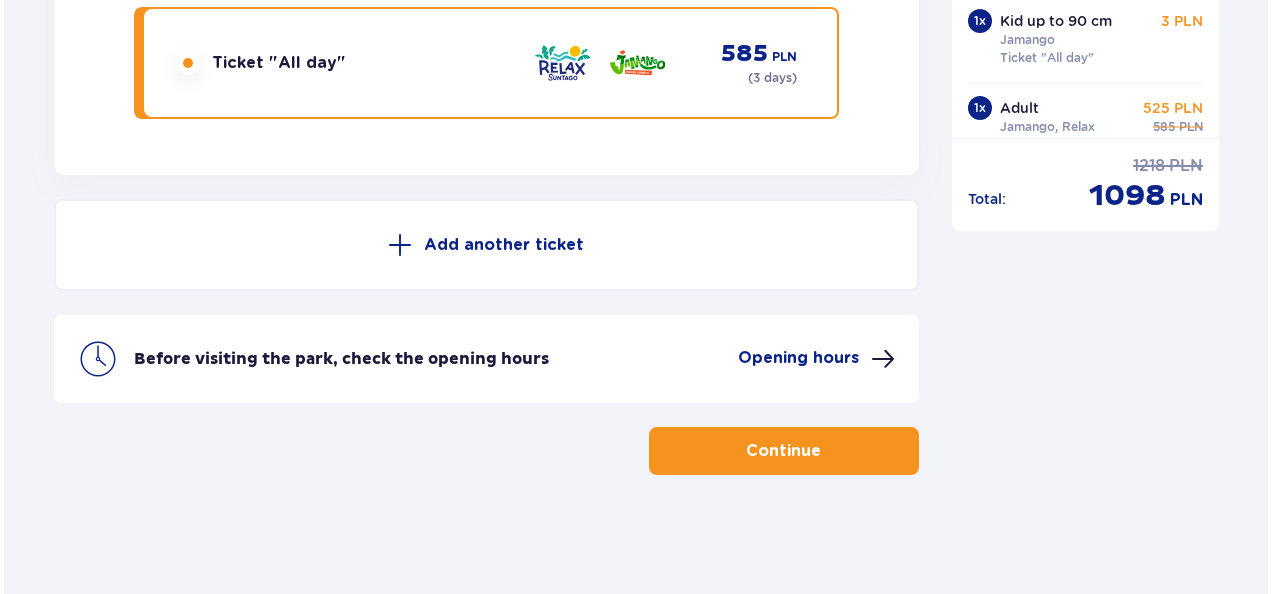 scroll, scrollTop: 5325, scrollLeft: 0, axis: vertical 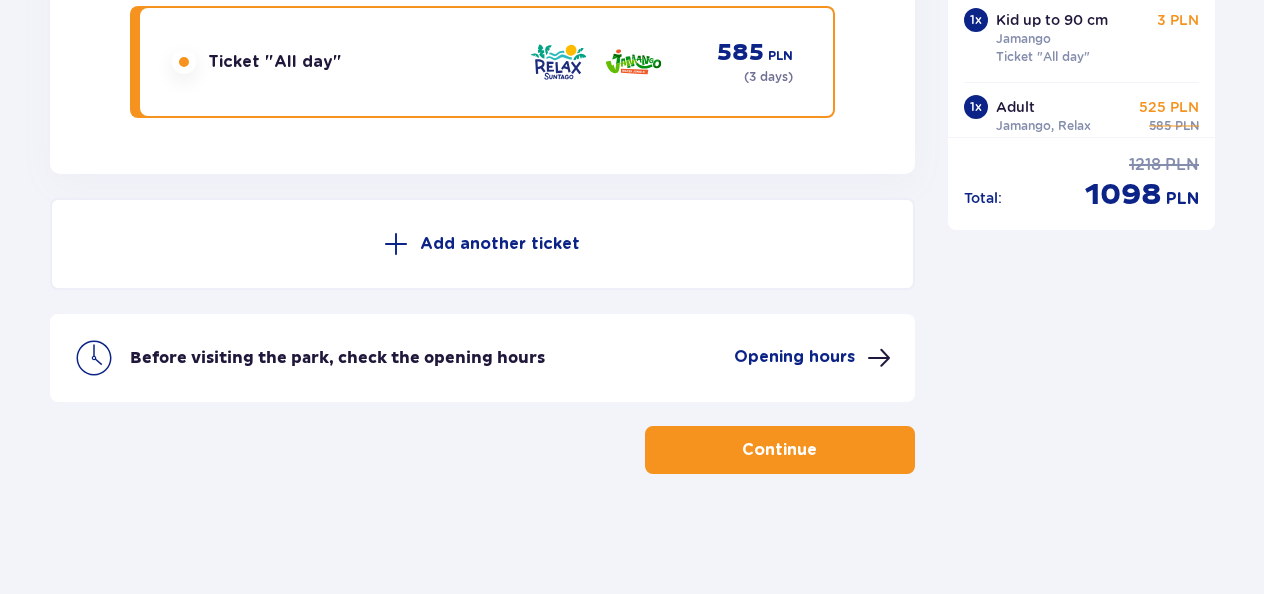 click on "Opening hours" at bounding box center (794, 357) 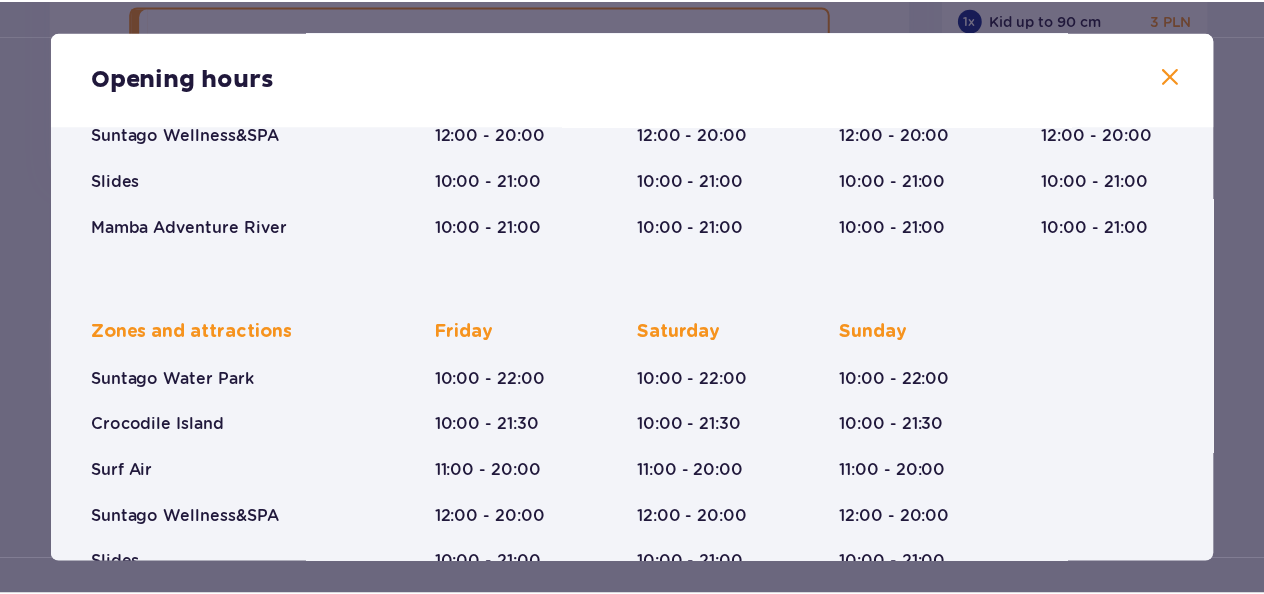 scroll, scrollTop: 444, scrollLeft: 0, axis: vertical 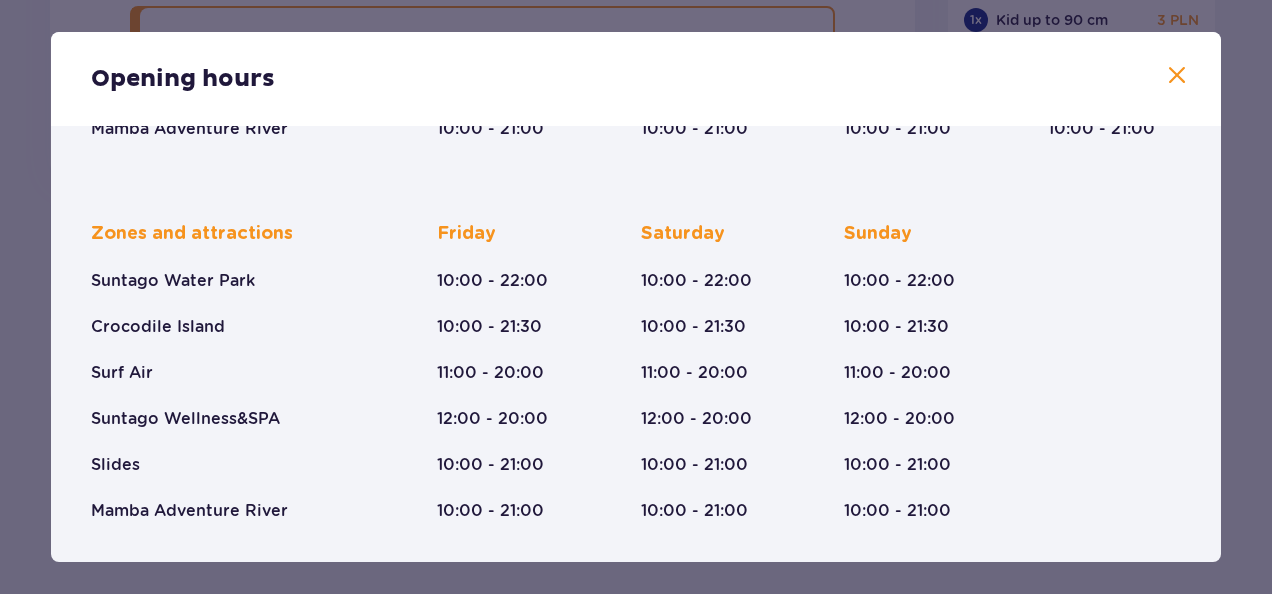 click at bounding box center [1177, 76] 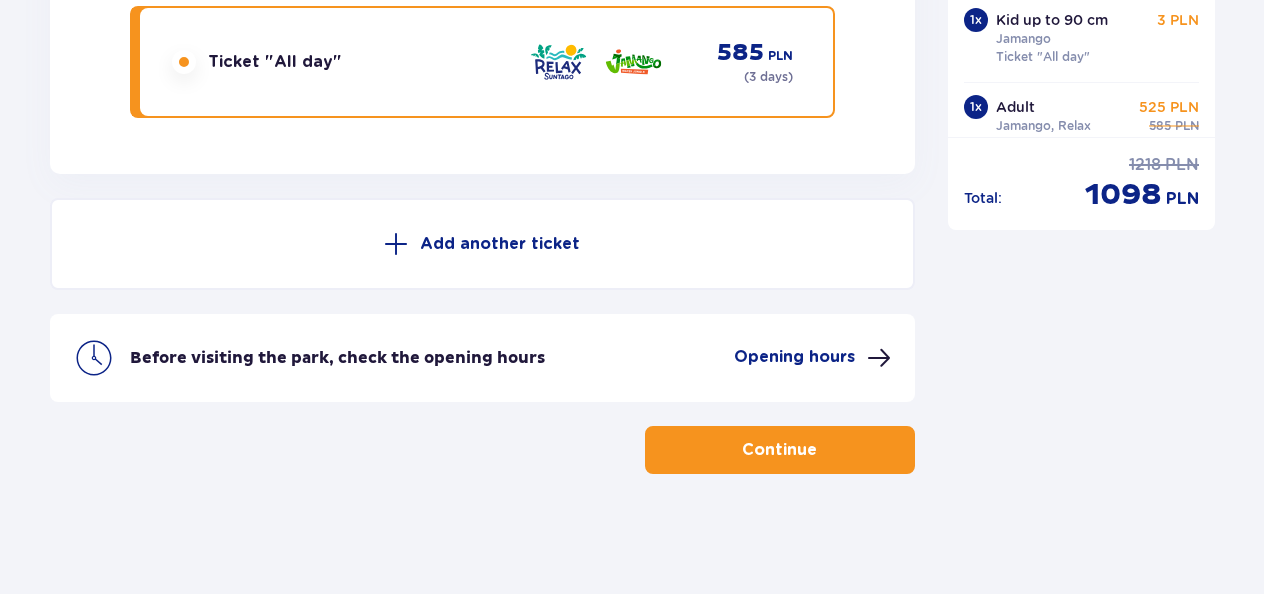 click on "Continue" at bounding box center [780, 450] 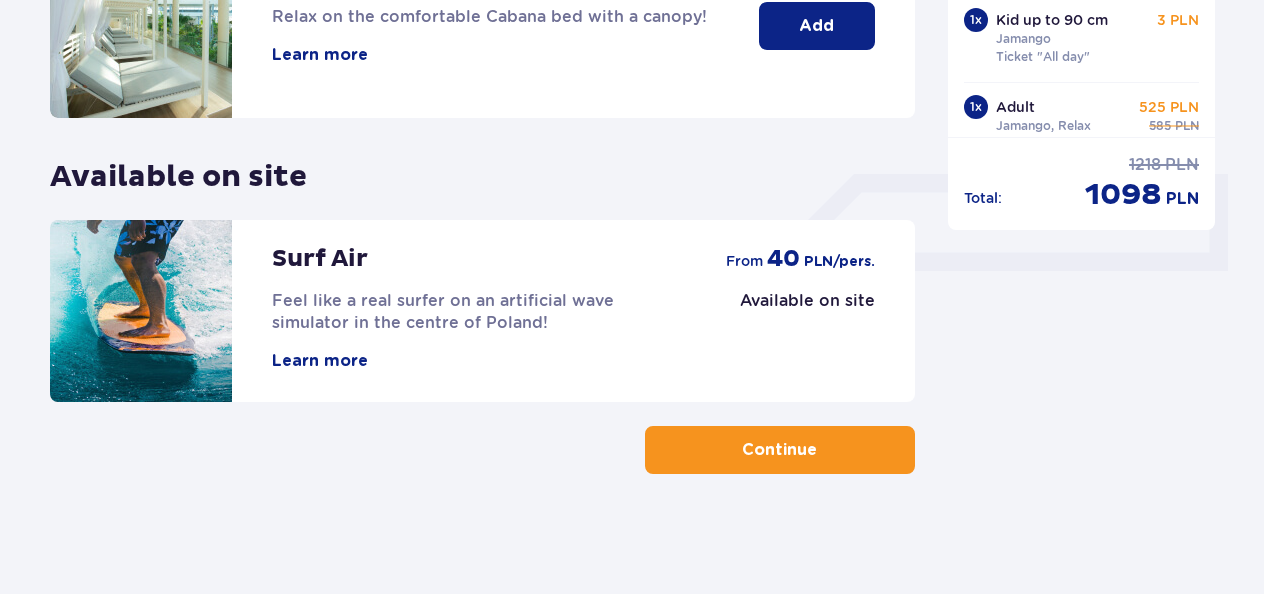 scroll, scrollTop: 0, scrollLeft: 0, axis: both 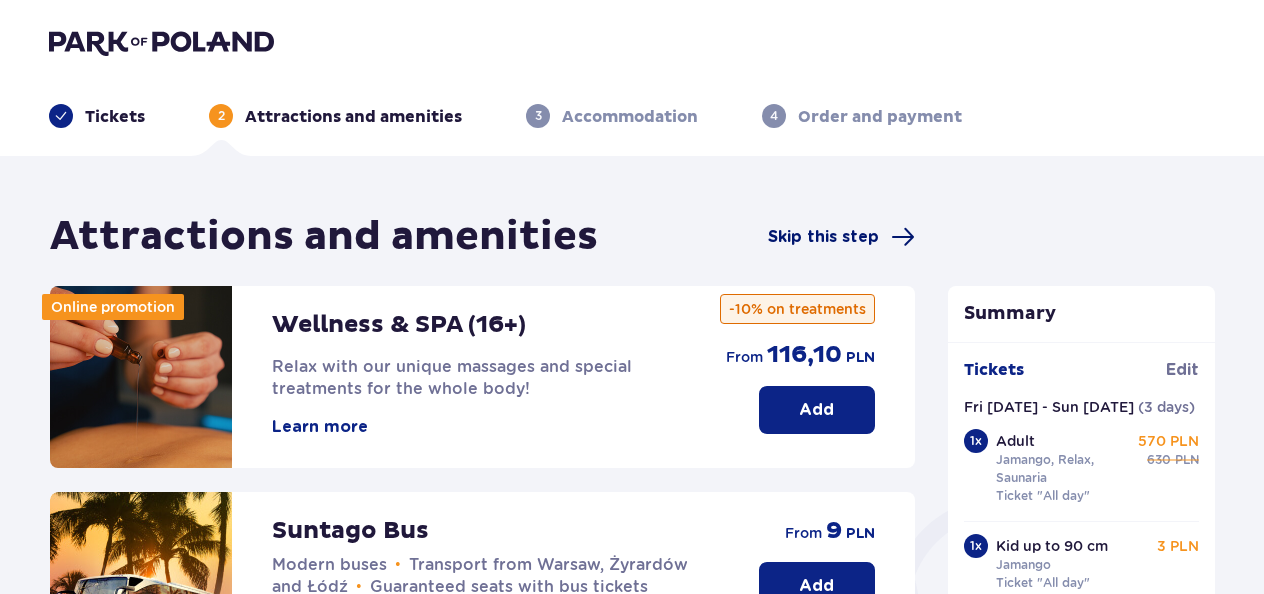 click at bounding box center (903, 237) 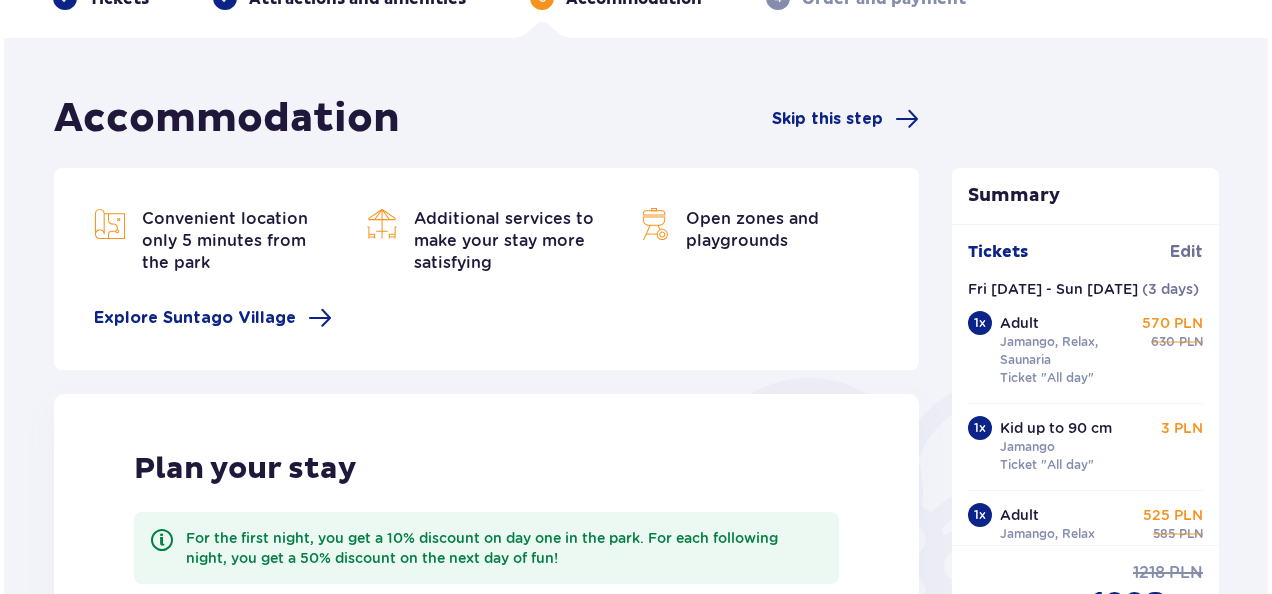 scroll, scrollTop: 125, scrollLeft: 0, axis: vertical 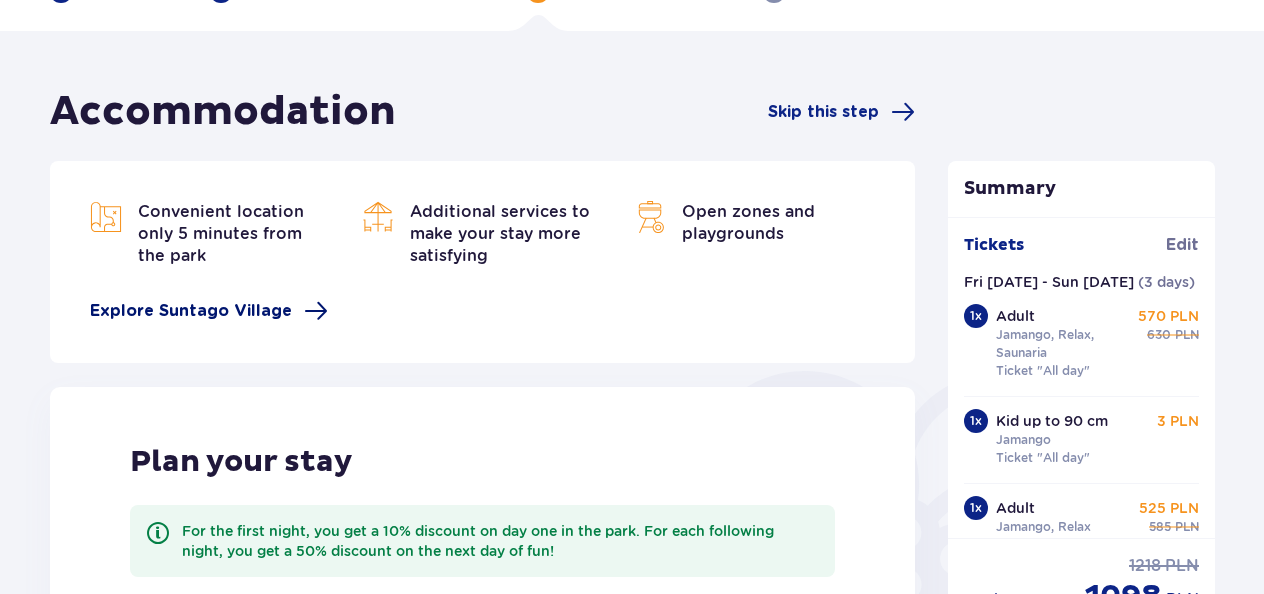 click on "Explore Suntago Village" at bounding box center (209, 311) 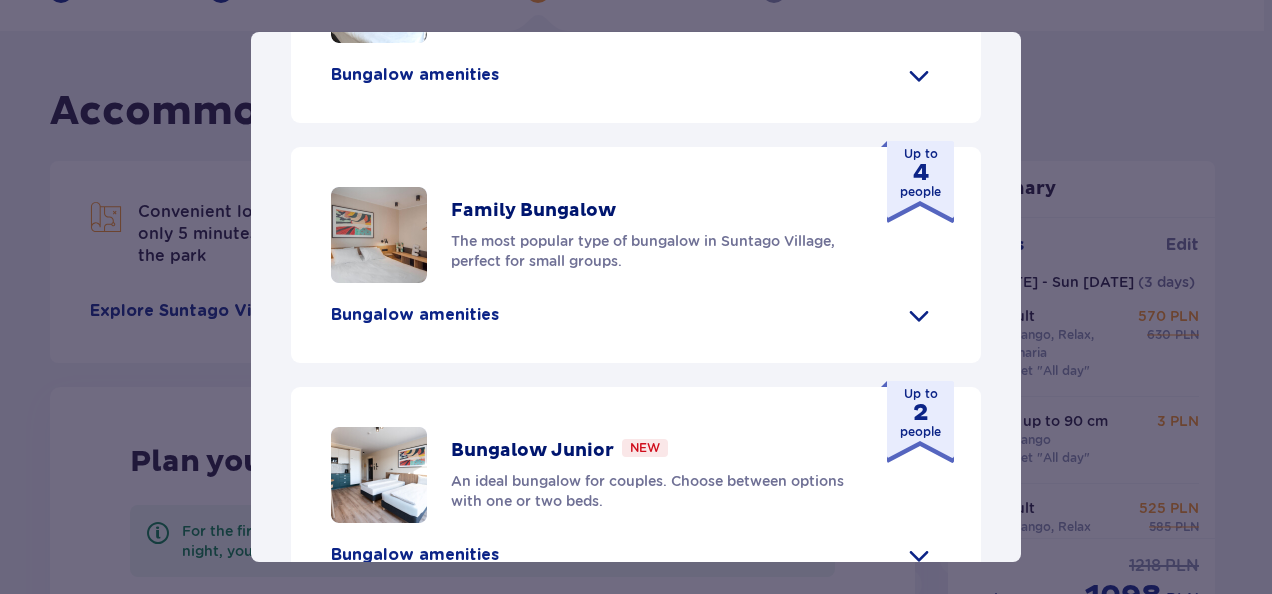 scroll, scrollTop: 995, scrollLeft: 0, axis: vertical 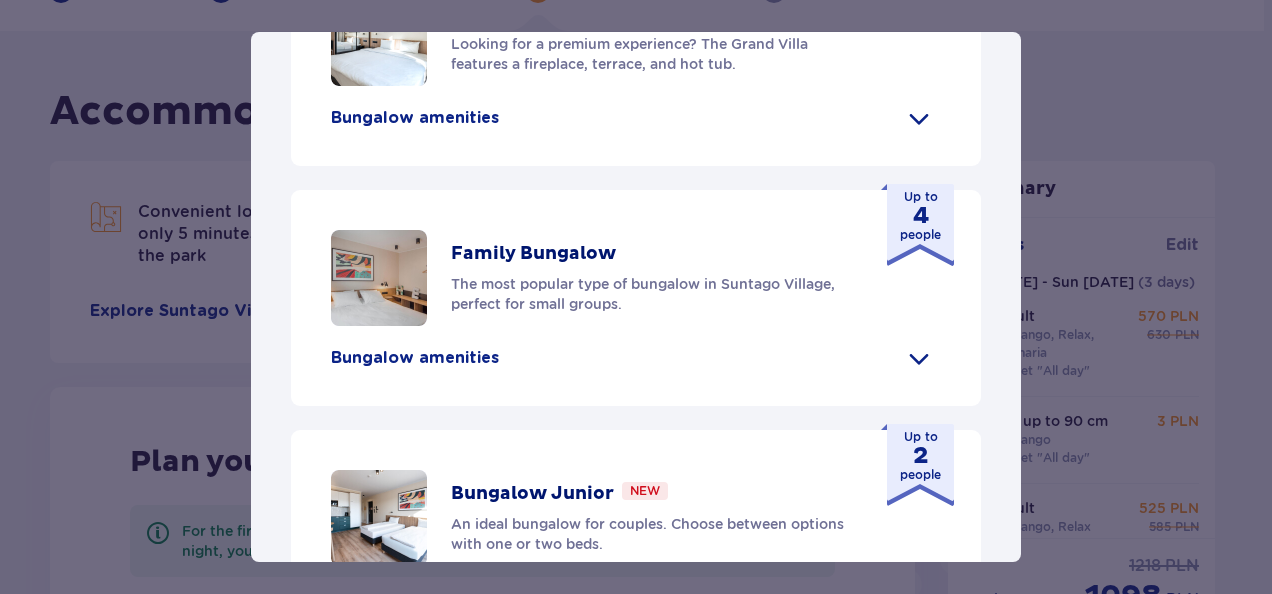 click on "Bungalow amenities" at bounding box center [415, 358] 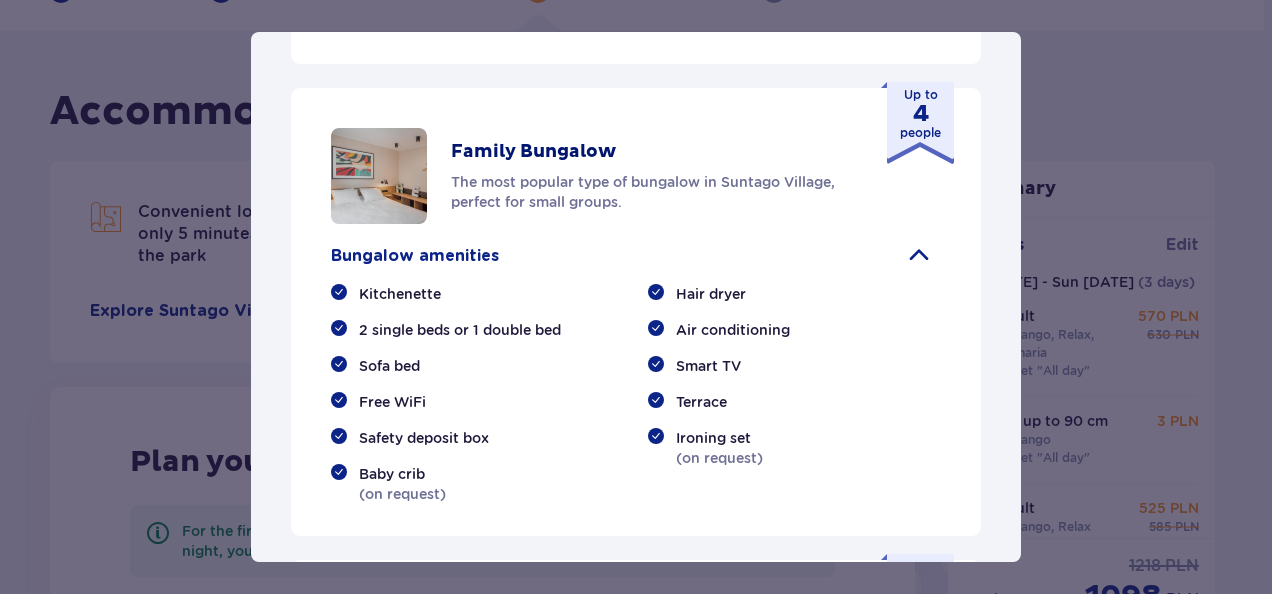 scroll, scrollTop: 1060, scrollLeft: 0, axis: vertical 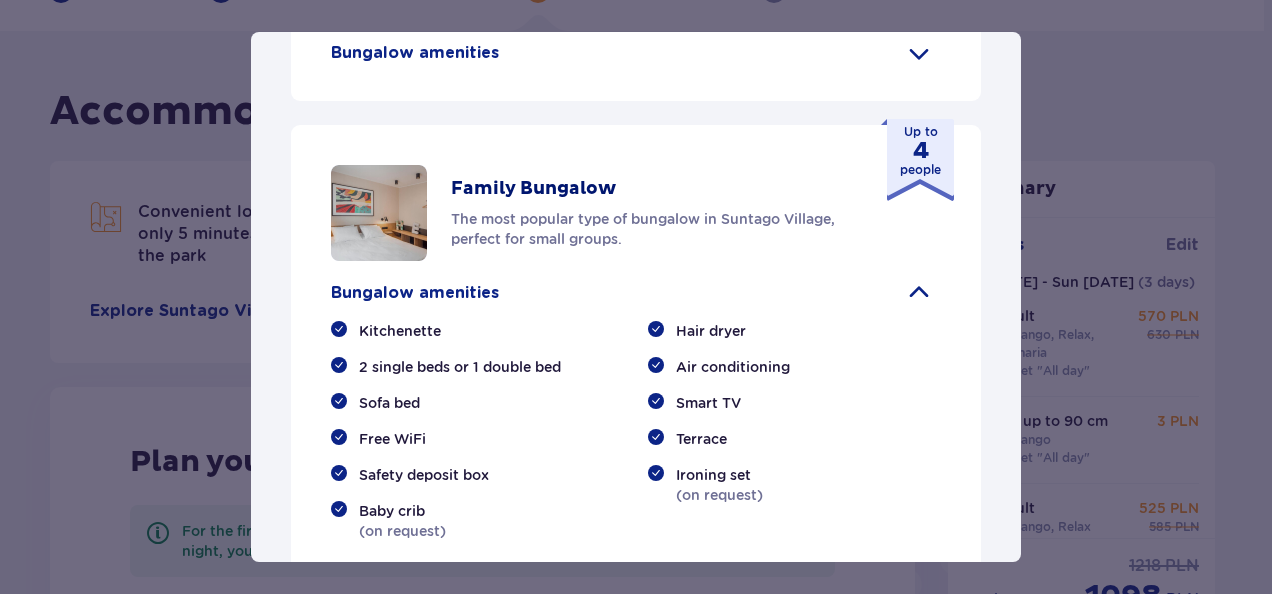 click at bounding box center (919, 293) 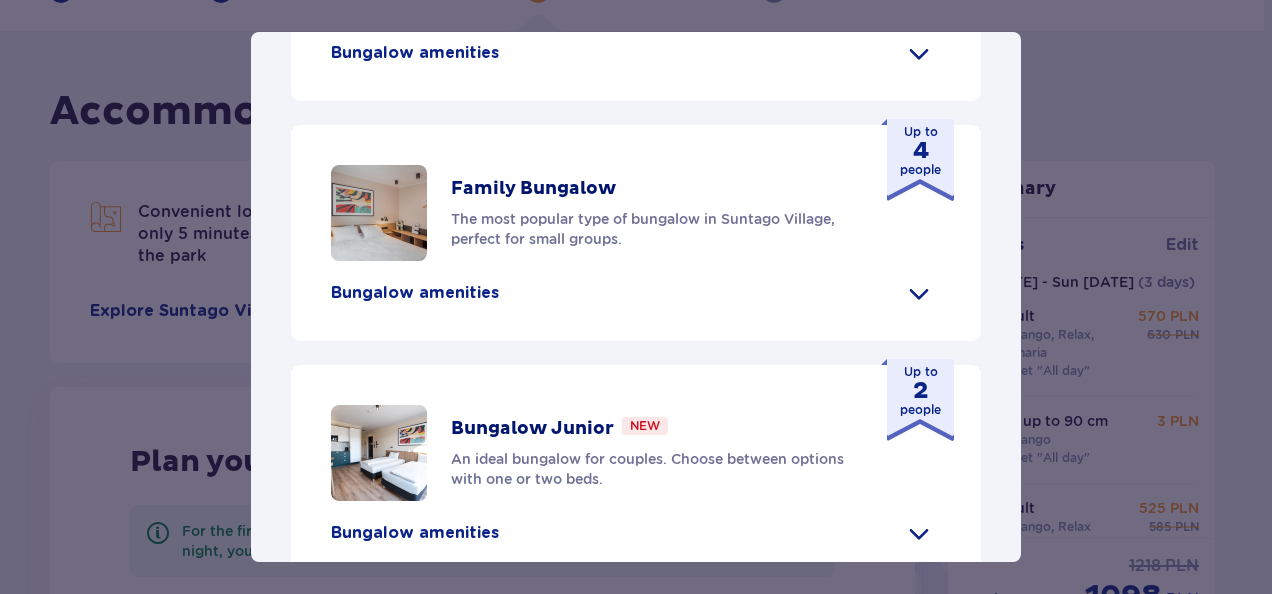 click on "Family Bungalow The most popular type of bungalow in Suntago Village, perfect for small groups. Up to  4  people" at bounding box center [636, 213] 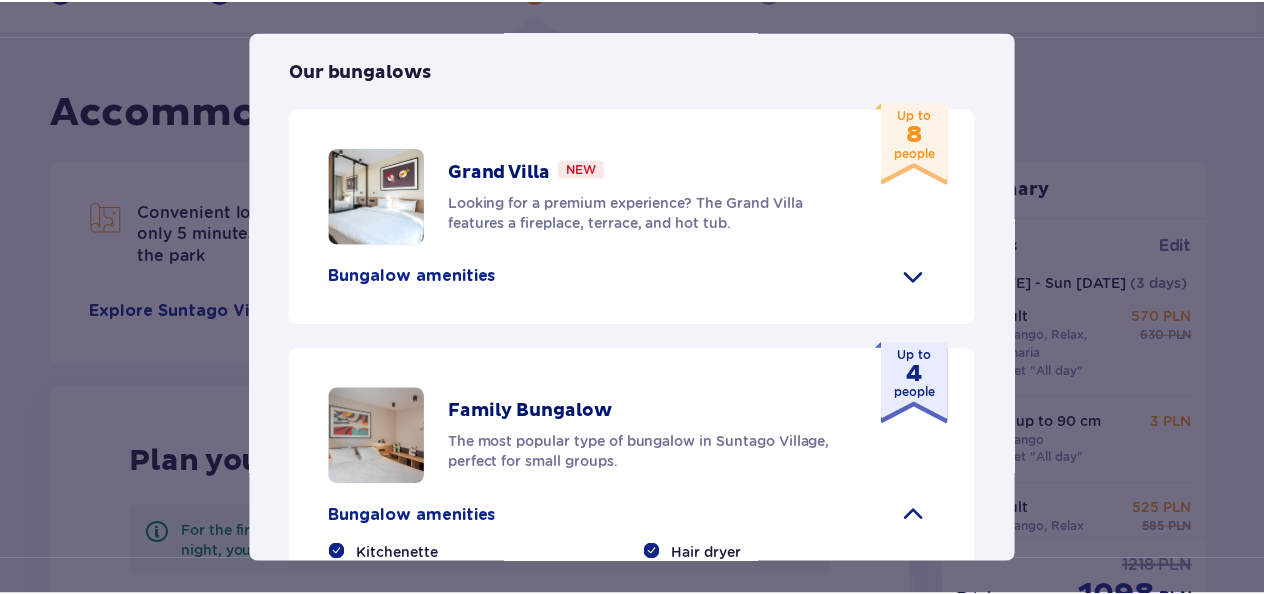 scroll, scrollTop: 832, scrollLeft: 0, axis: vertical 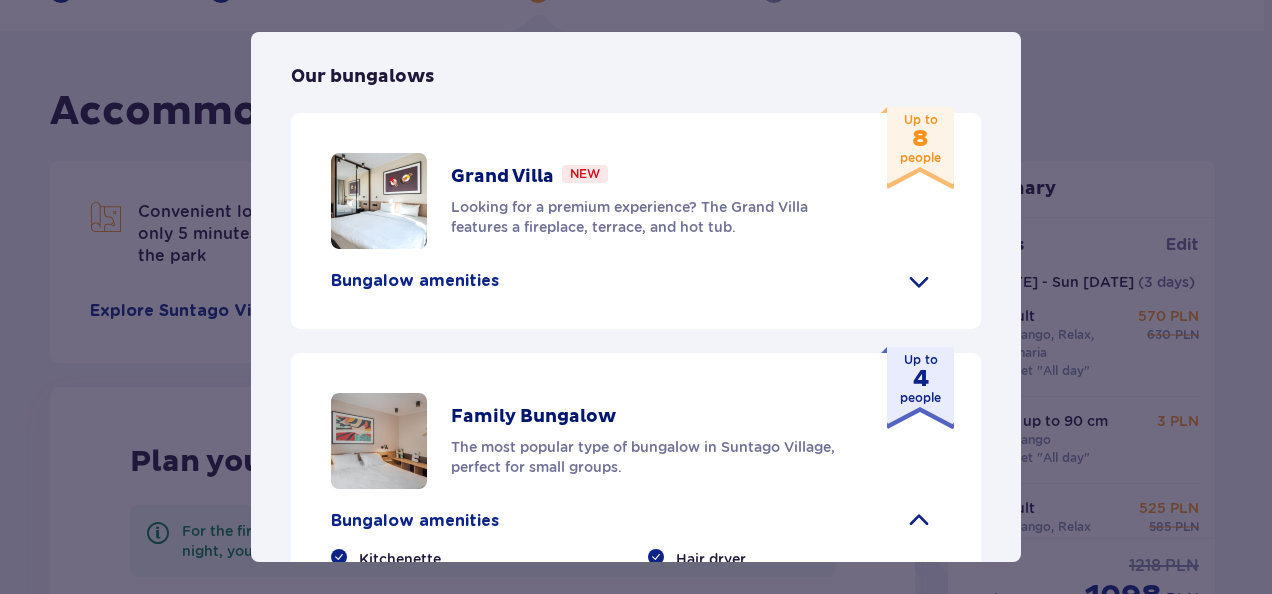 click at bounding box center (379, 441) 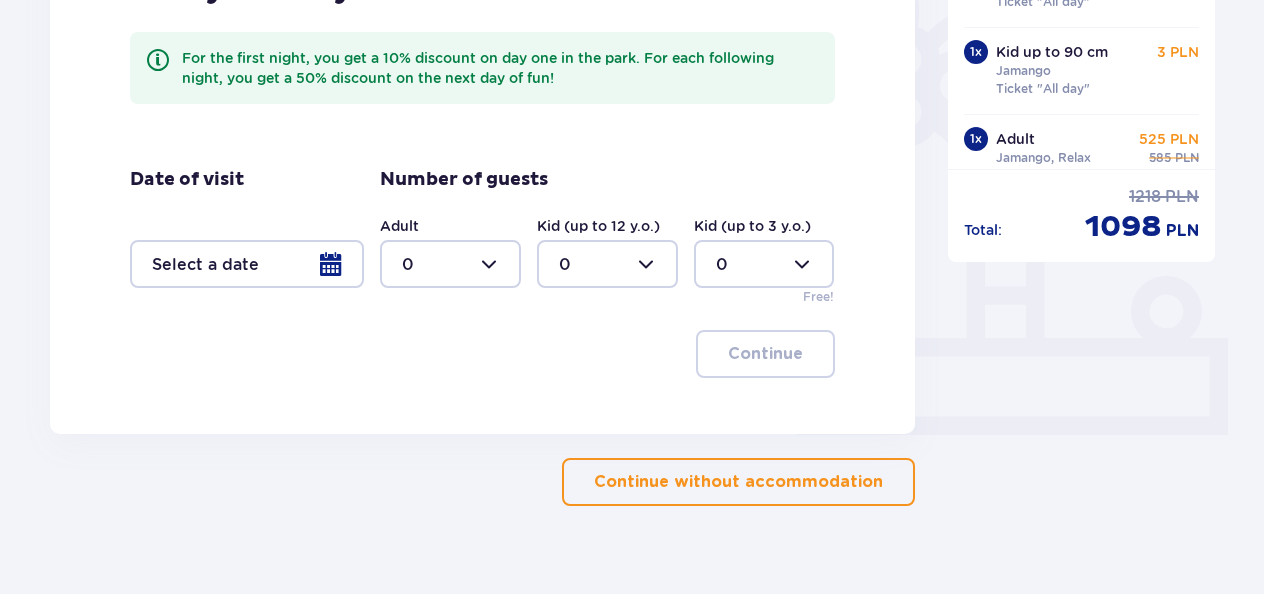 scroll, scrollTop: 600, scrollLeft: 0, axis: vertical 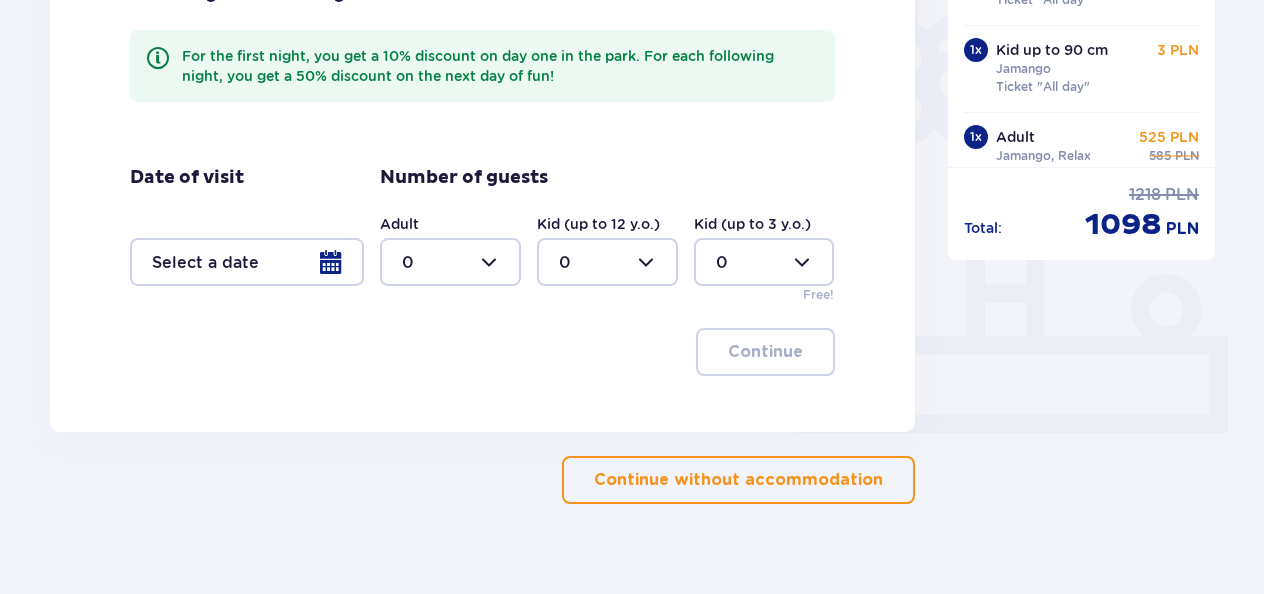 click at bounding box center (247, 262) 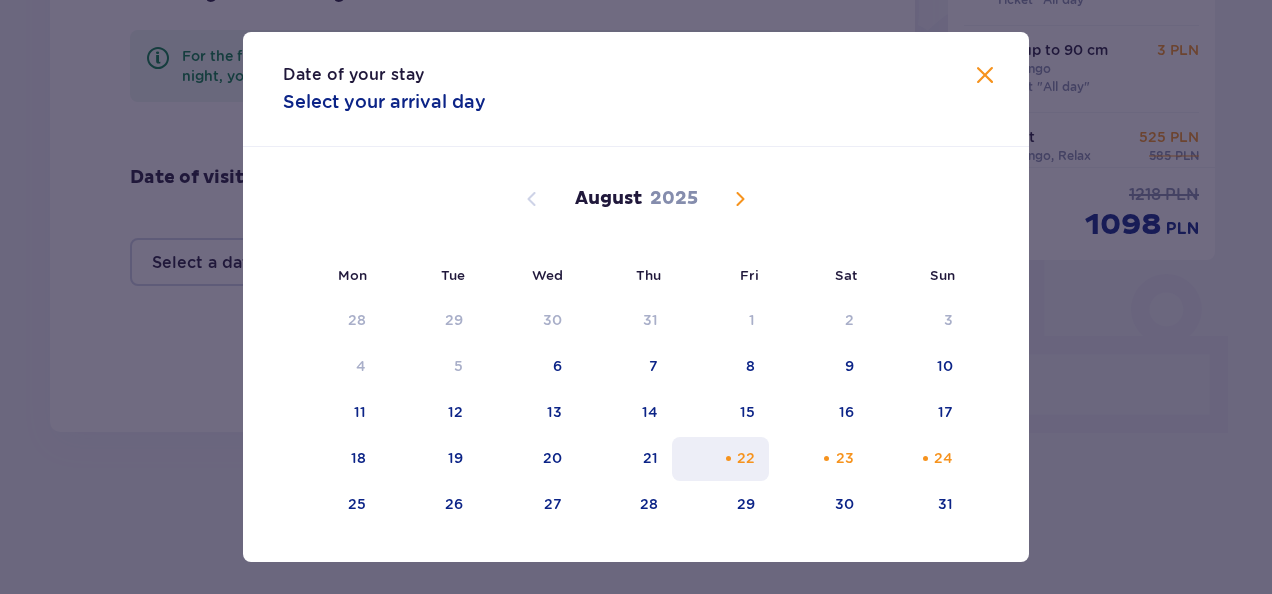 click on "22" at bounding box center (746, 458) 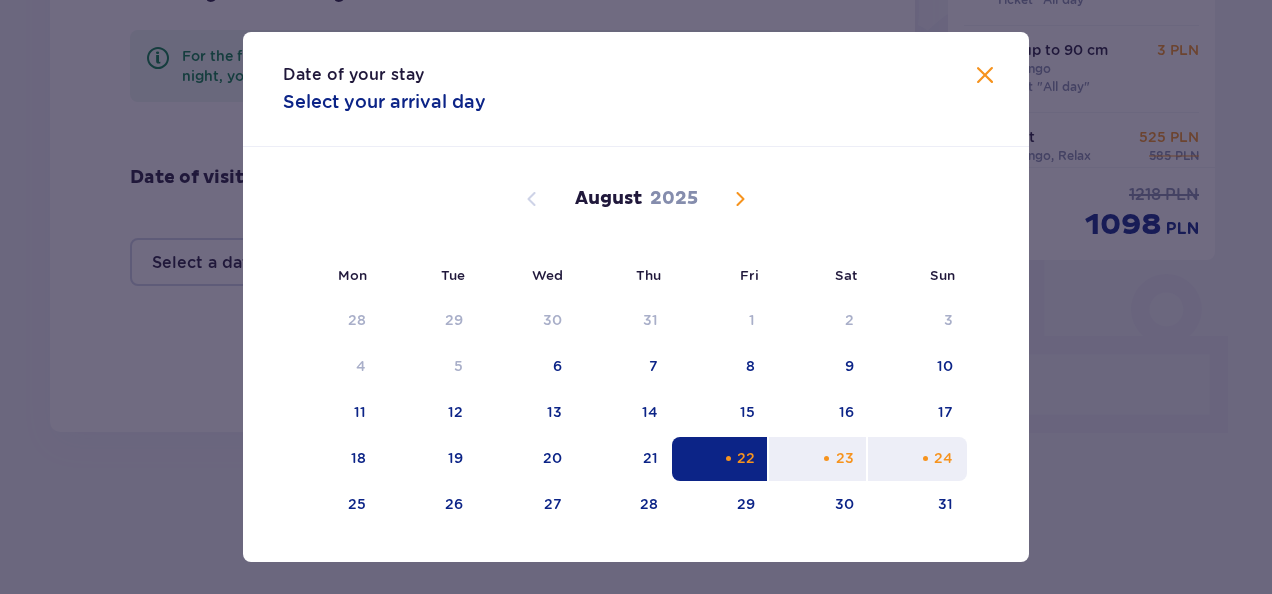 click on "24" at bounding box center [917, 459] 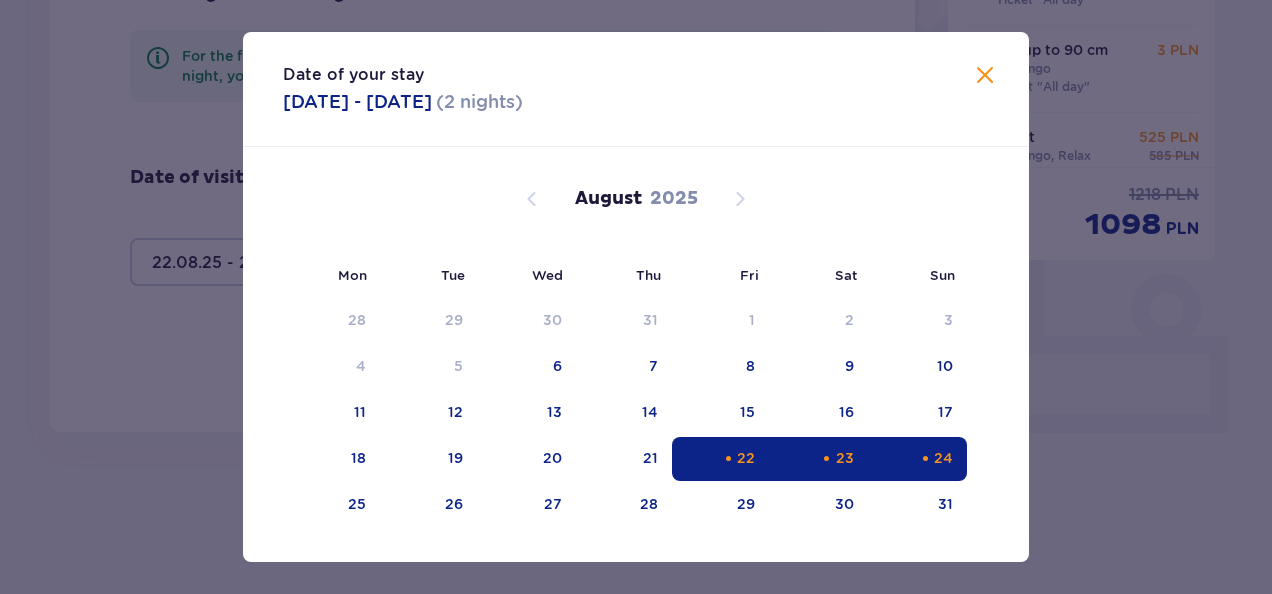 type on "22.08.25 - 24.08.25" 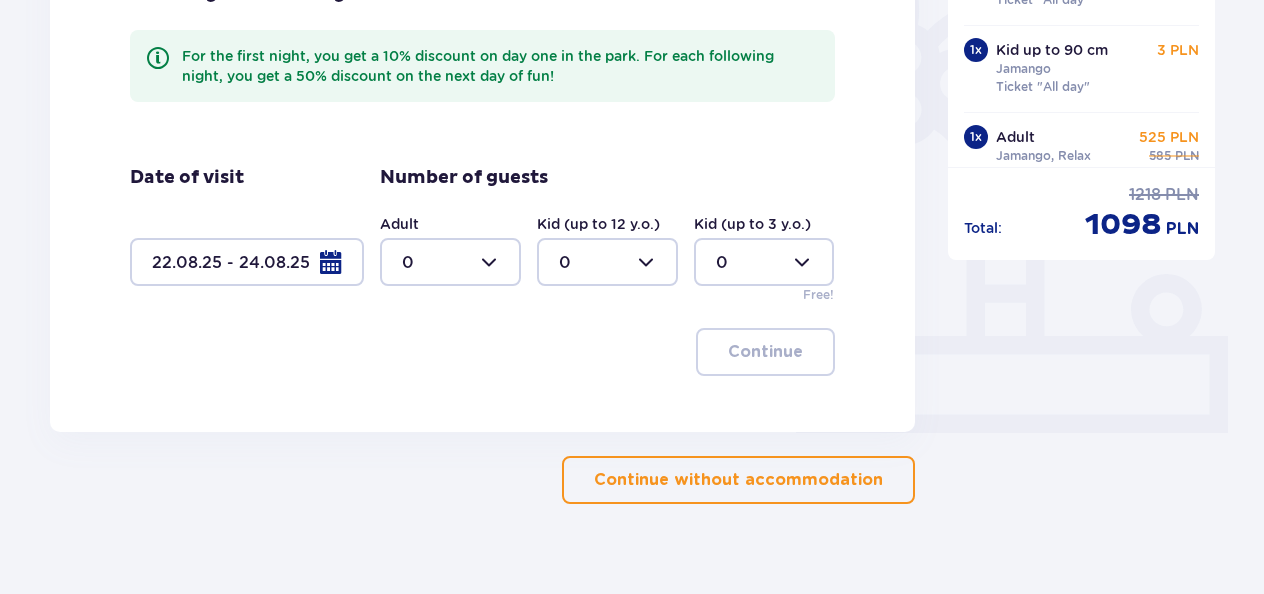 click at bounding box center (450, 262) 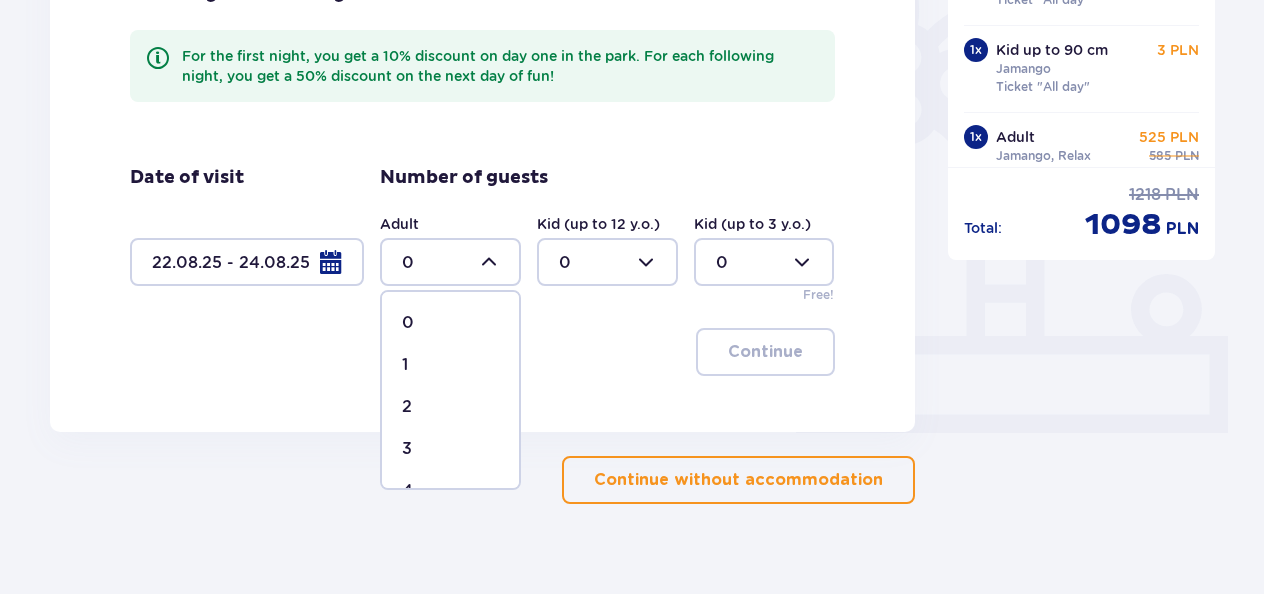 click on "2" at bounding box center [450, 407] 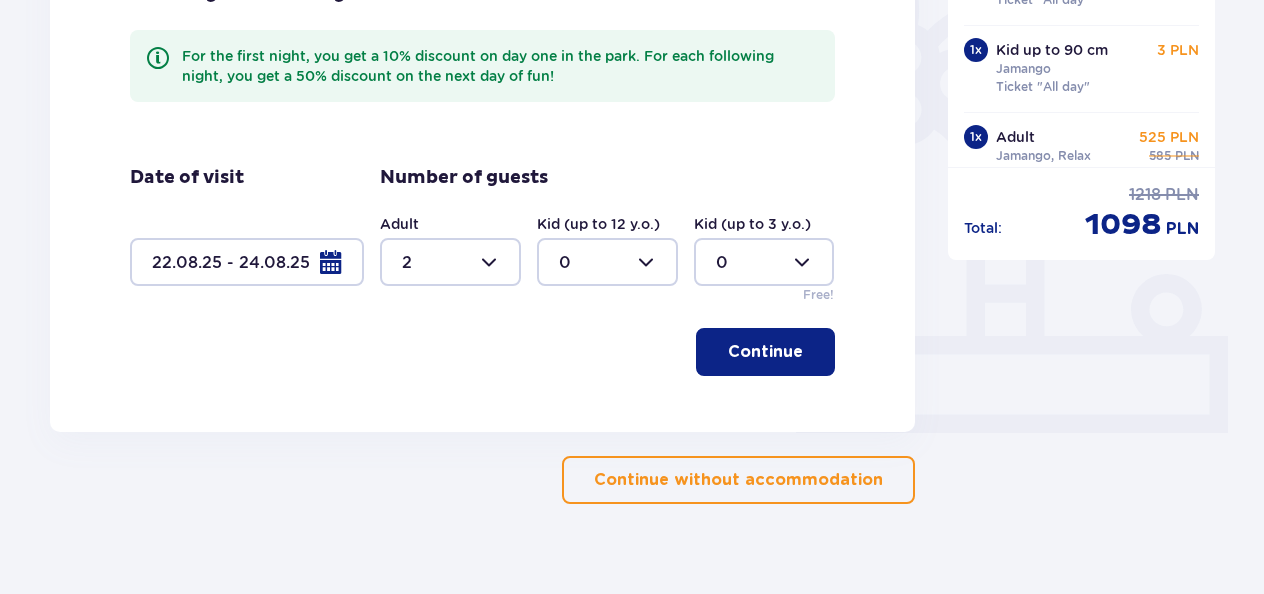 type on "2" 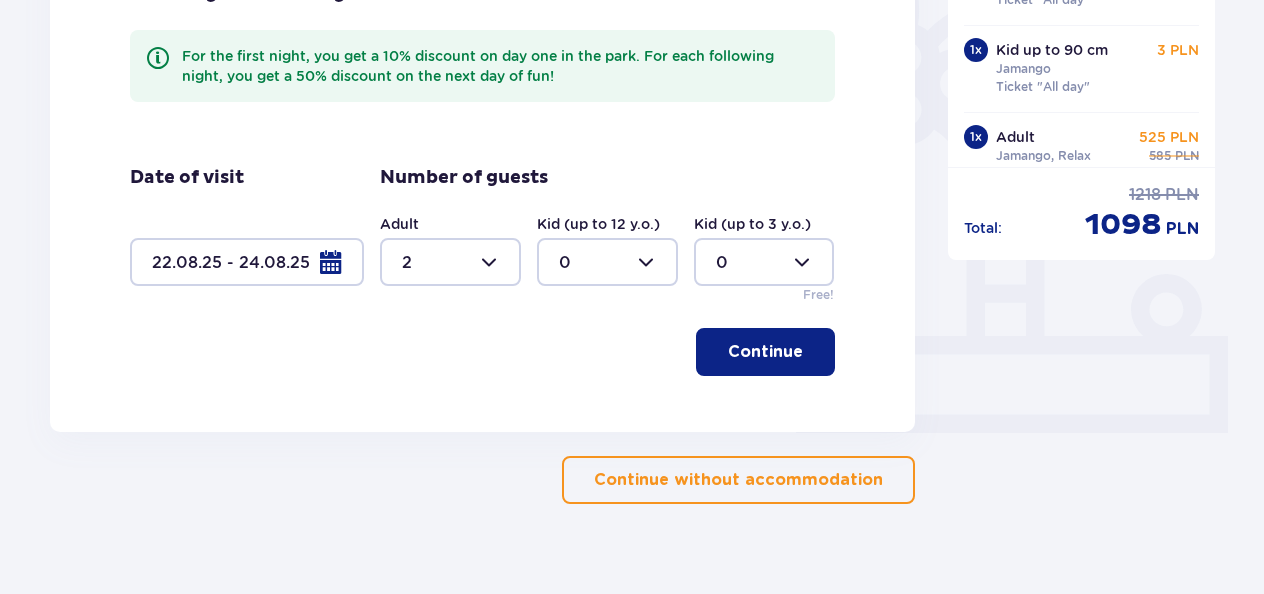 click at bounding box center [607, 262] 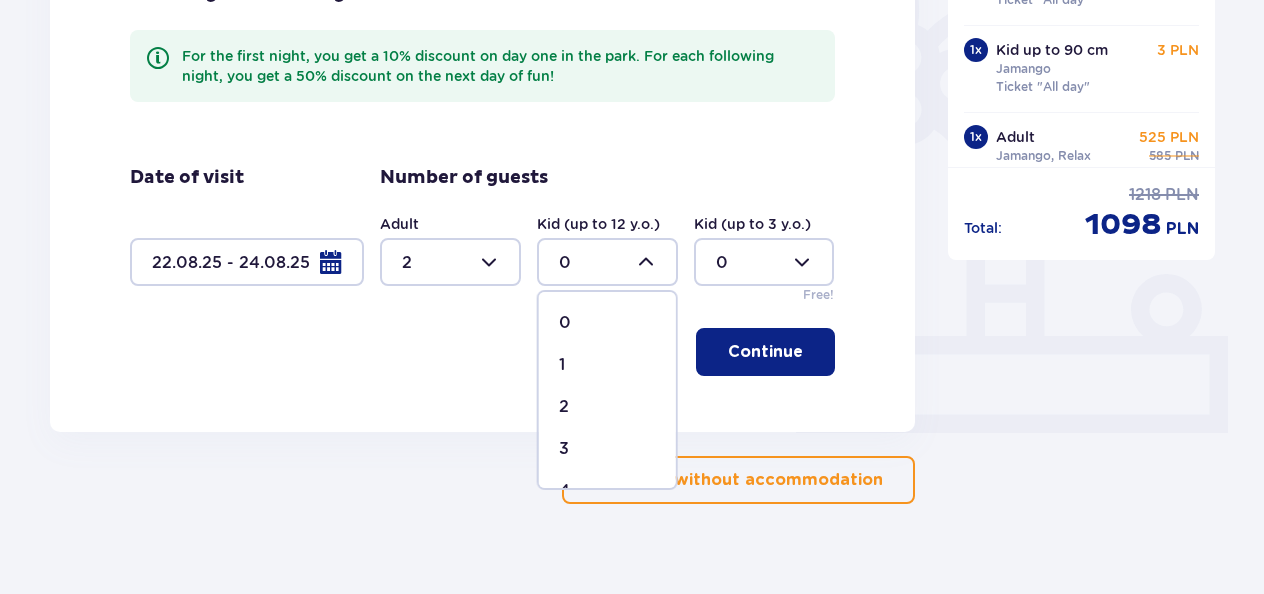 click at bounding box center (764, 262) 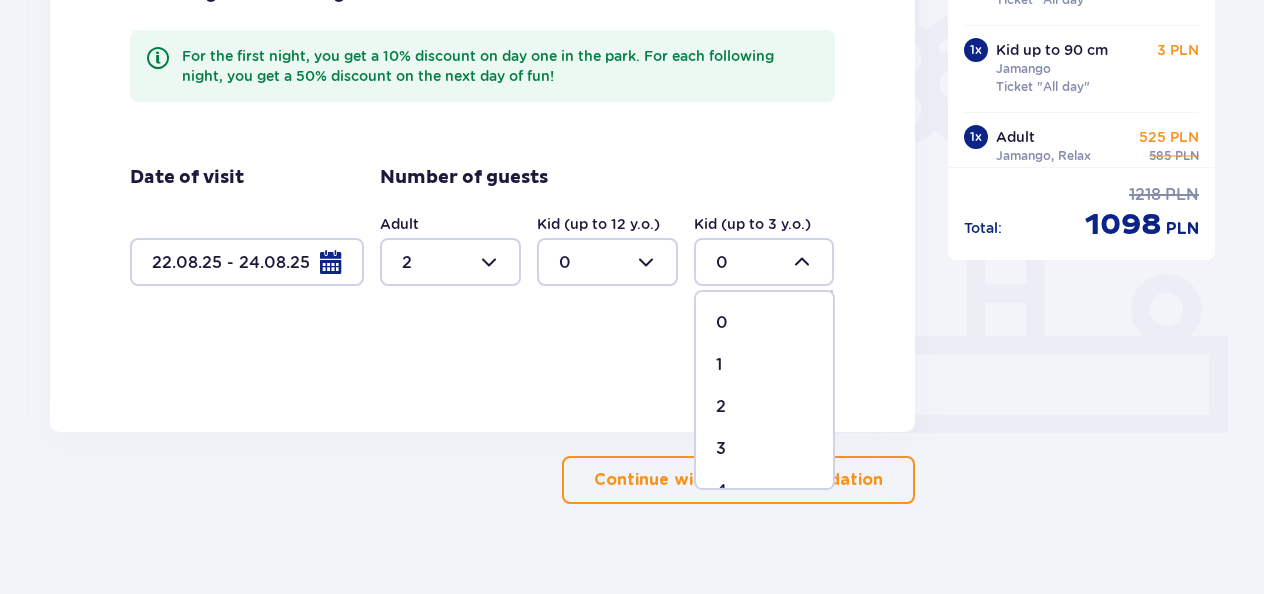 click on "1" at bounding box center [764, 365] 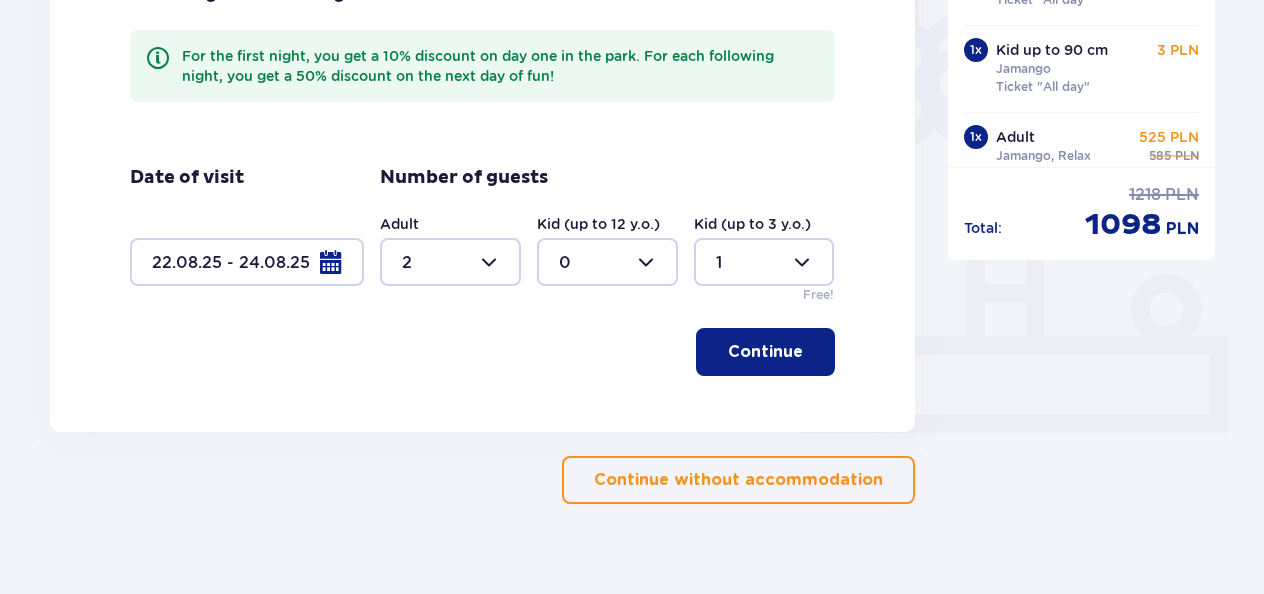click on "Continue" at bounding box center (765, 352) 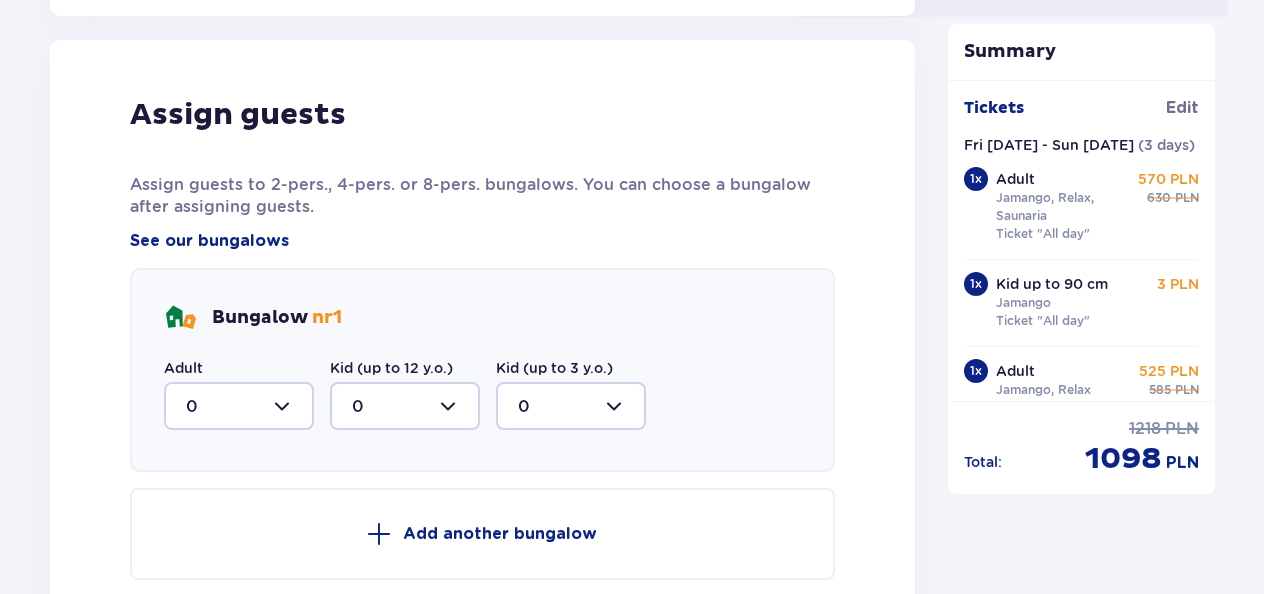scroll, scrollTop: 1032, scrollLeft: 0, axis: vertical 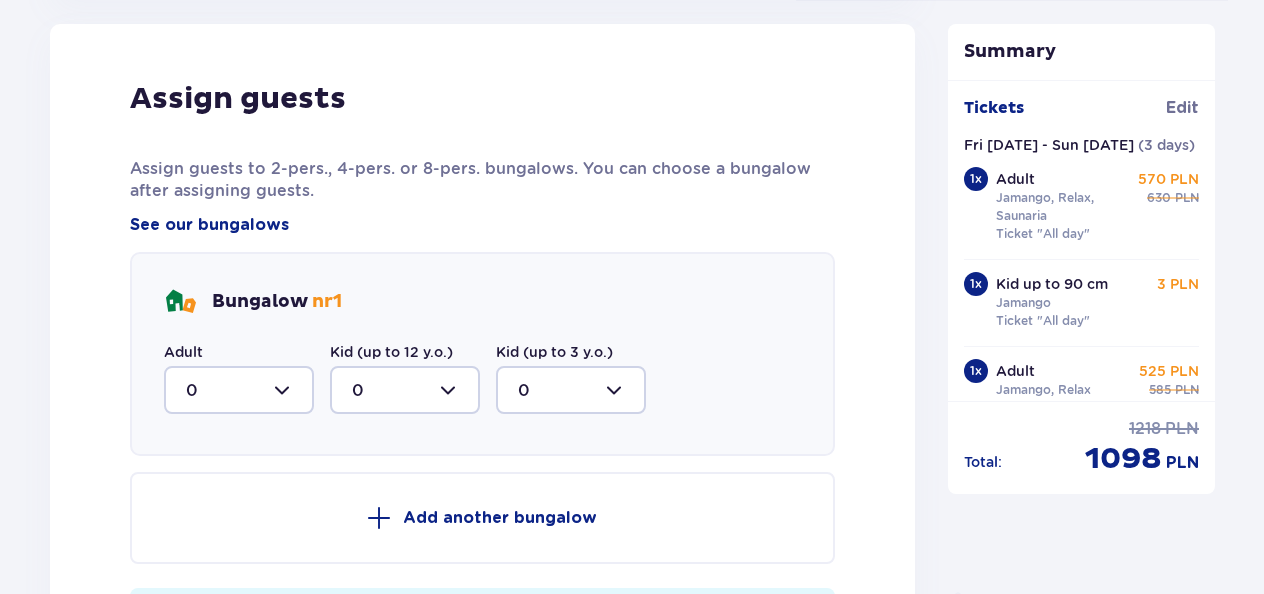 click at bounding box center (239, 390) 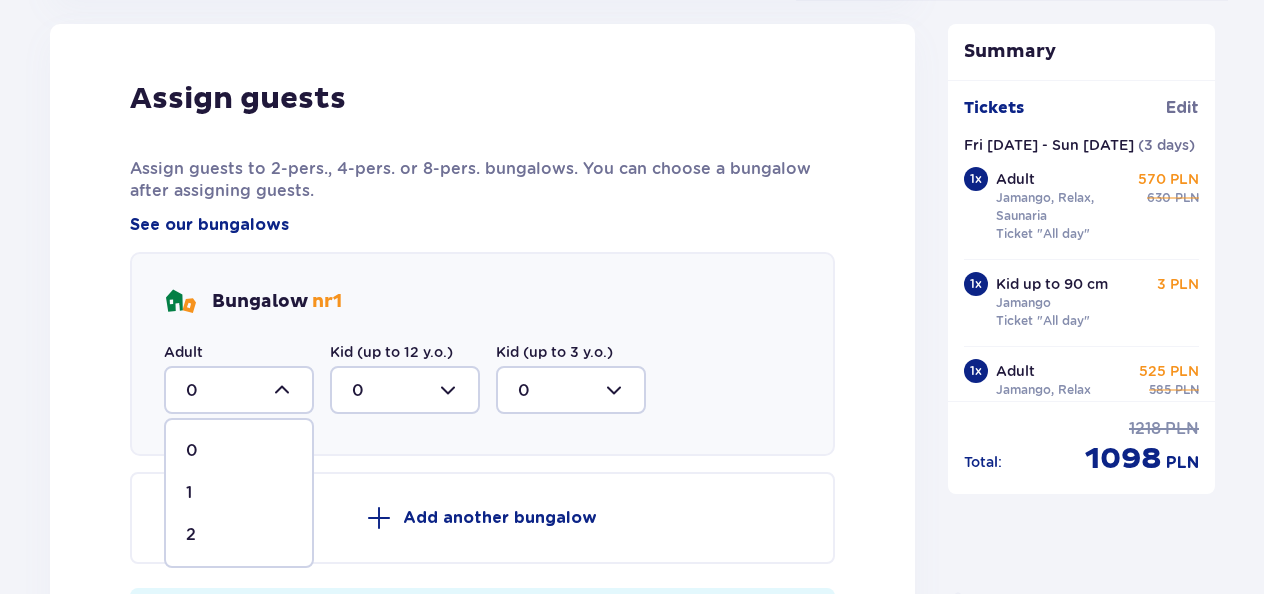 click on "2" at bounding box center (239, 535) 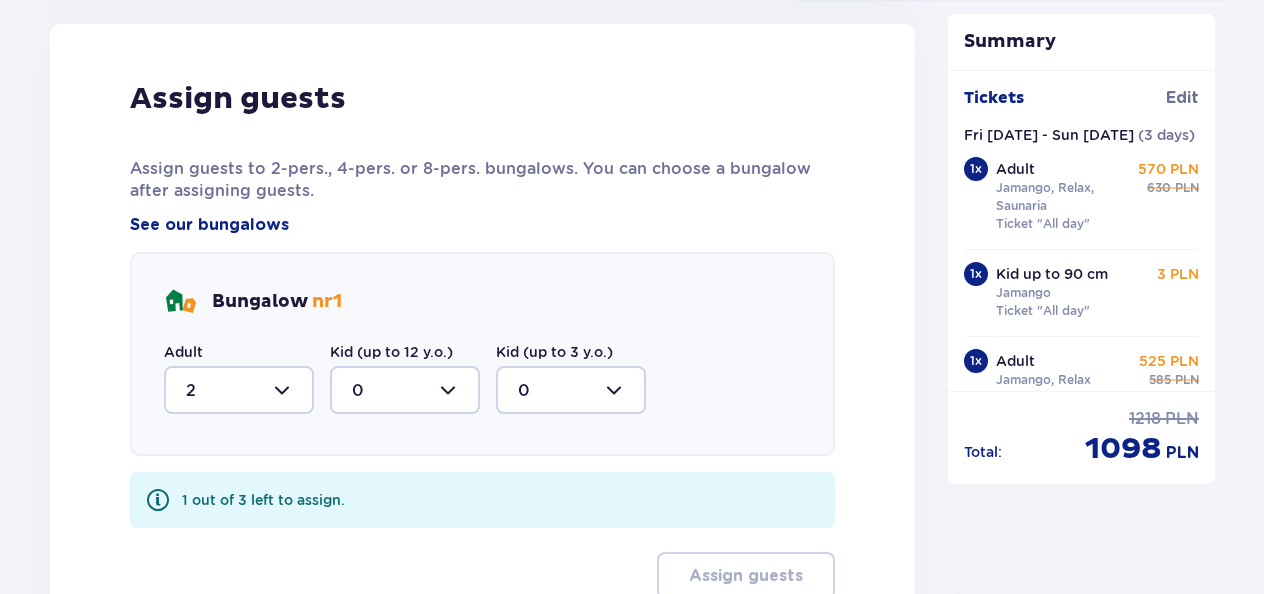 click at bounding box center (571, 390) 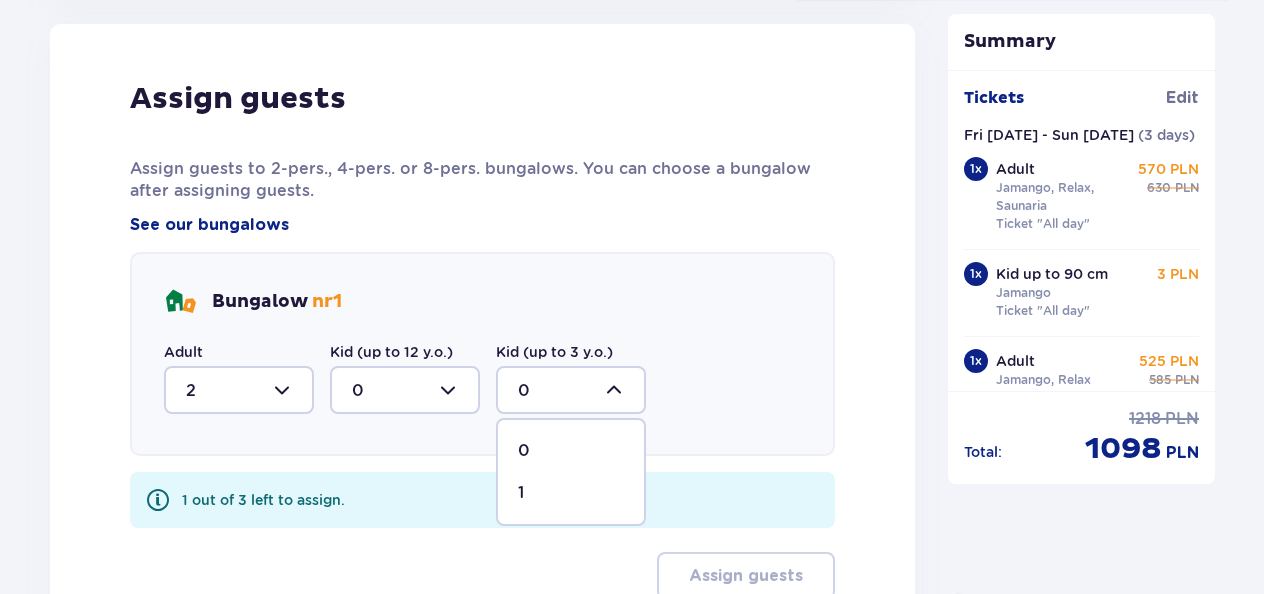 click on "1" at bounding box center (571, 493) 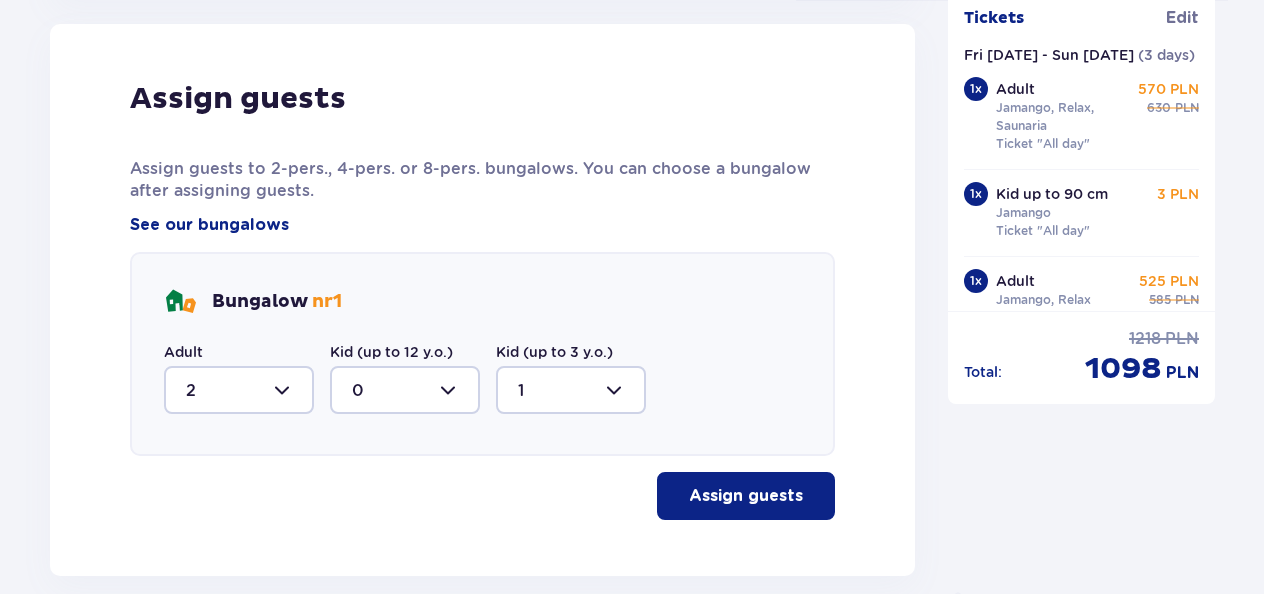 click on "Assign guests" at bounding box center [746, 496] 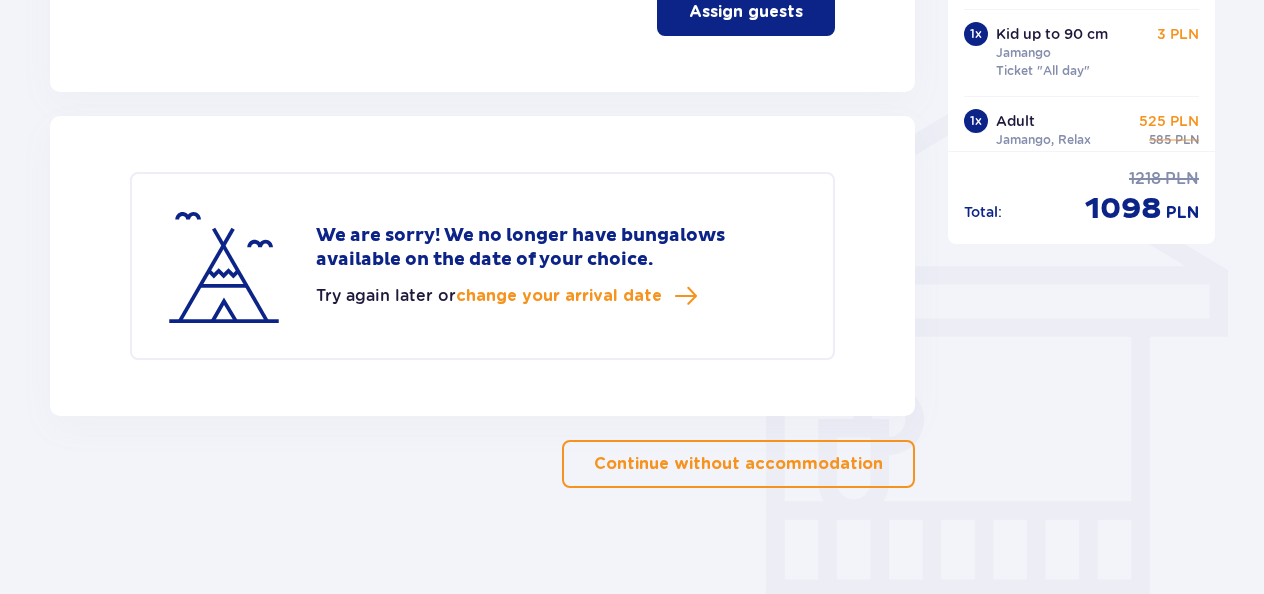 scroll, scrollTop: 1530, scrollLeft: 0, axis: vertical 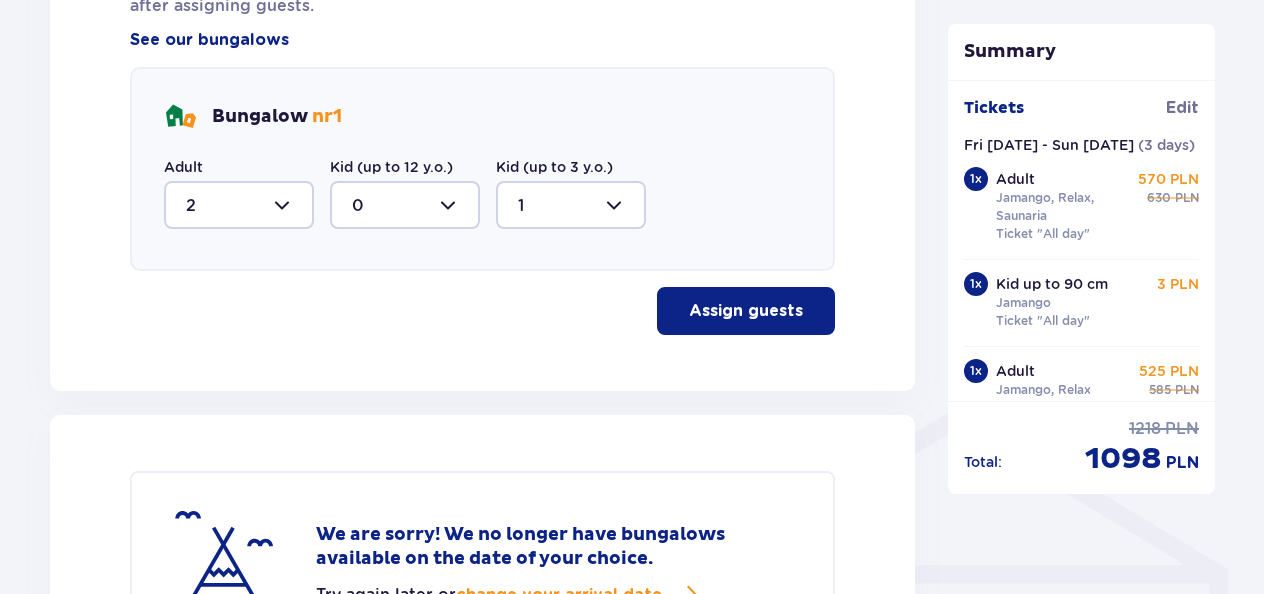 click on "Assign guests" at bounding box center (746, 311) 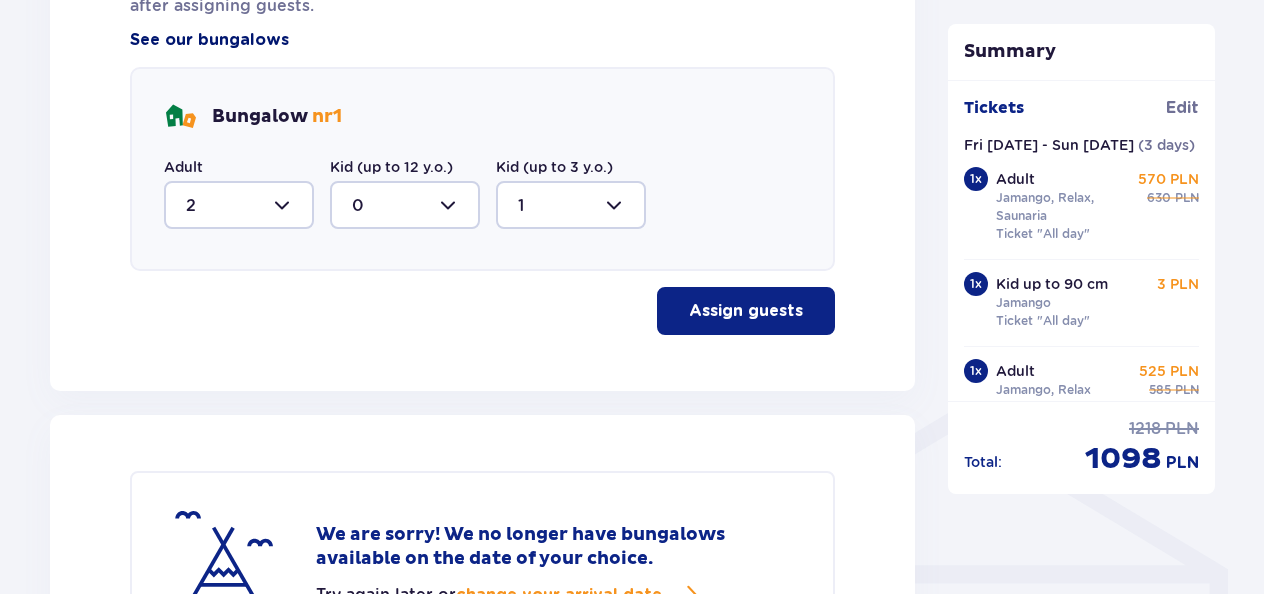 click on "See our bungalows" at bounding box center [209, 40] 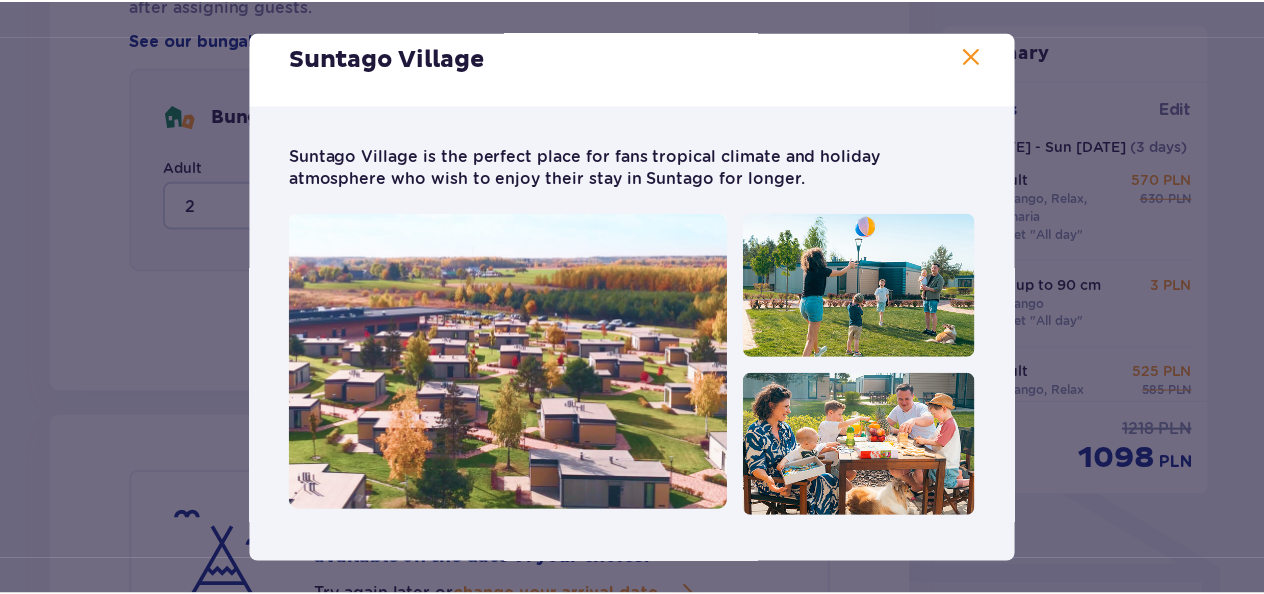 scroll, scrollTop: 0, scrollLeft: 0, axis: both 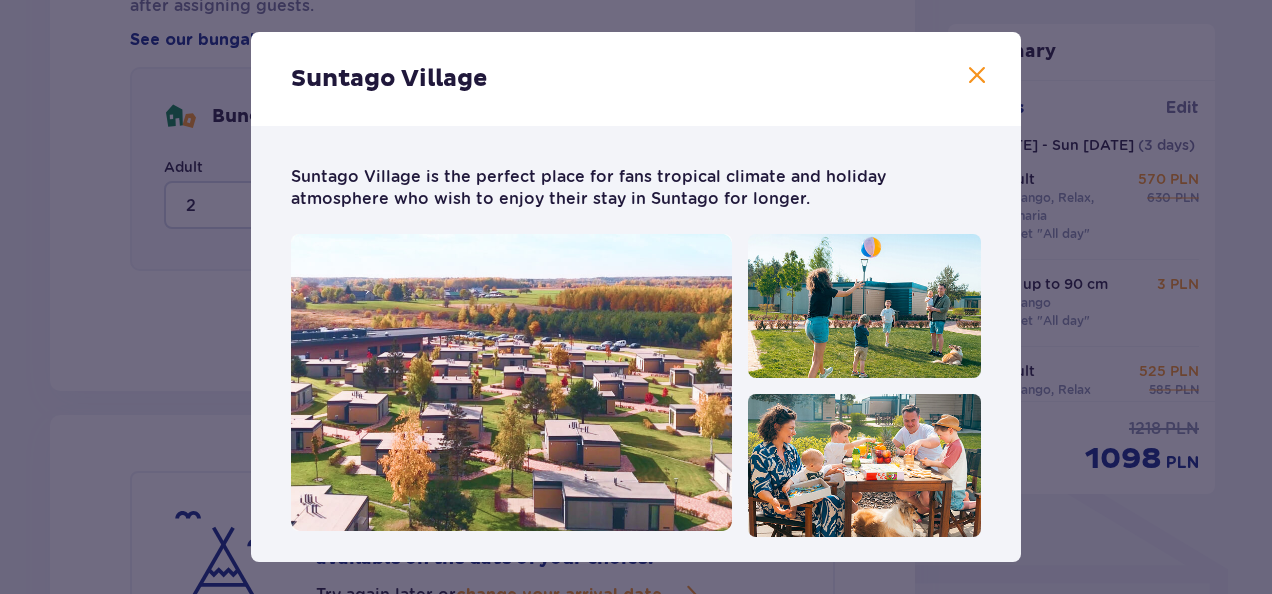 click at bounding box center [977, 76] 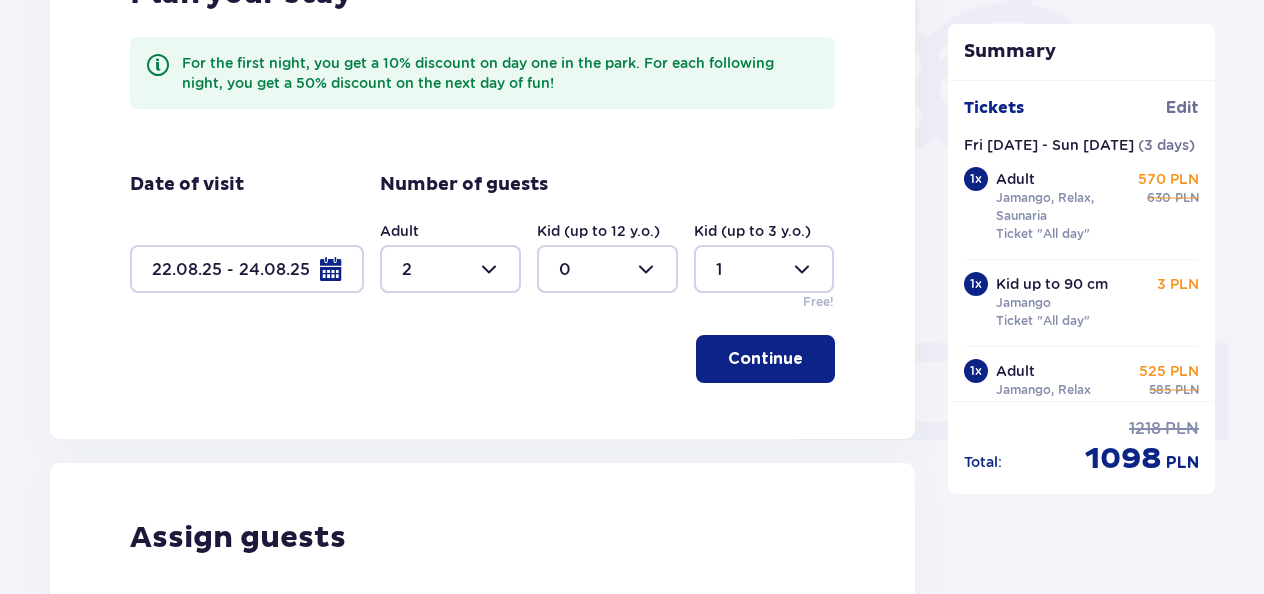 scroll, scrollTop: 583, scrollLeft: 0, axis: vertical 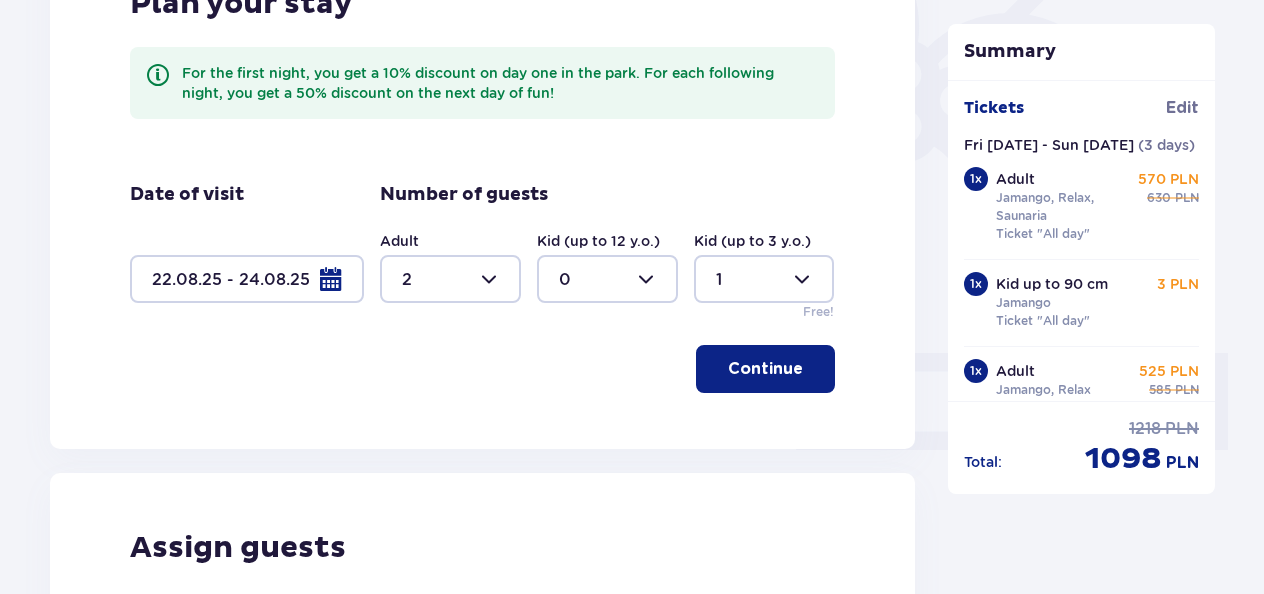 click at bounding box center (247, 279) 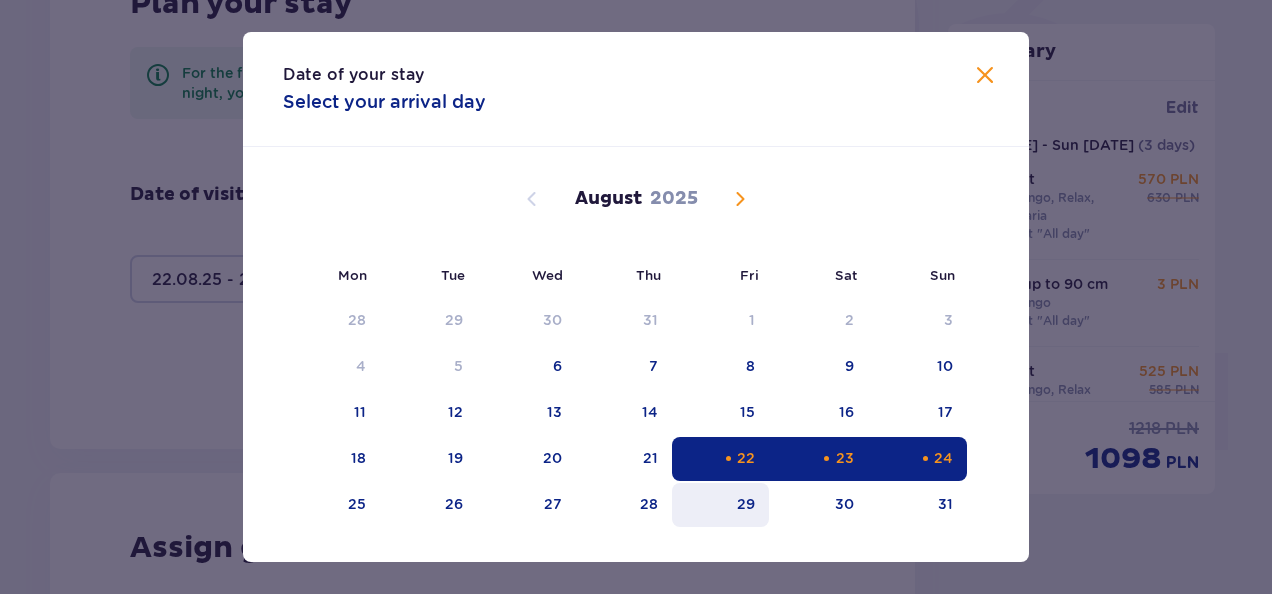 click on "29" at bounding box center [720, 505] 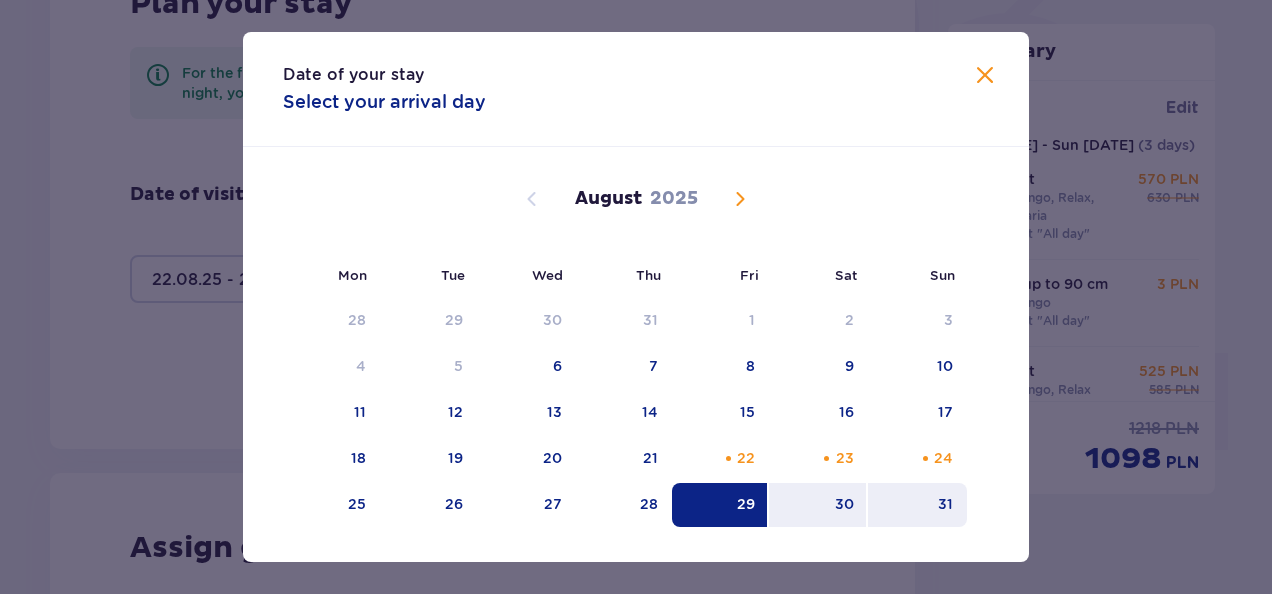 click on "31" at bounding box center (917, 505) 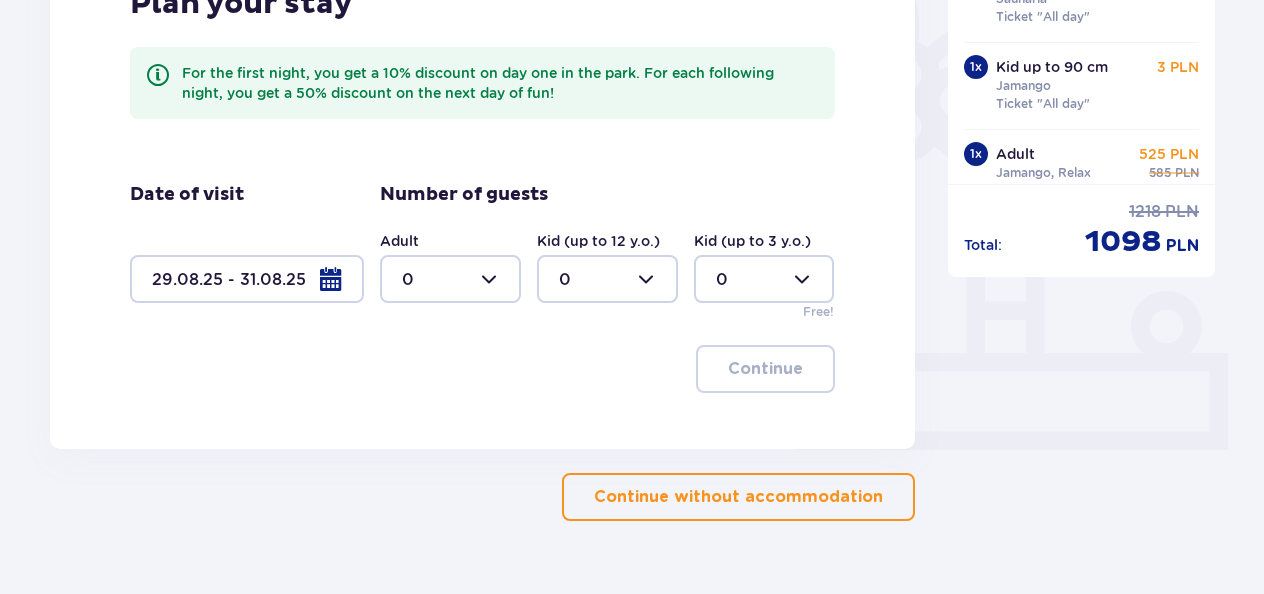 click at bounding box center (450, 279) 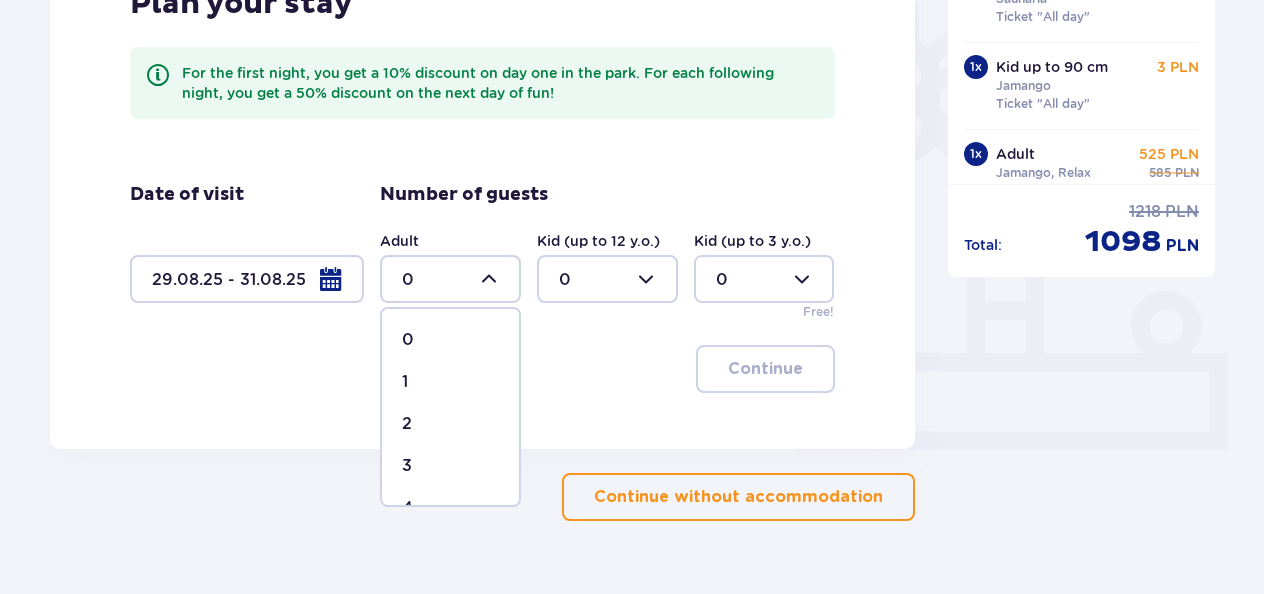 click on "2" at bounding box center (450, 424) 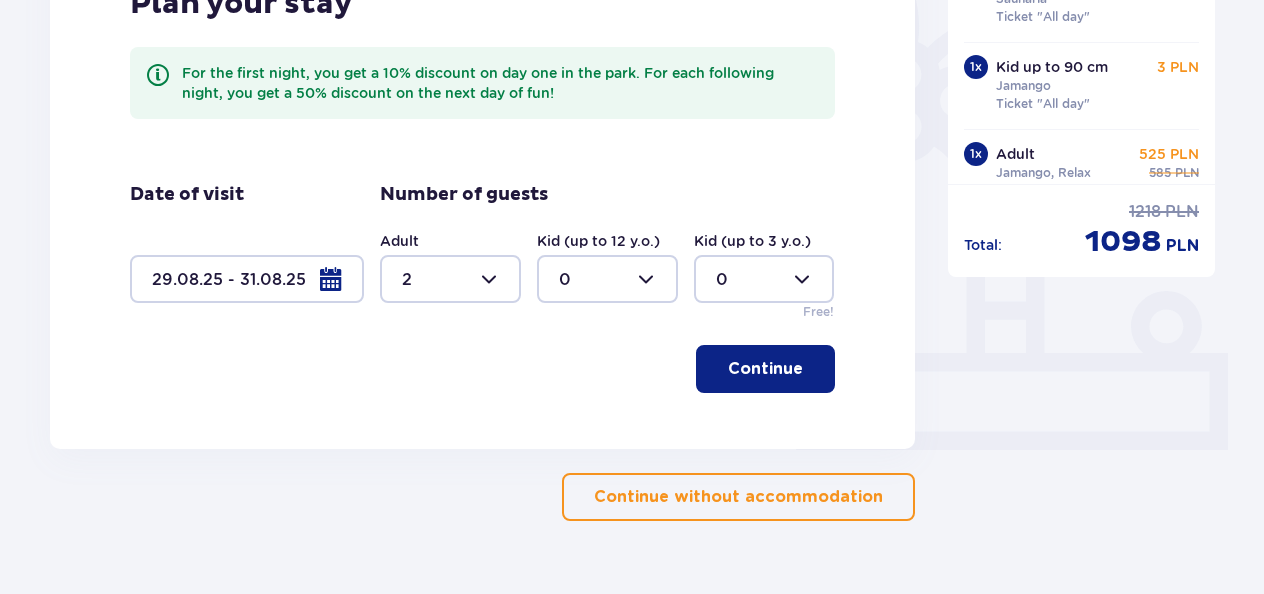 click at bounding box center [764, 279] 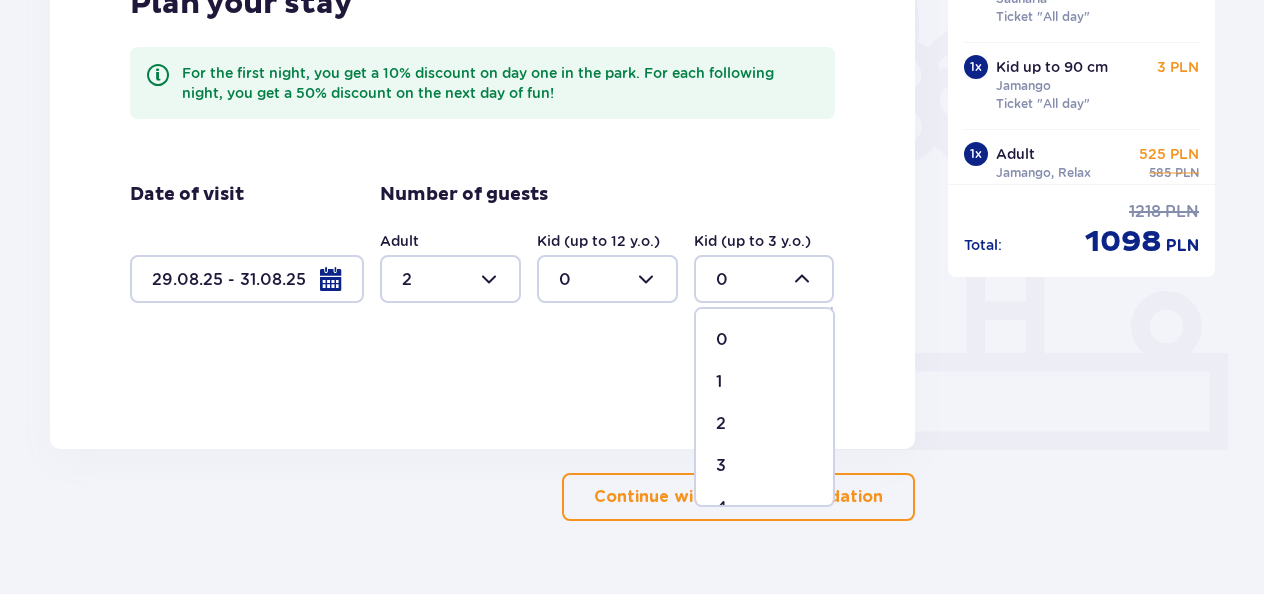 click on "1" at bounding box center [764, 382] 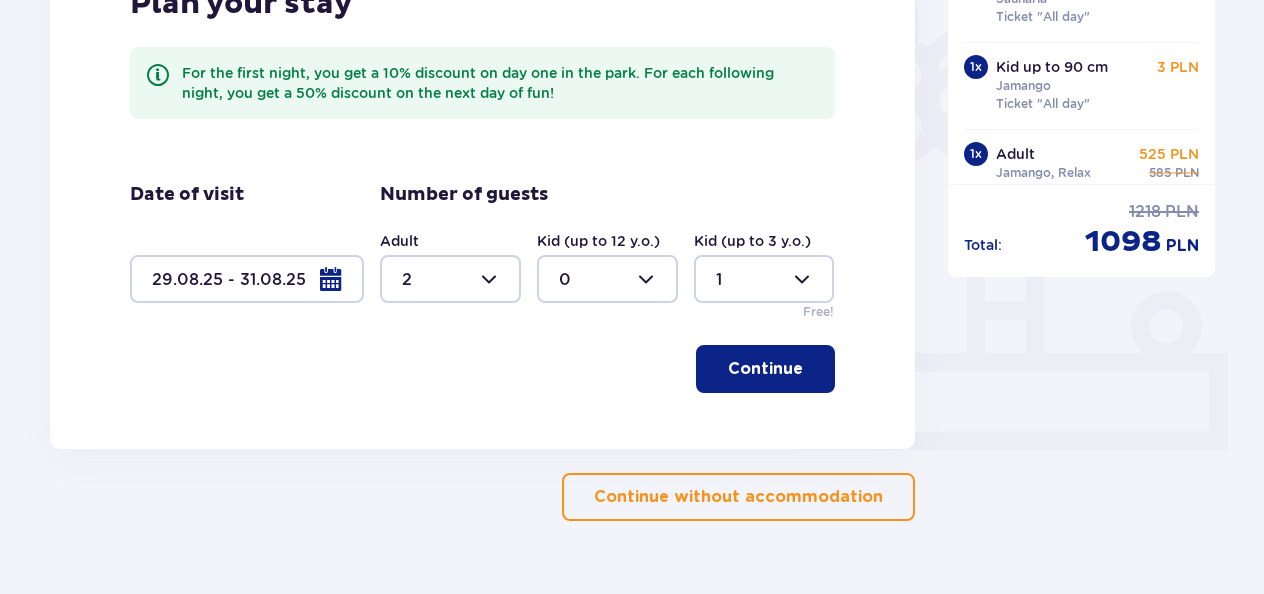 click on "Continue" at bounding box center (765, 369) 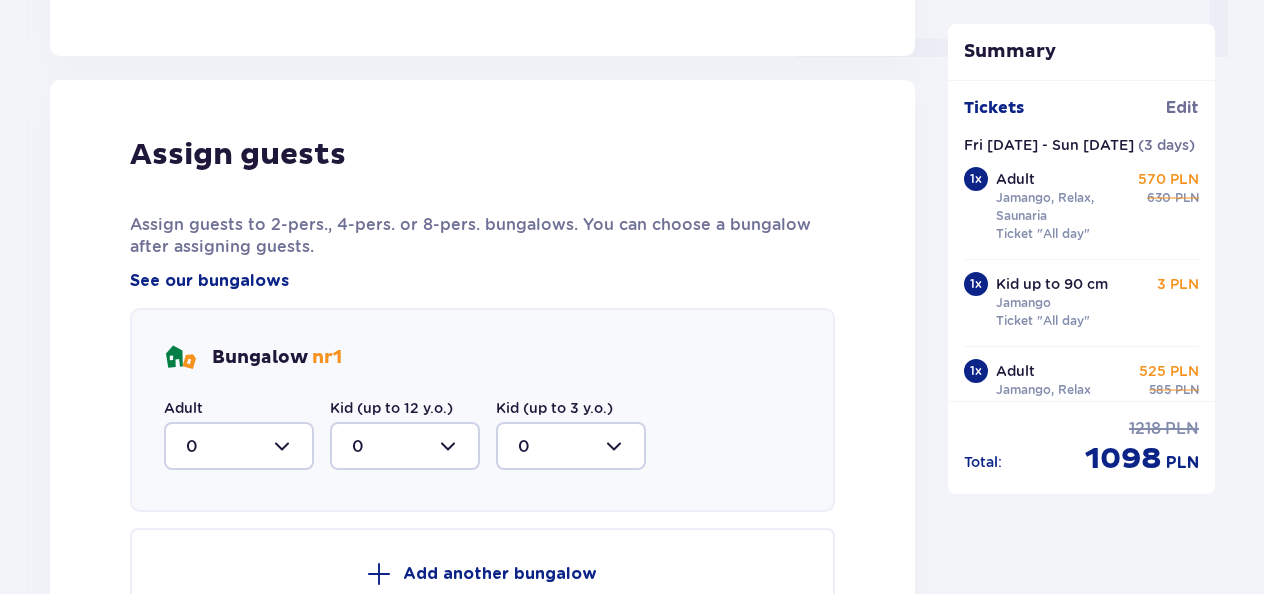 scroll, scrollTop: 1032, scrollLeft: 0, axis: vertical 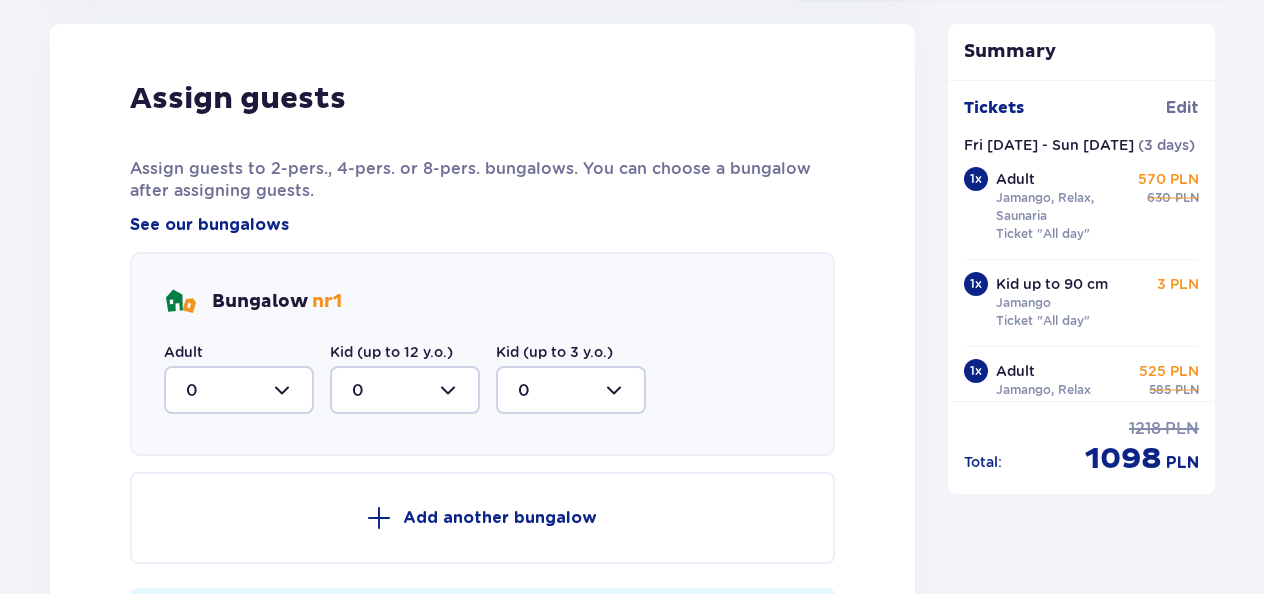 click at bounding box center (239, 390) 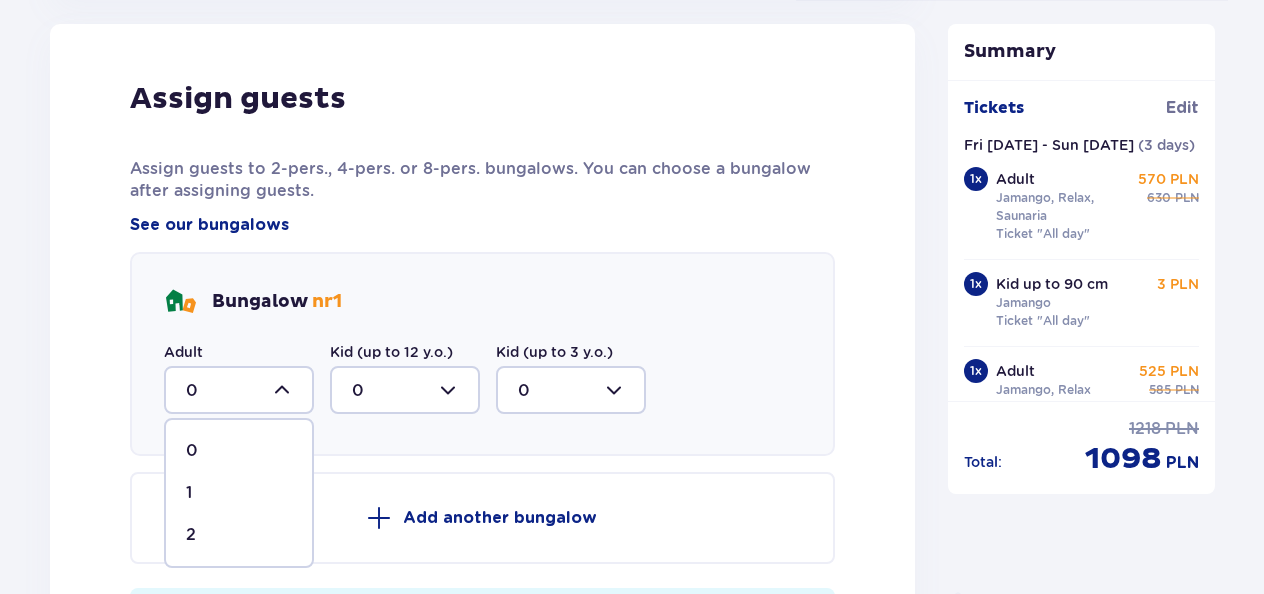 click on "2" at bounding box center (239, 535) 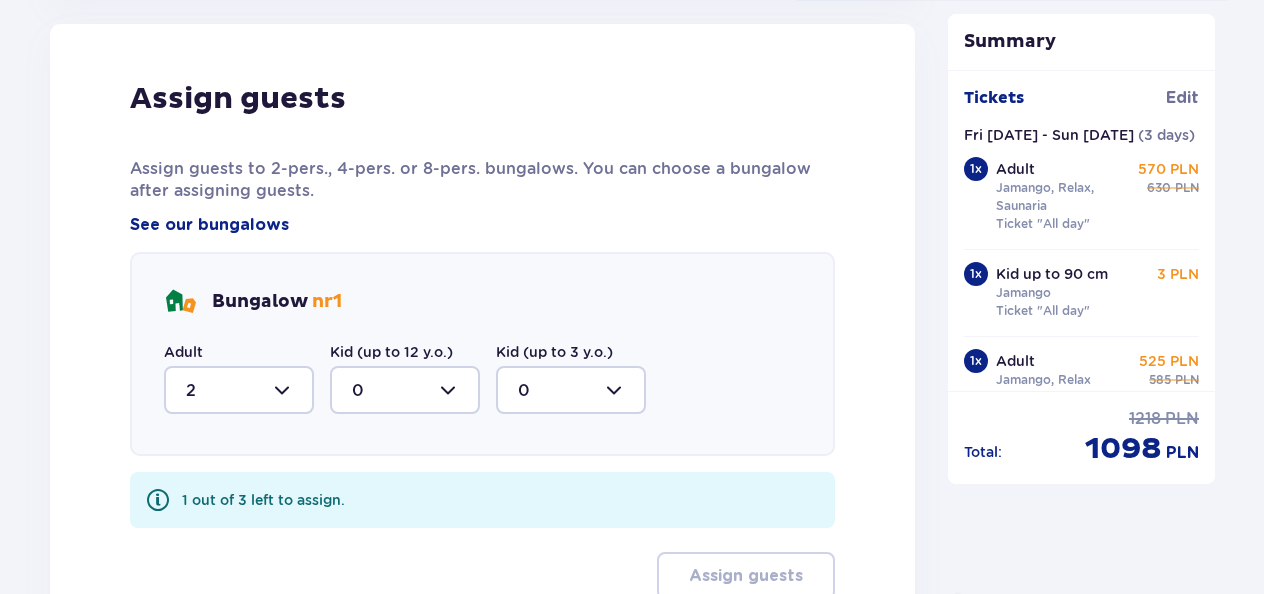 click at bounding box center (405, 390) 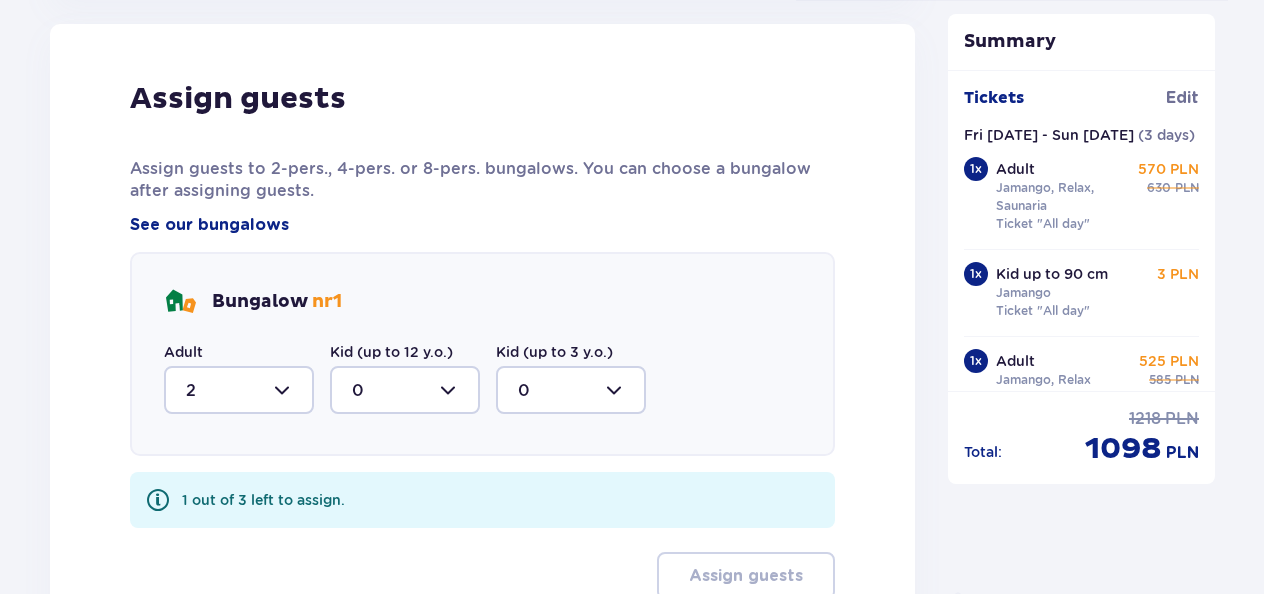 click at bounding box center [571, 390] 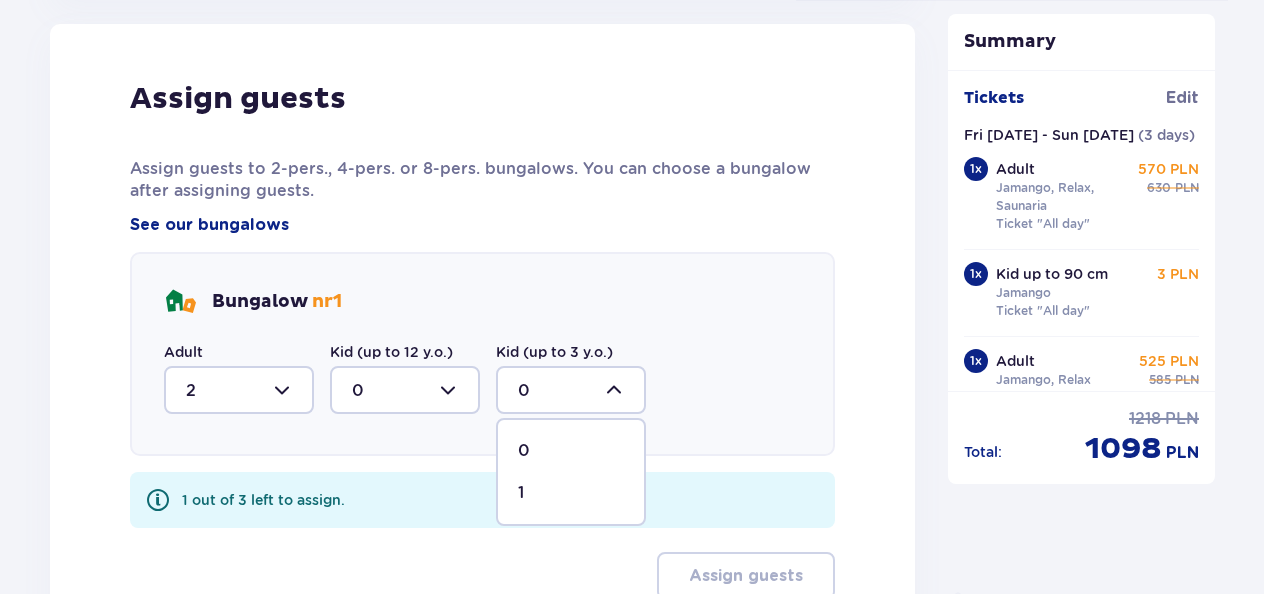 click on "1" at bounding box center (571, 493) 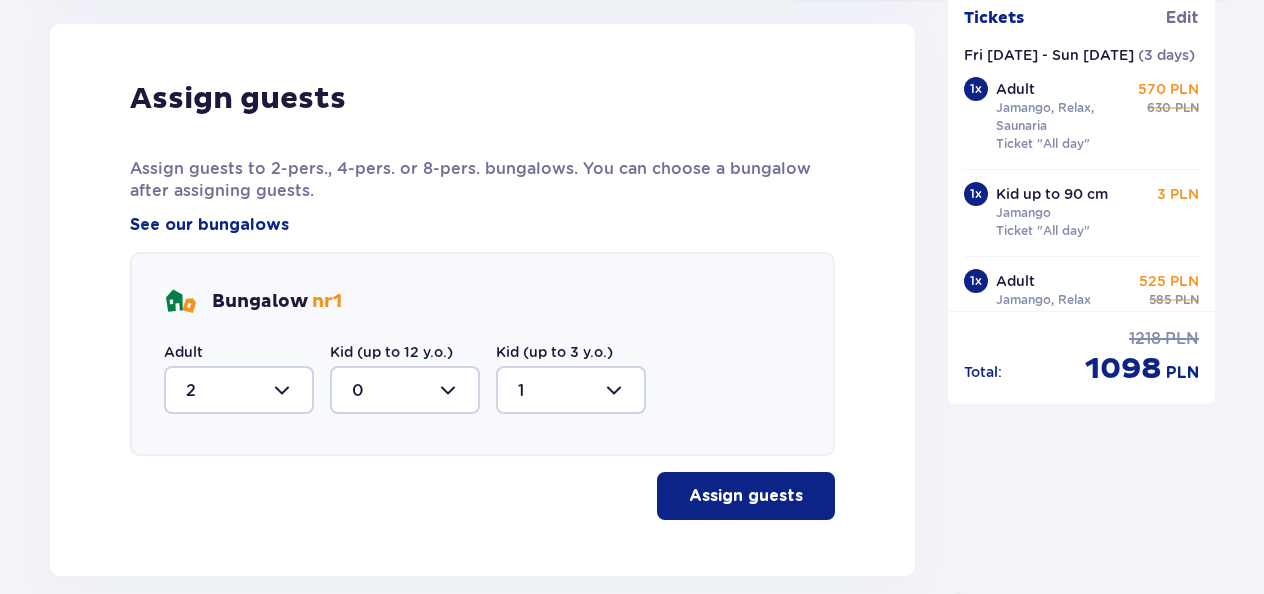 click on "Assign guests" at bounding box center (746, 496) 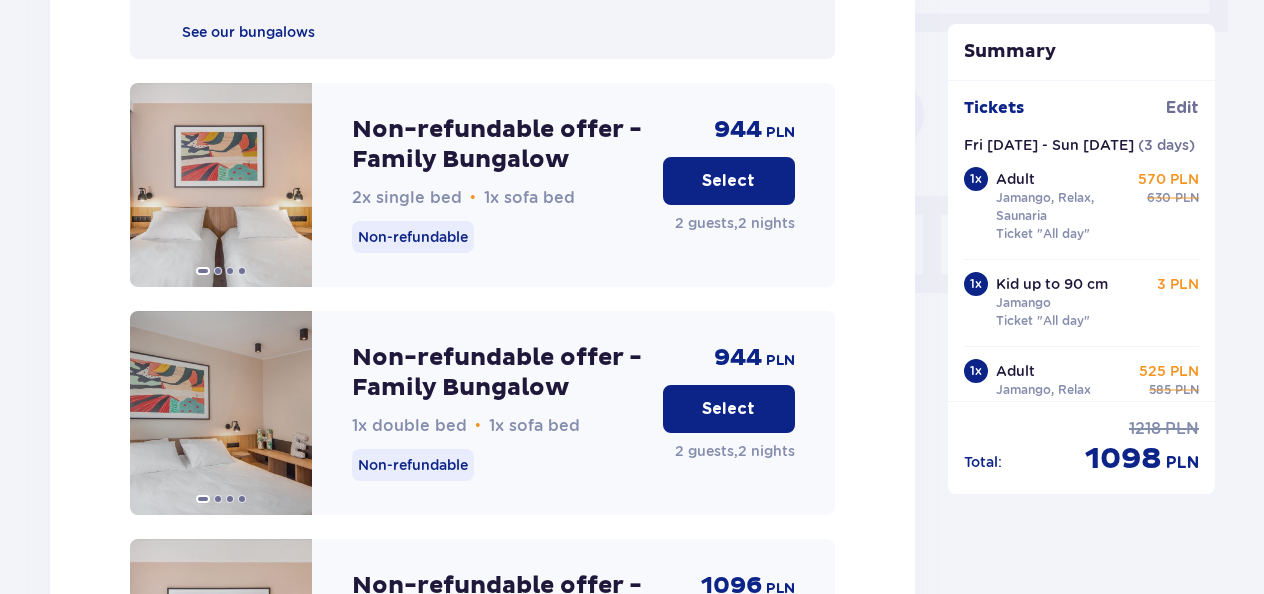 scroll, scrollTop: 1694, scrollLeft: 0, axis: vertical 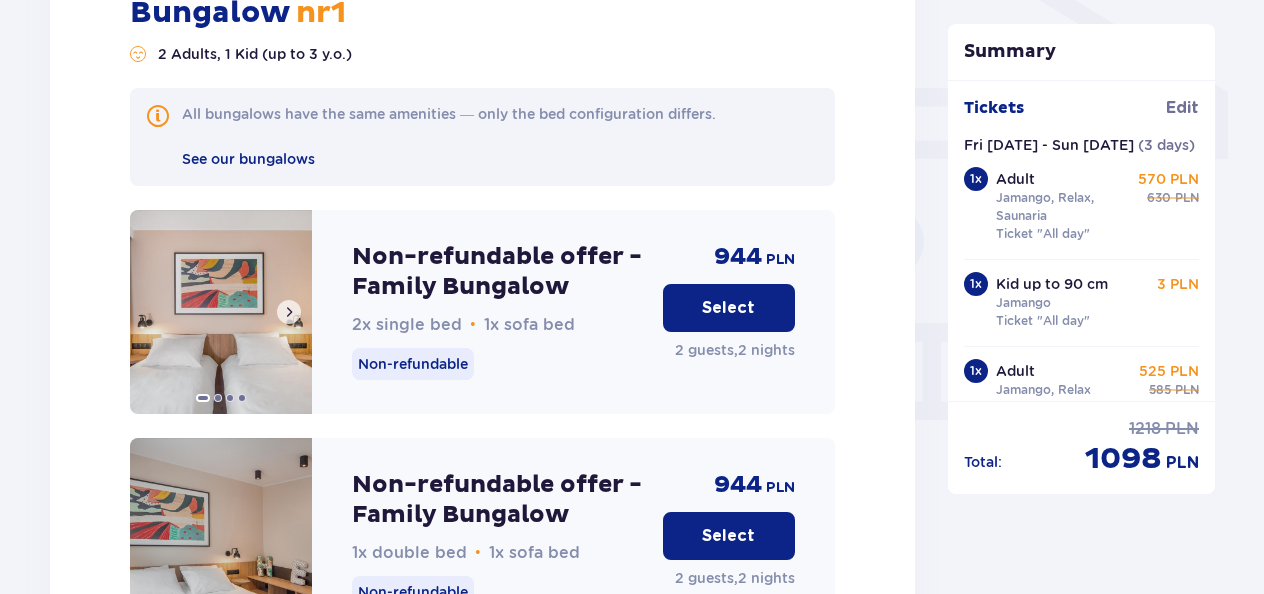 click at bounding box center (221, 312) 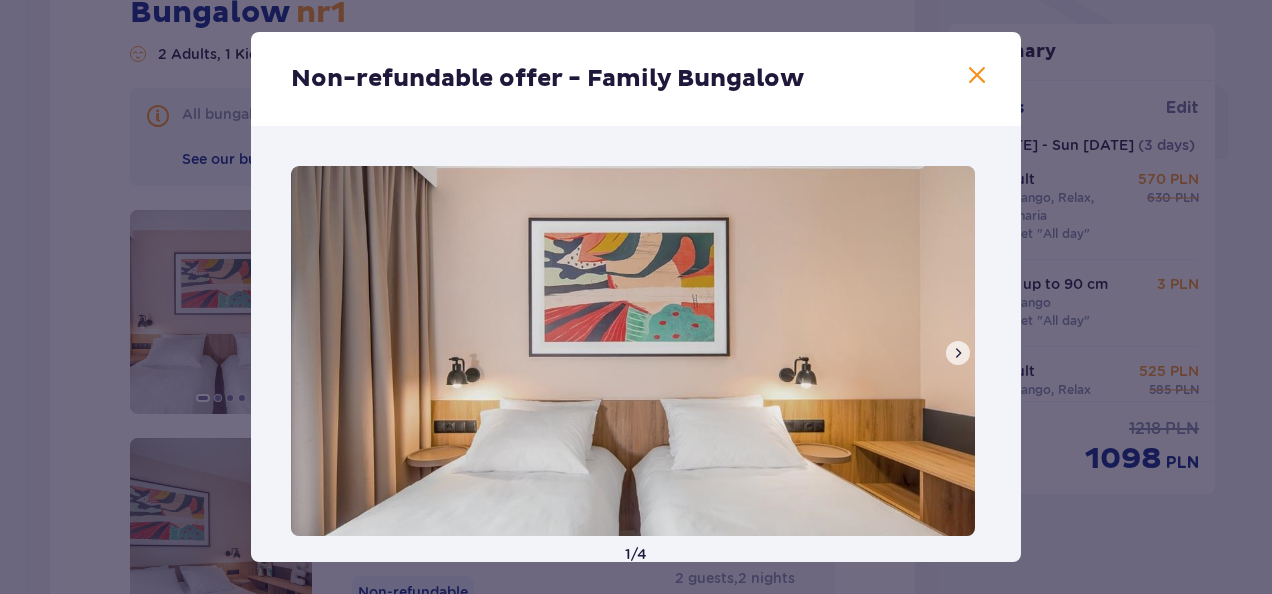 click at bounding box center (958, 353) 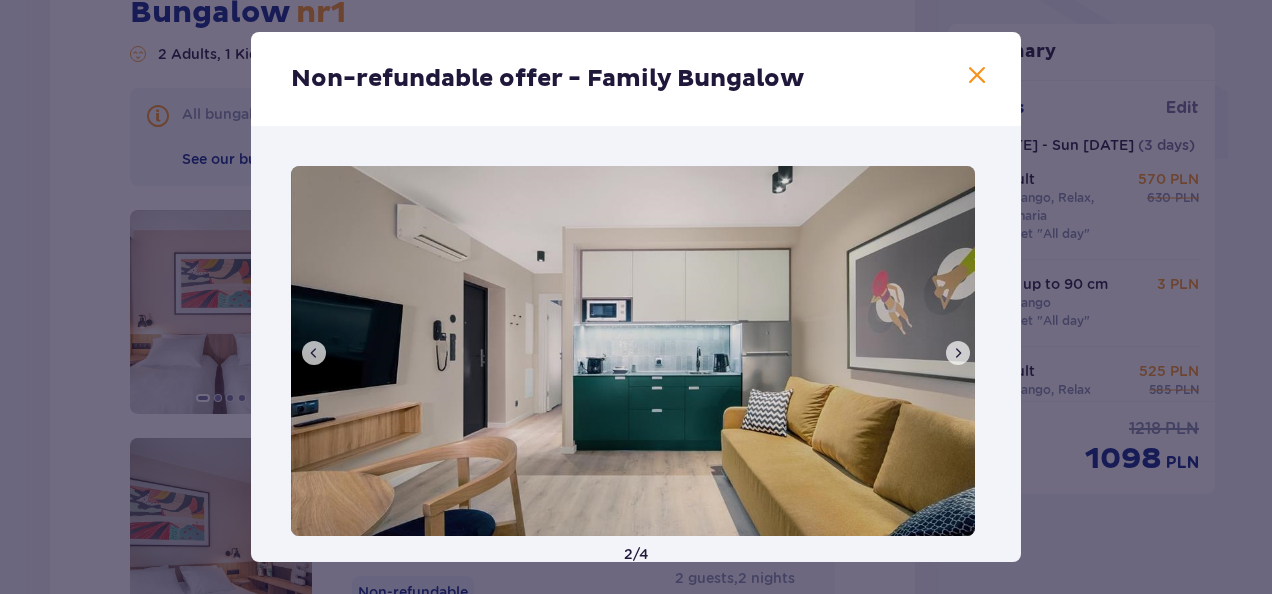 click at bounding box center [958, 353] 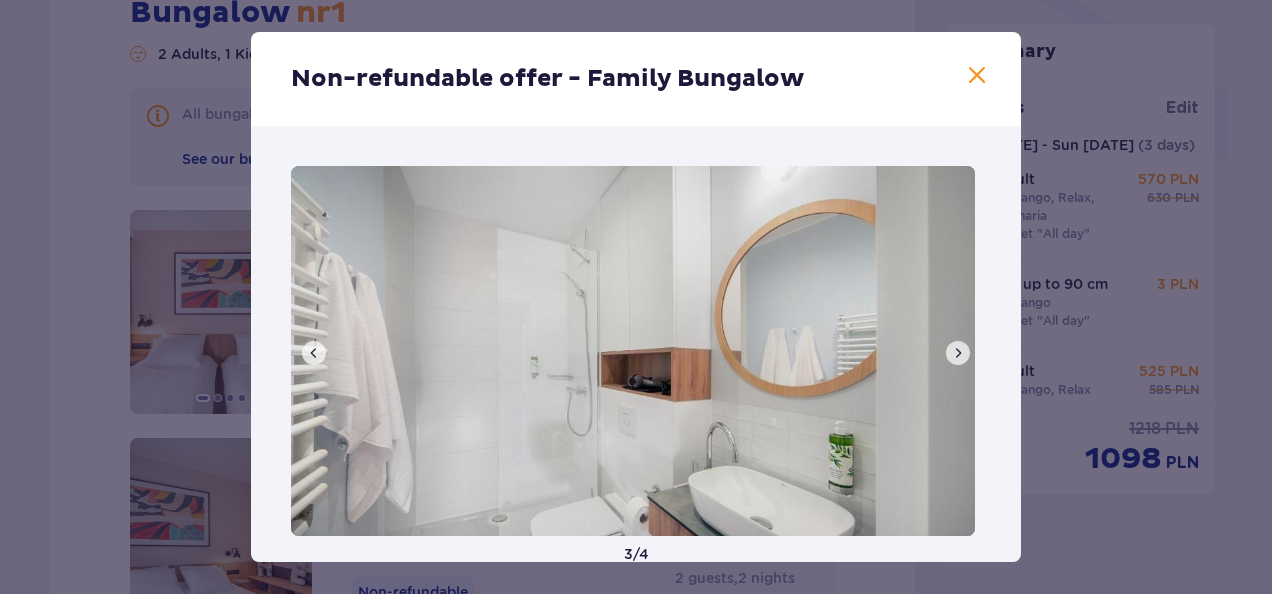 click at bounding box center (958, 353) 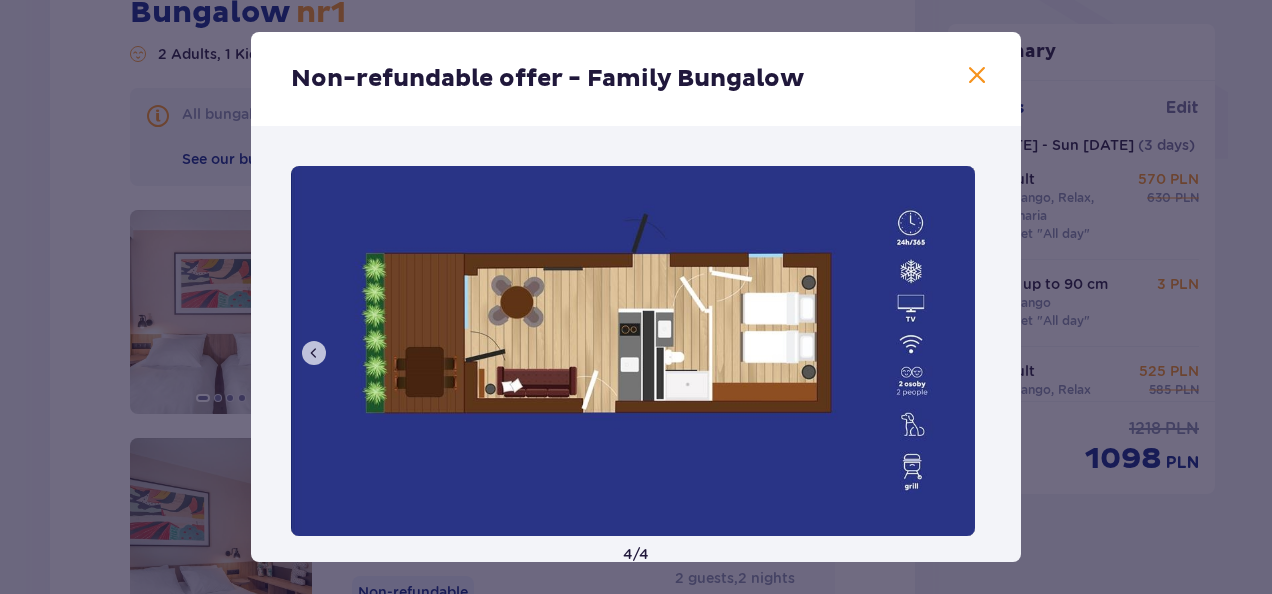 click at bounding box center (633, 351) 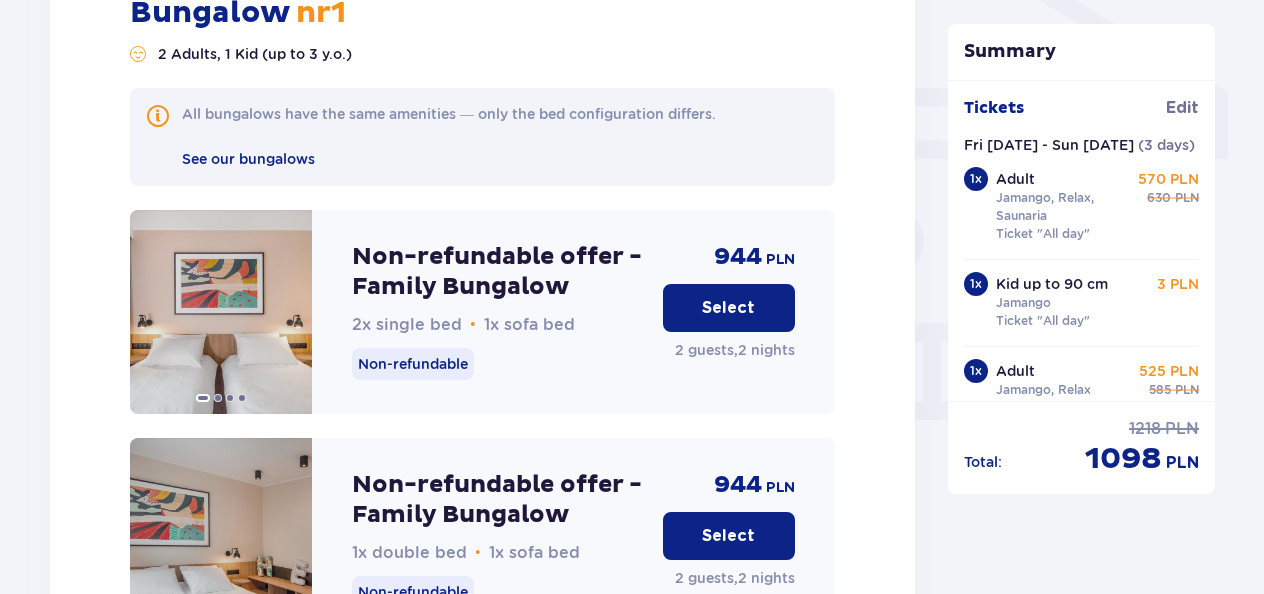 click on "Select" at bounding box center (728, 308) 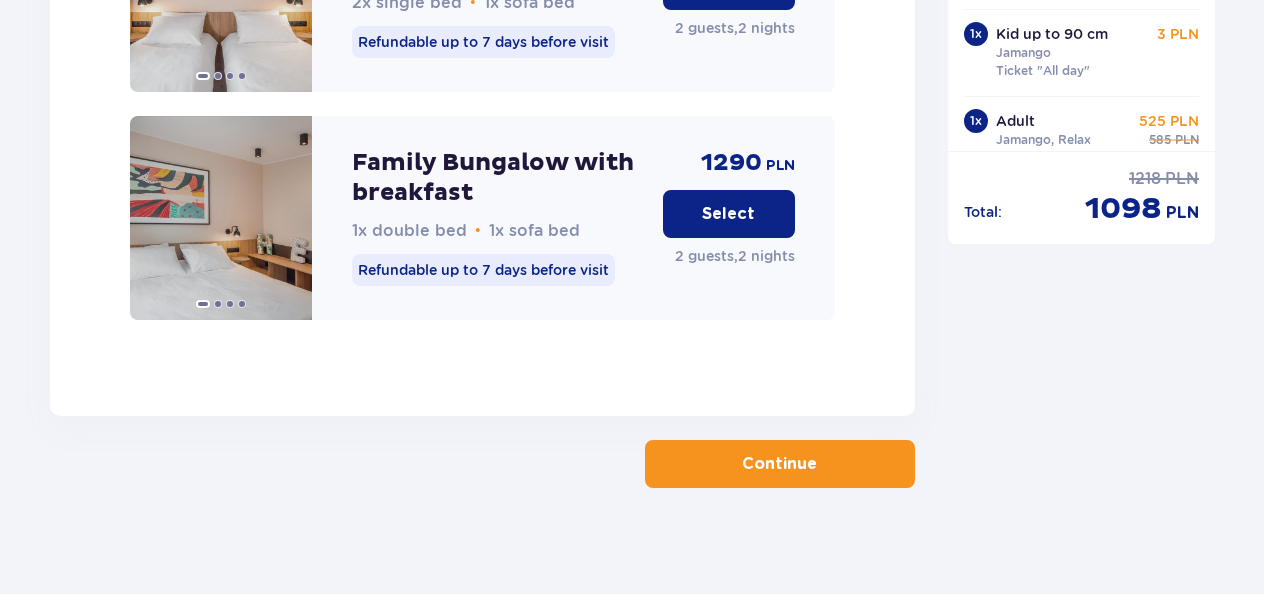 scroll, scrollTop: 3422, scrollLeft: 0, axis: vertical 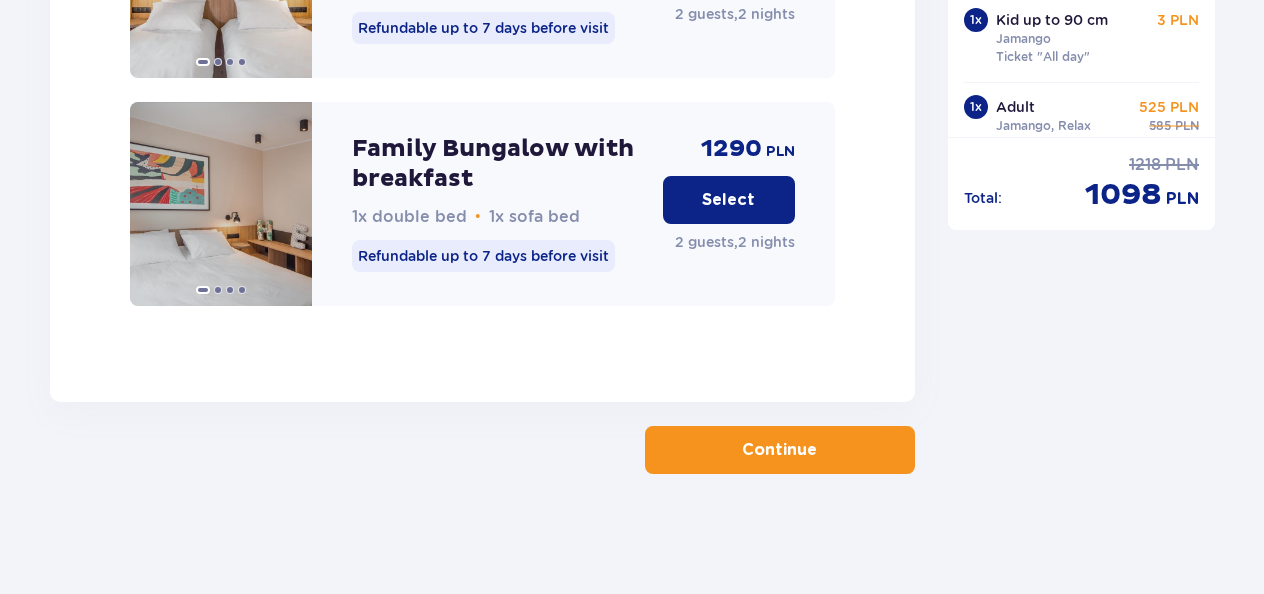 click on "Continue" at bounding box center [780, 450] 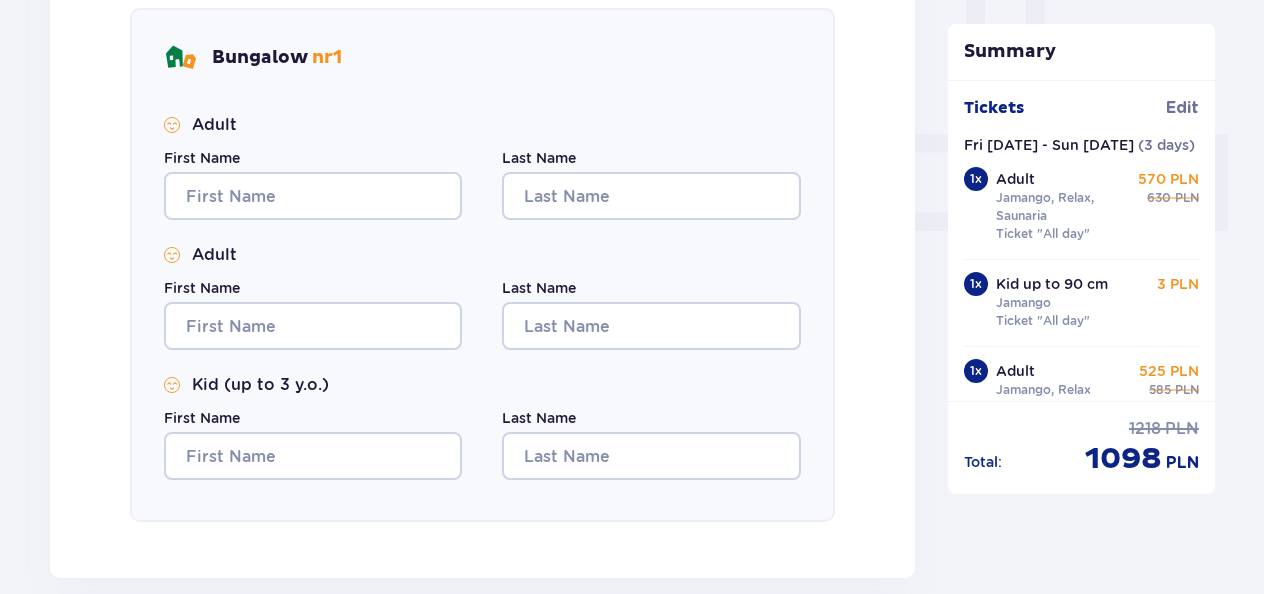 scroll, scrollTop: 789, scrollLeft: 0, axis: vertical 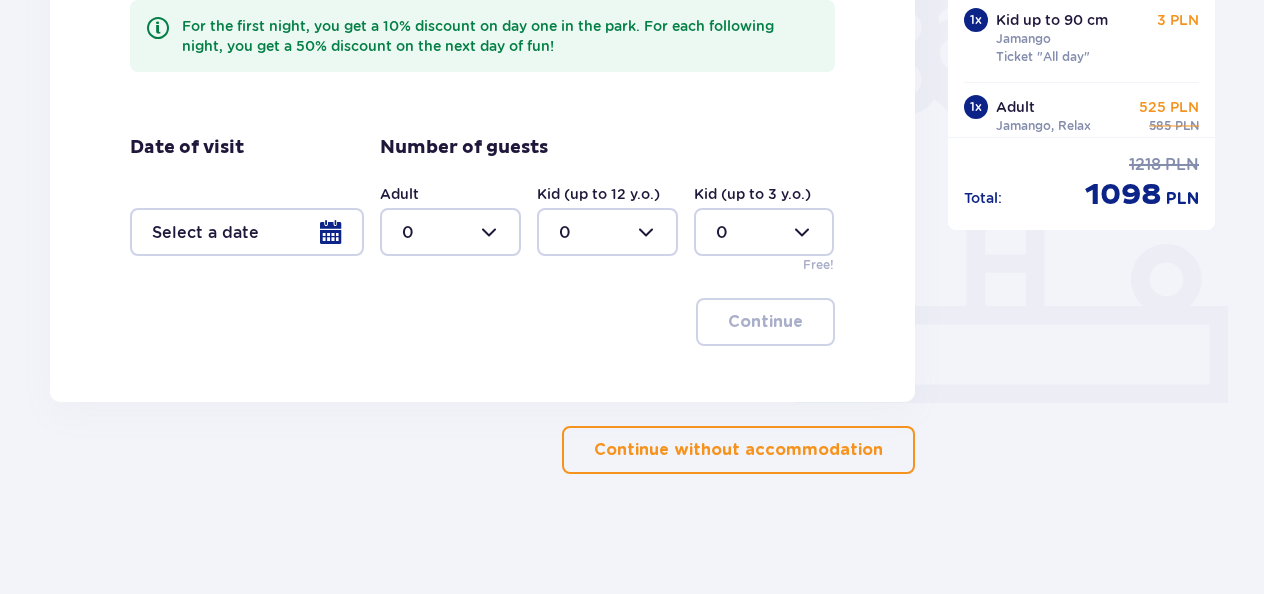 type on "0" 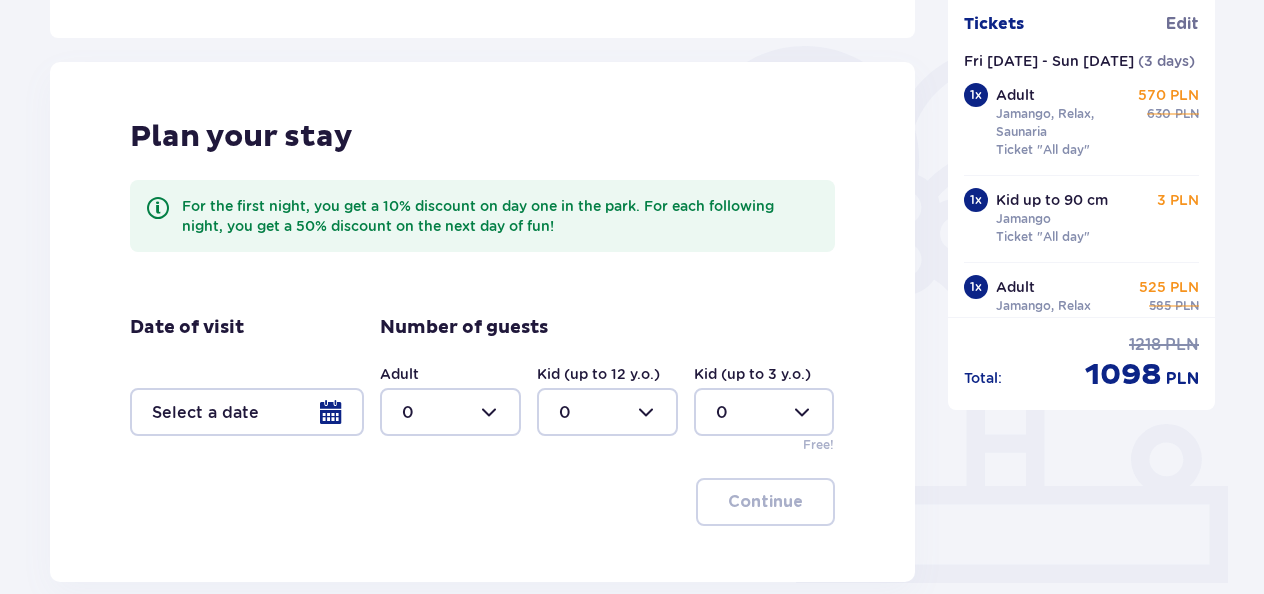 scroll, scrollTop: 453, scrollLeft: 0, axis: vertical 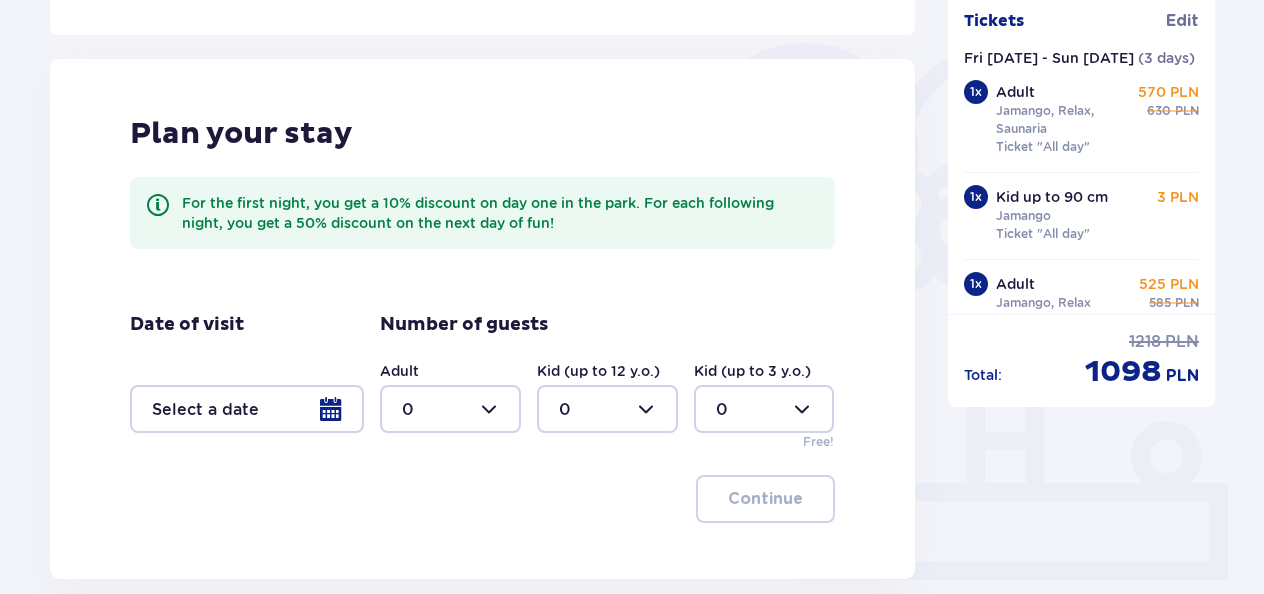 click at bounding box center (247, 409) 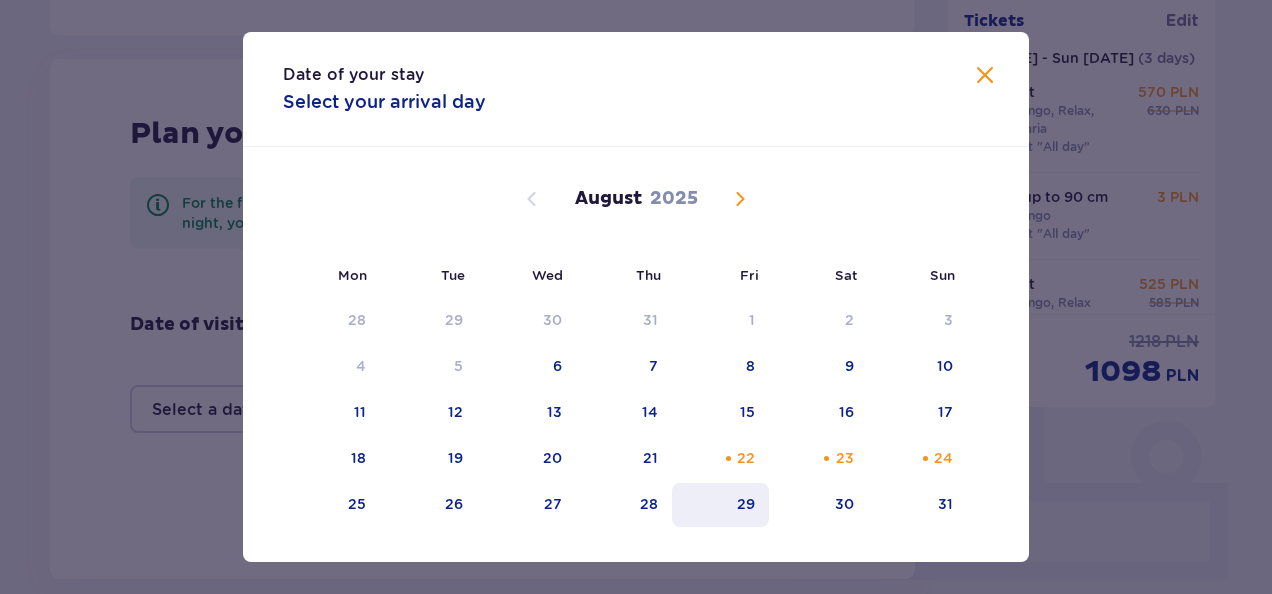 click on "29" at bounding box center [720, 505] 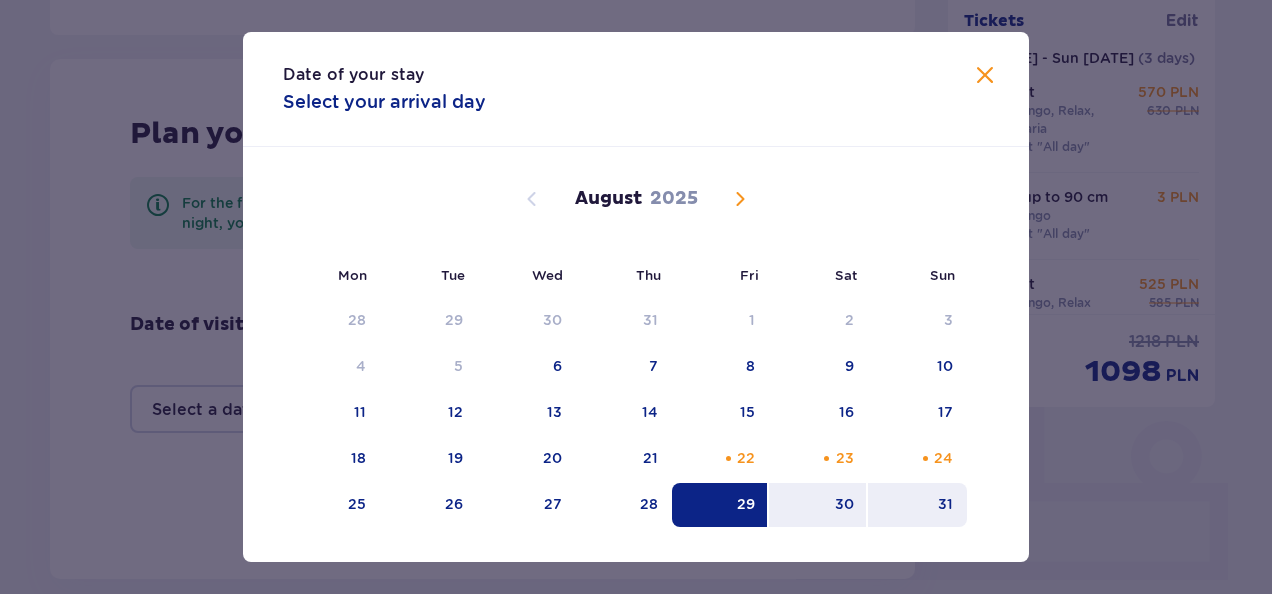 click on "31" at bounding box center [917, 505] 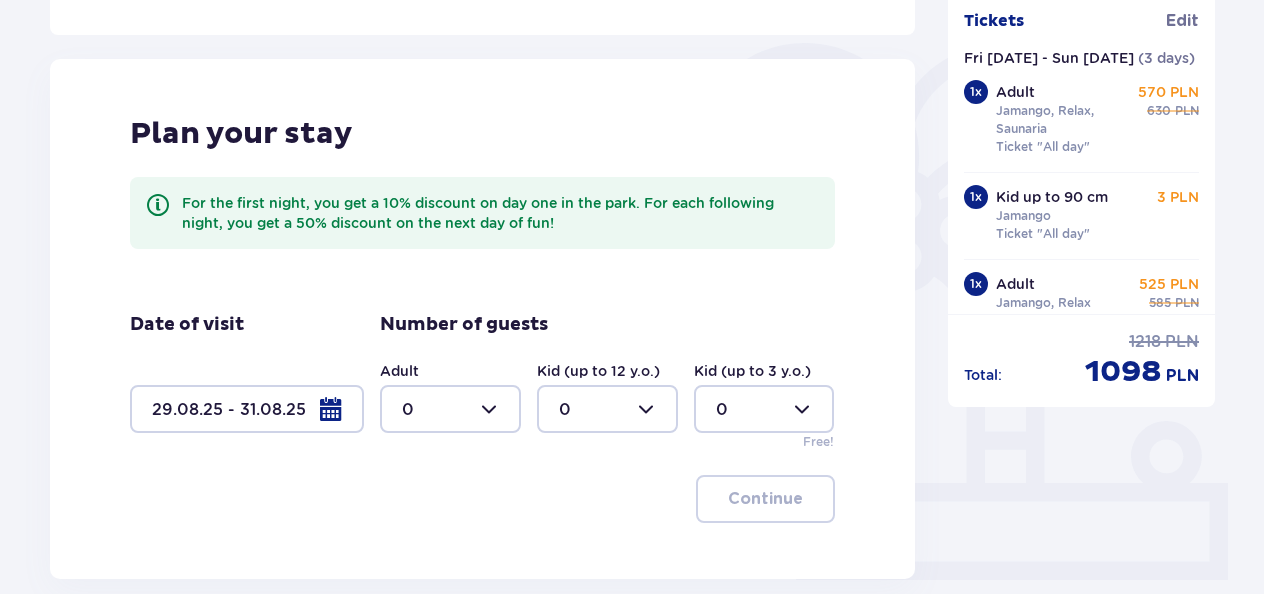 click at bounding box center [450, 409] 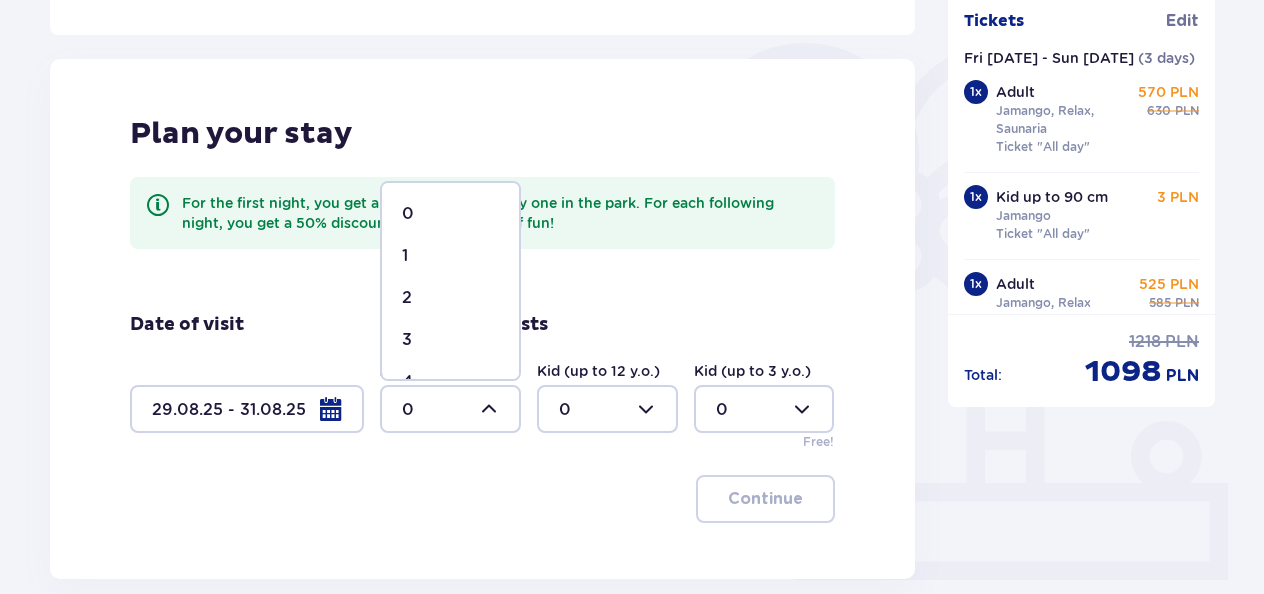 click on "2" at bounding box center [450, 298] 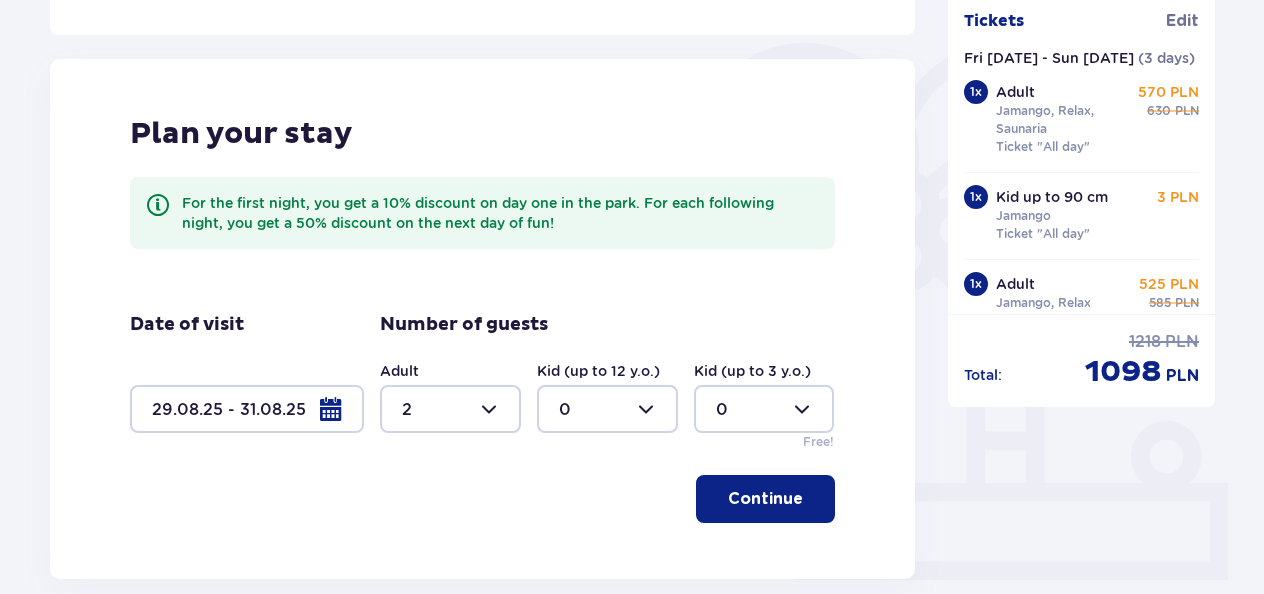 click at bounding box center [607, 409] 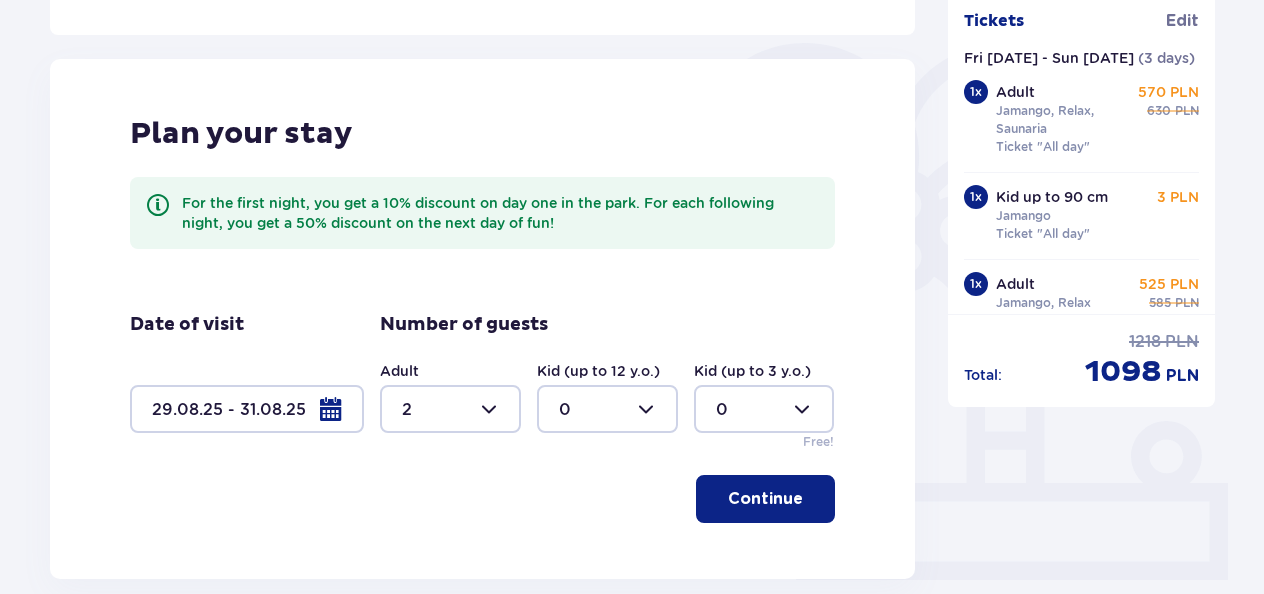 click at bounding box center (764, 409) 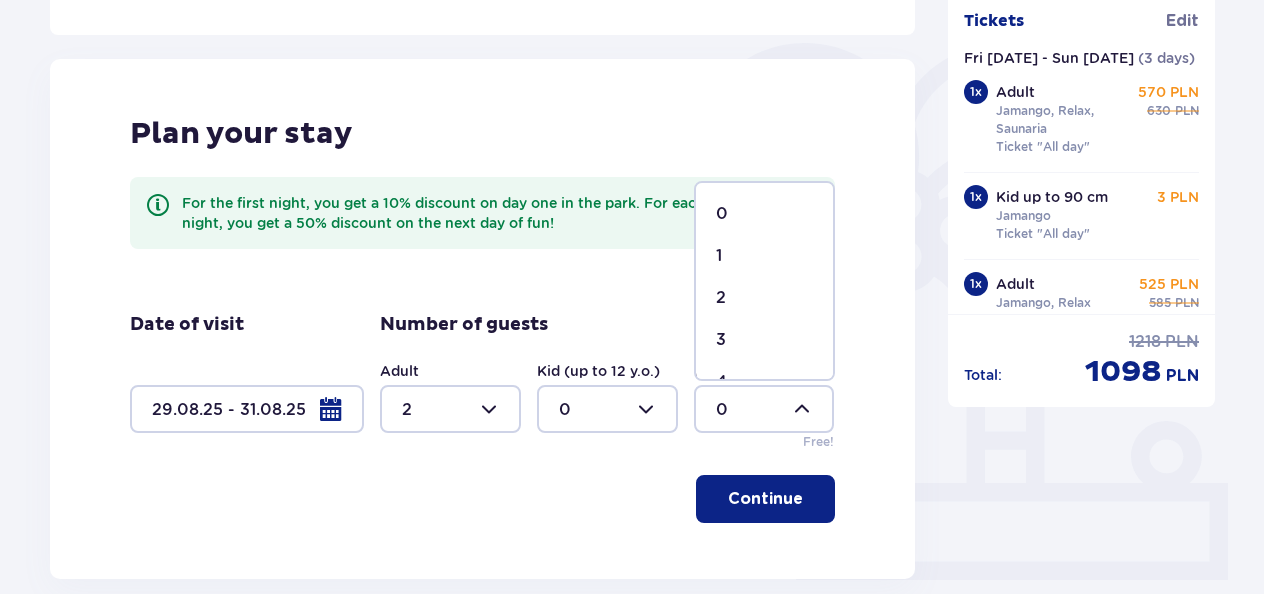 click on "1" at bounding box center [764, 256] 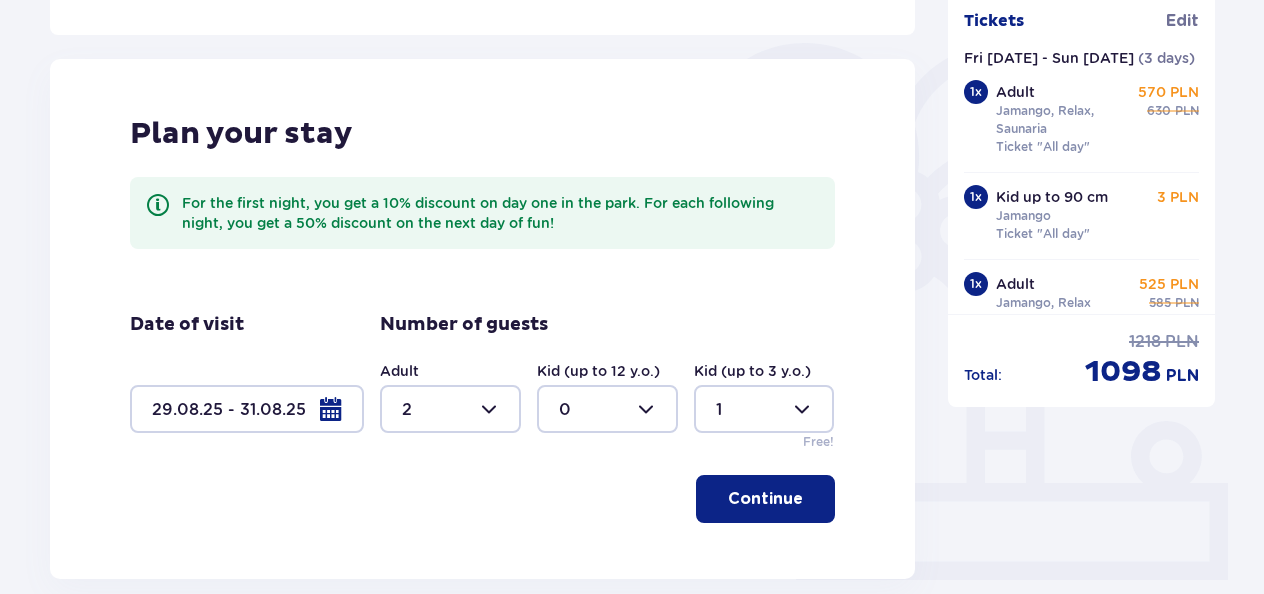 click on "Continue" at bounding box center (765, 499) 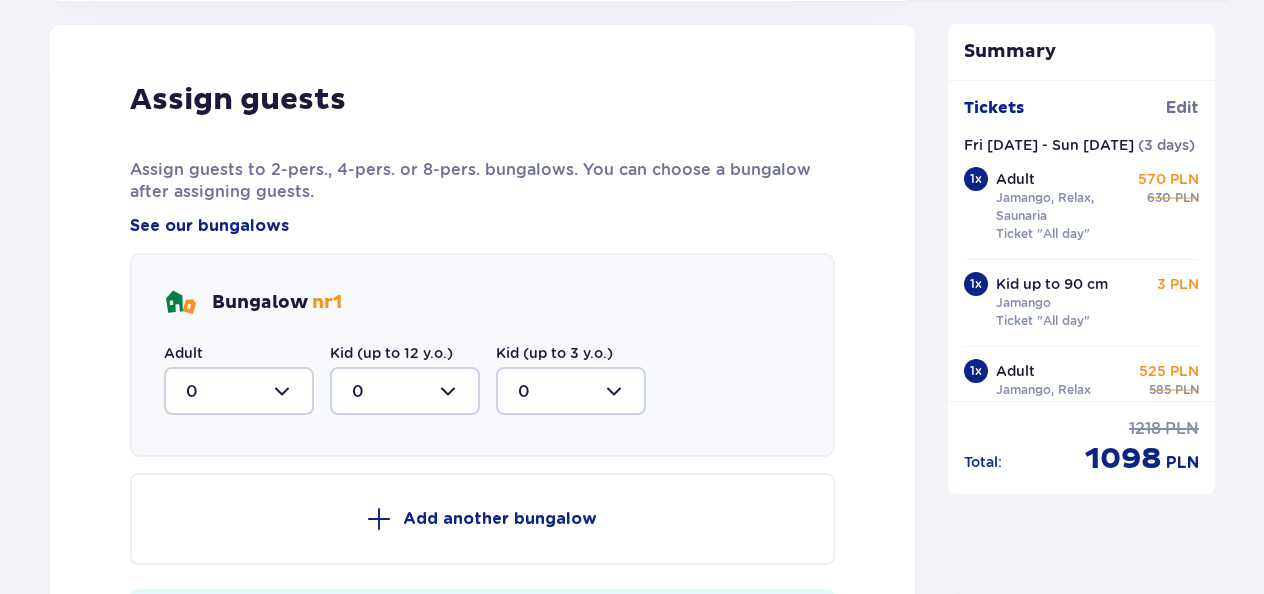 scroll, scrollTop: 1032, scrollLeft: 0, axis: vertical 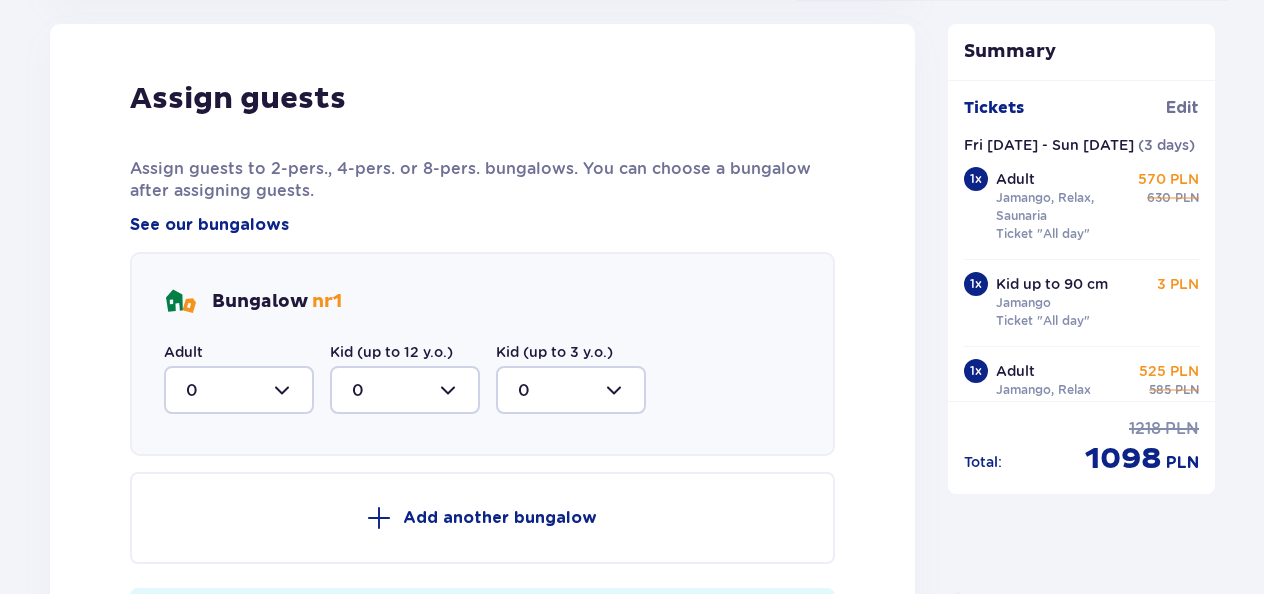click at bounding box center [239, 390] 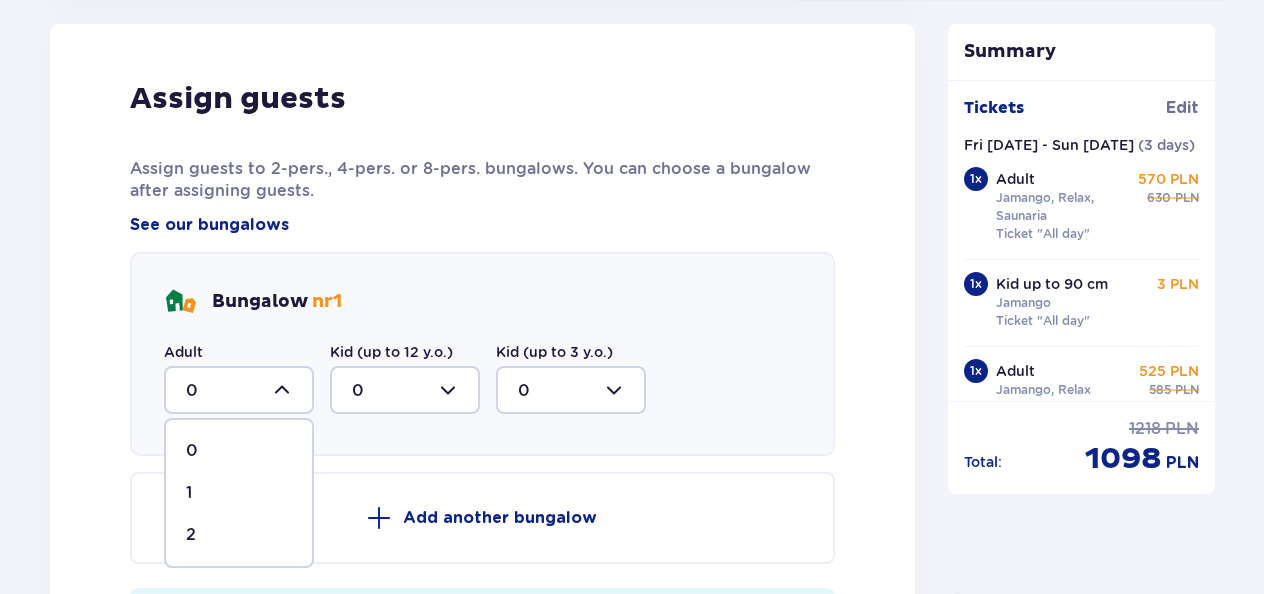 click on "2" at bounding box center (239, 535) 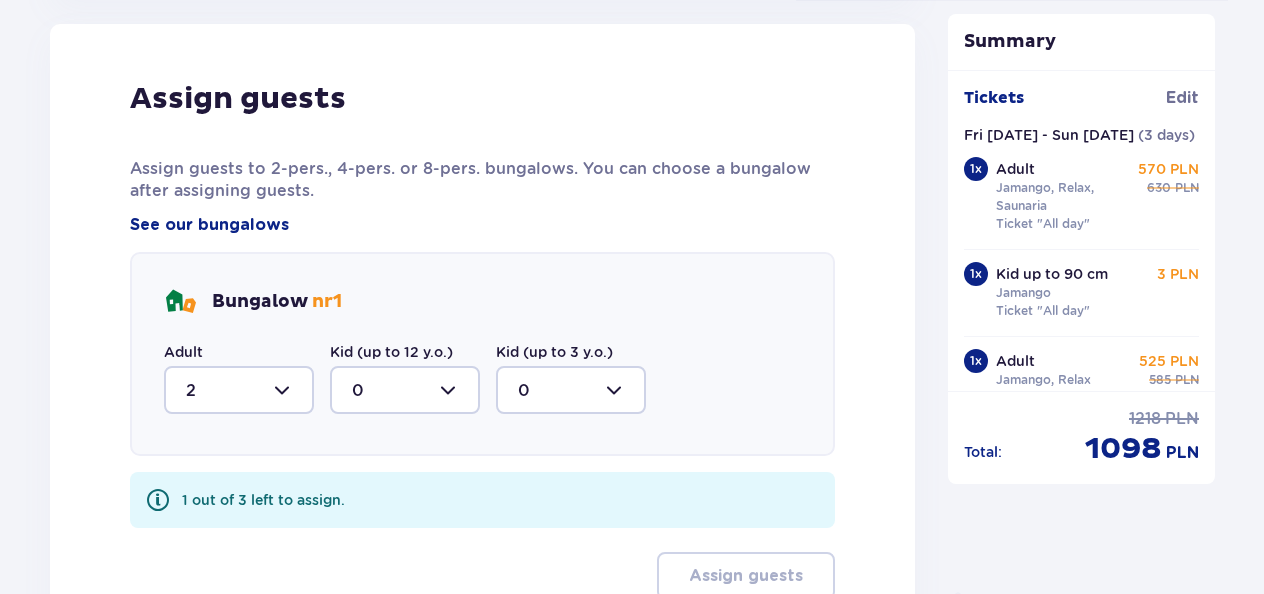 click at bounding box center (405, 390) 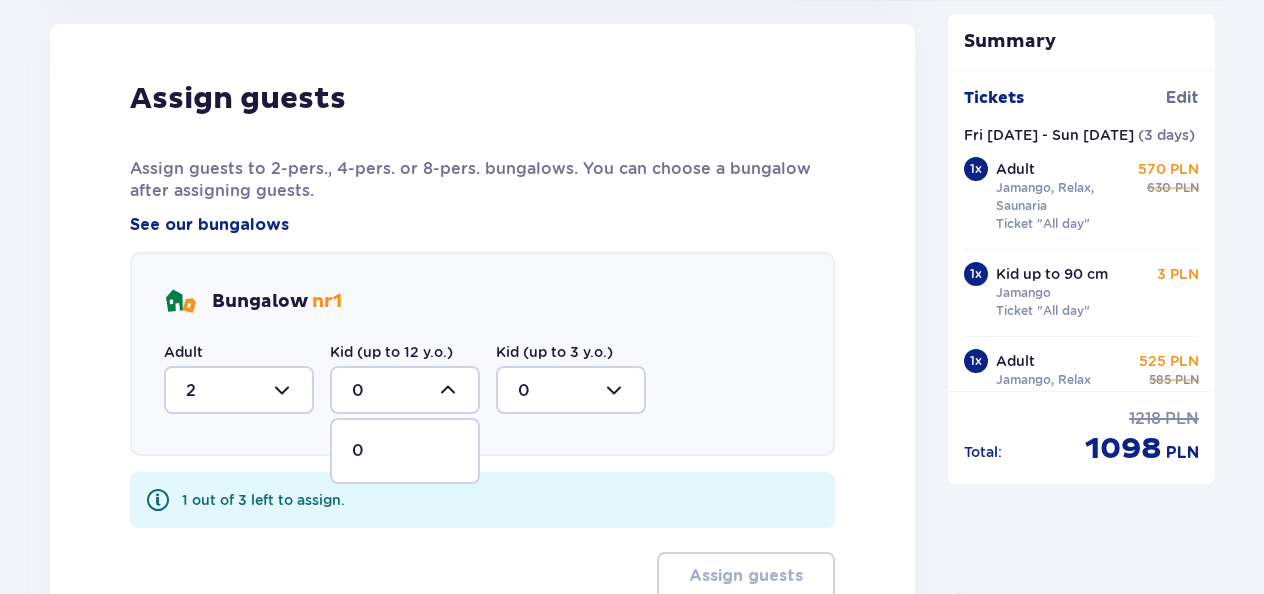 click at bounding box center (571, 390) 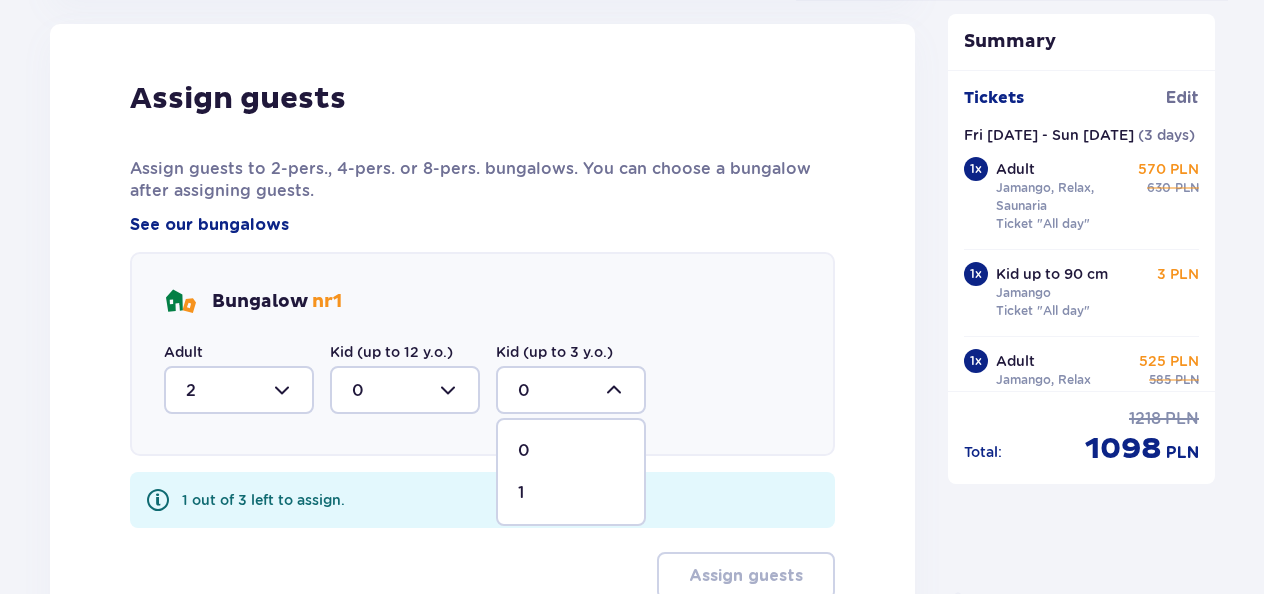 click on "1" at bounding box center (571, 493) 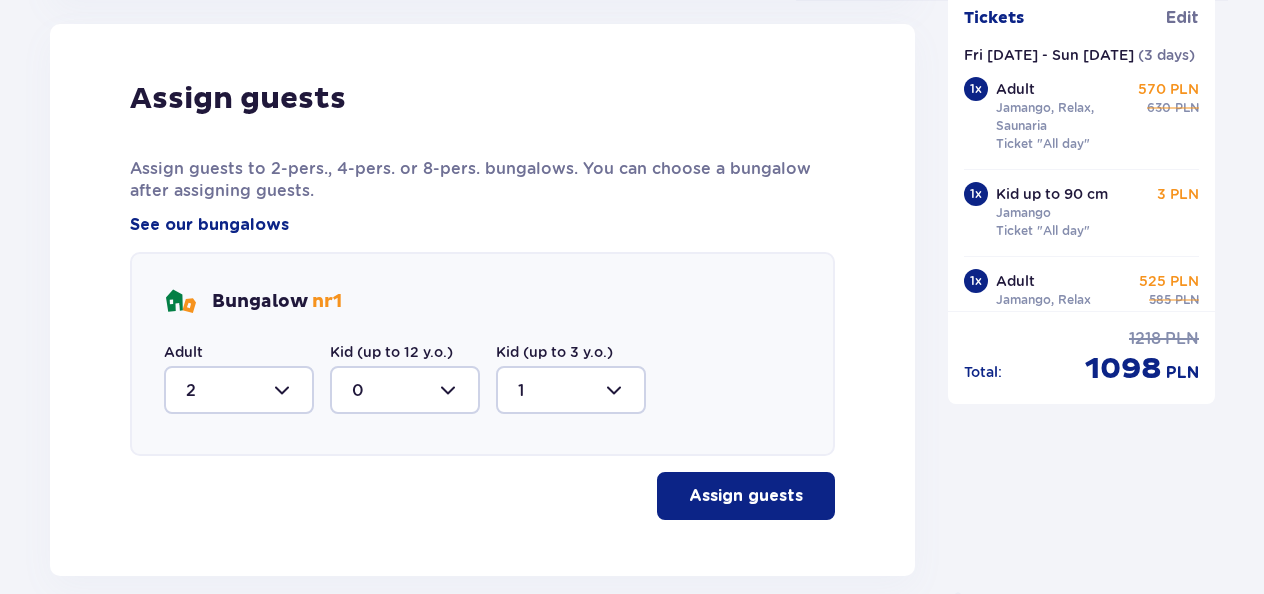 click on "Assign guests" at bounding box center [746, 496] 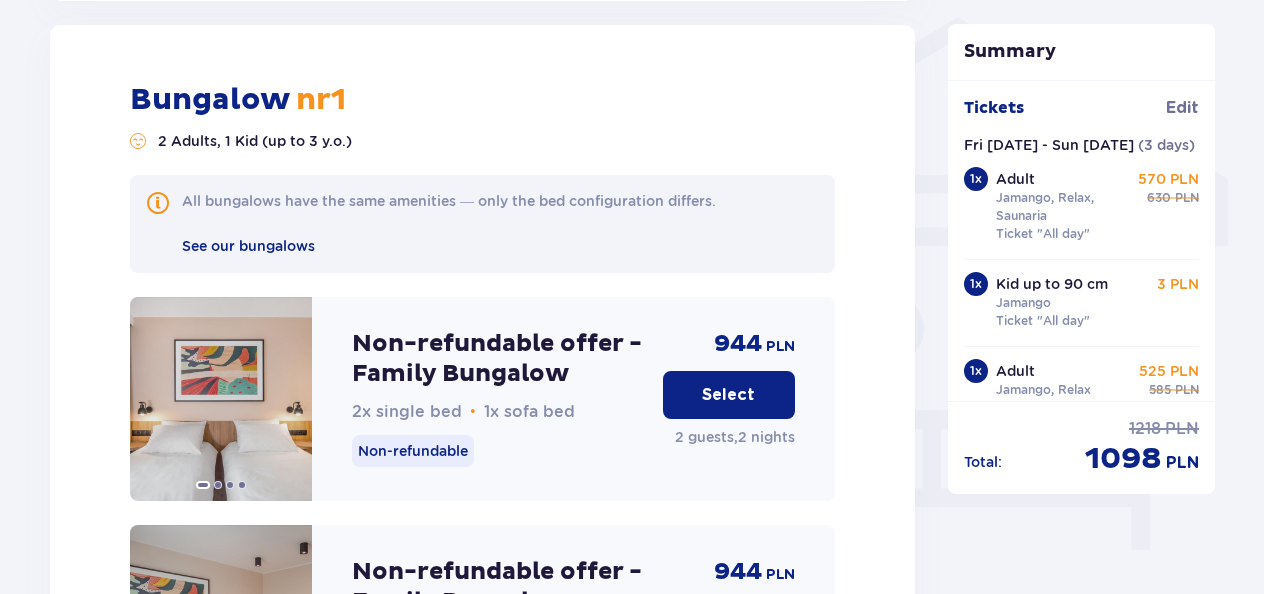 scroll, scrollTop: 1608, scrollLeft: 0, axis: vertical 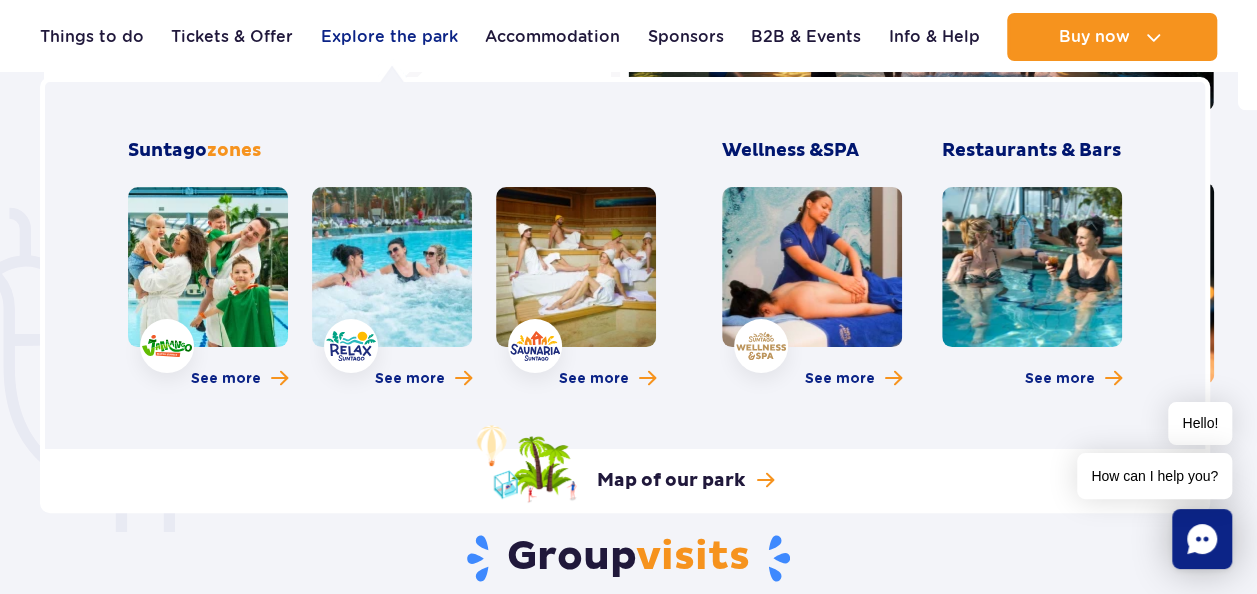 click on "Explore the park" at bounding box center [389, 37] 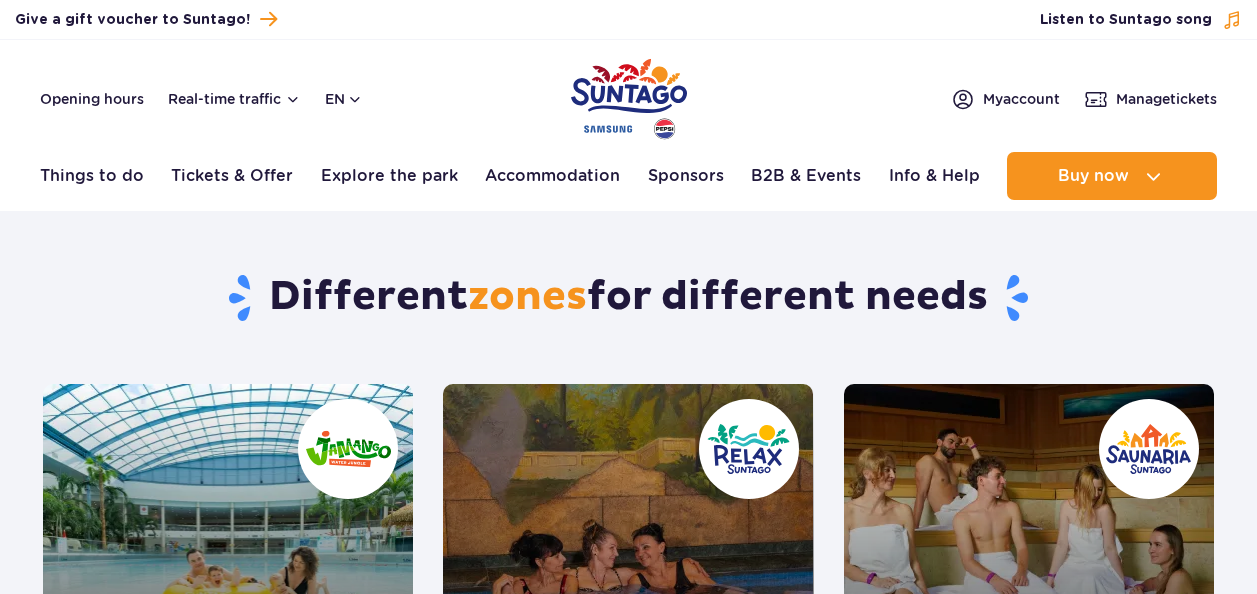 scroll, scrollTop: 0, scrollLeft: 0, axis: both 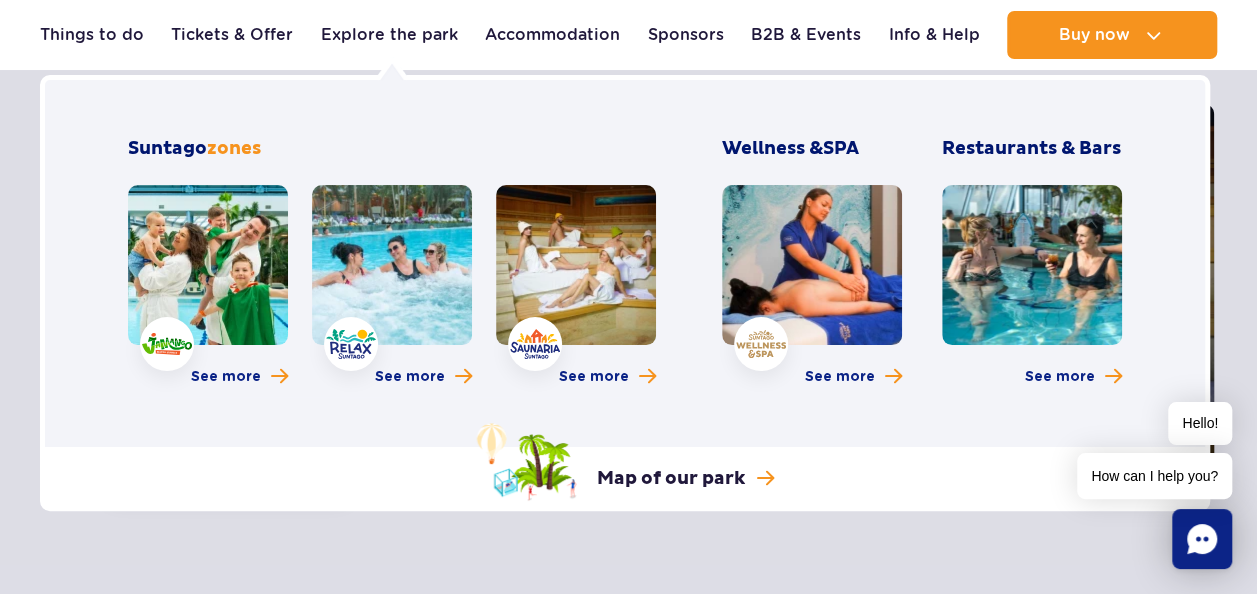 click at bounding box center (208, 265) 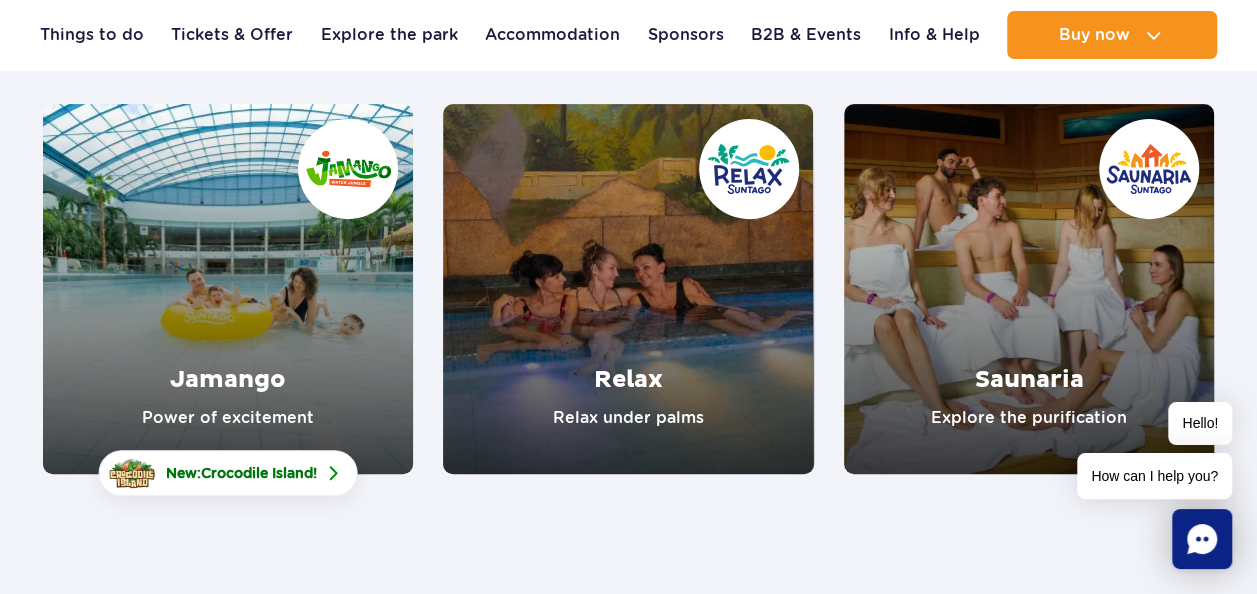 click at bounding box center [628, 289] 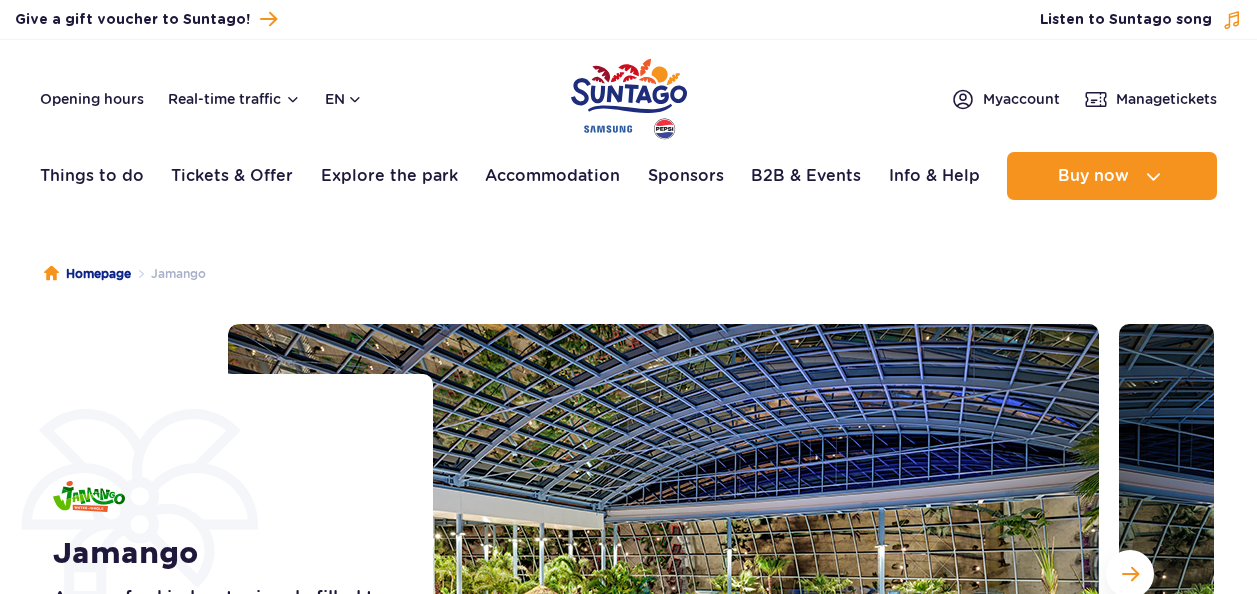 scroll, scrollTop: 0, scrollLeft: 0, axis: both 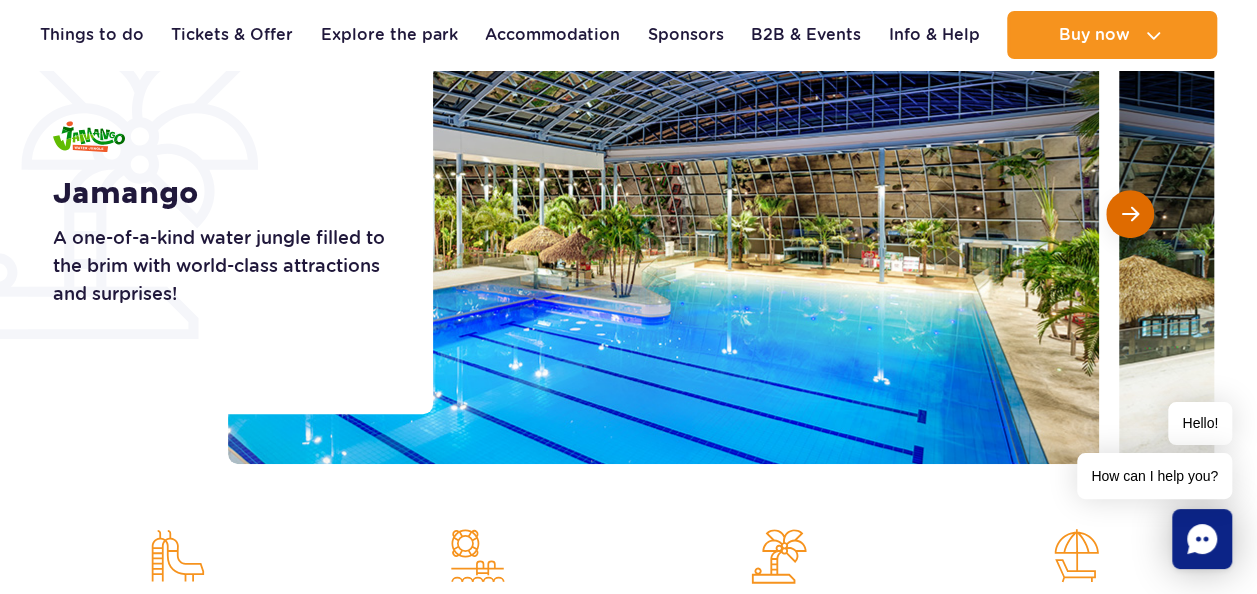 click at bounding box center (1130, 214) 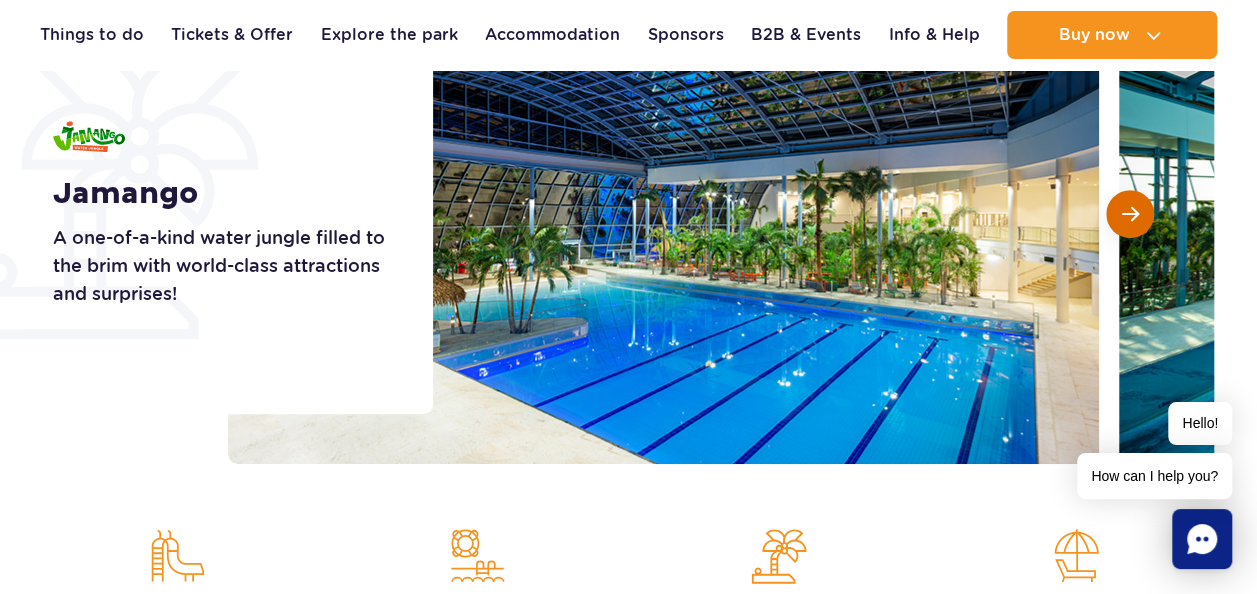 click at bounding box center (1130, 214) 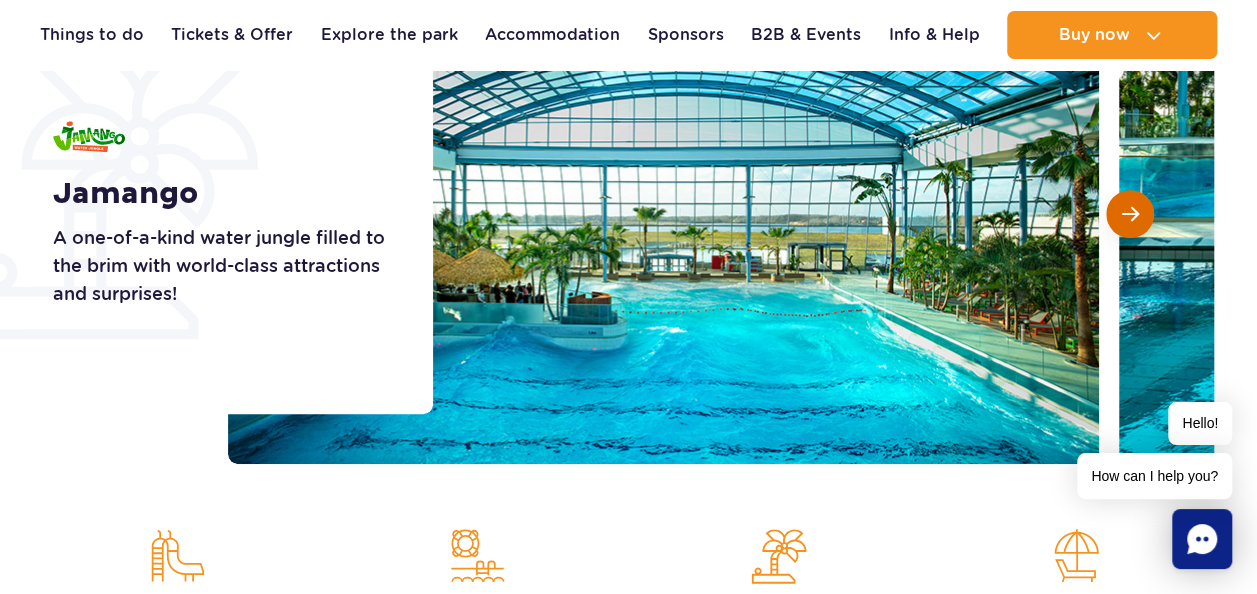 click at bounding box center (1130, 214) 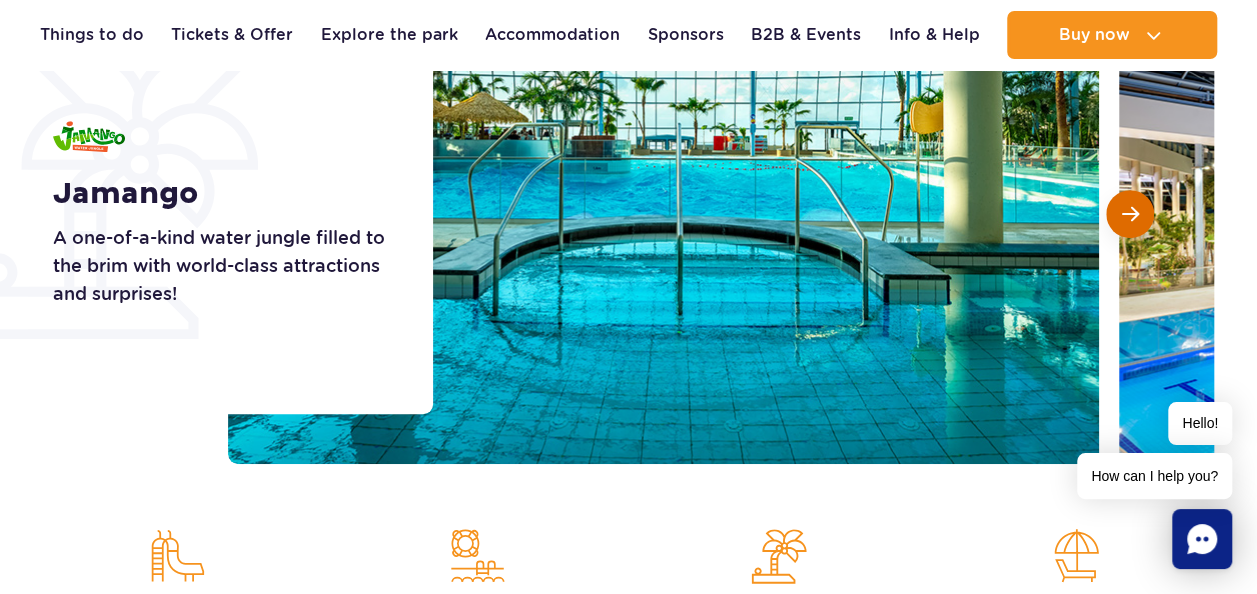 click at bounding box center [1130, 214] 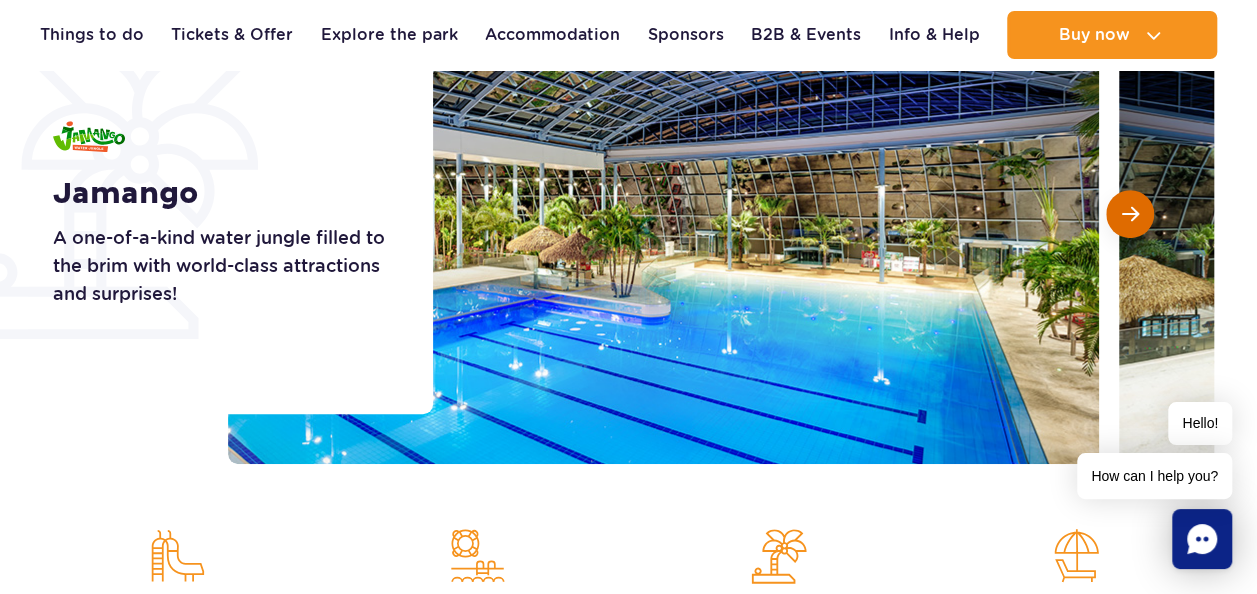 click at bounding box center [1130, 214] 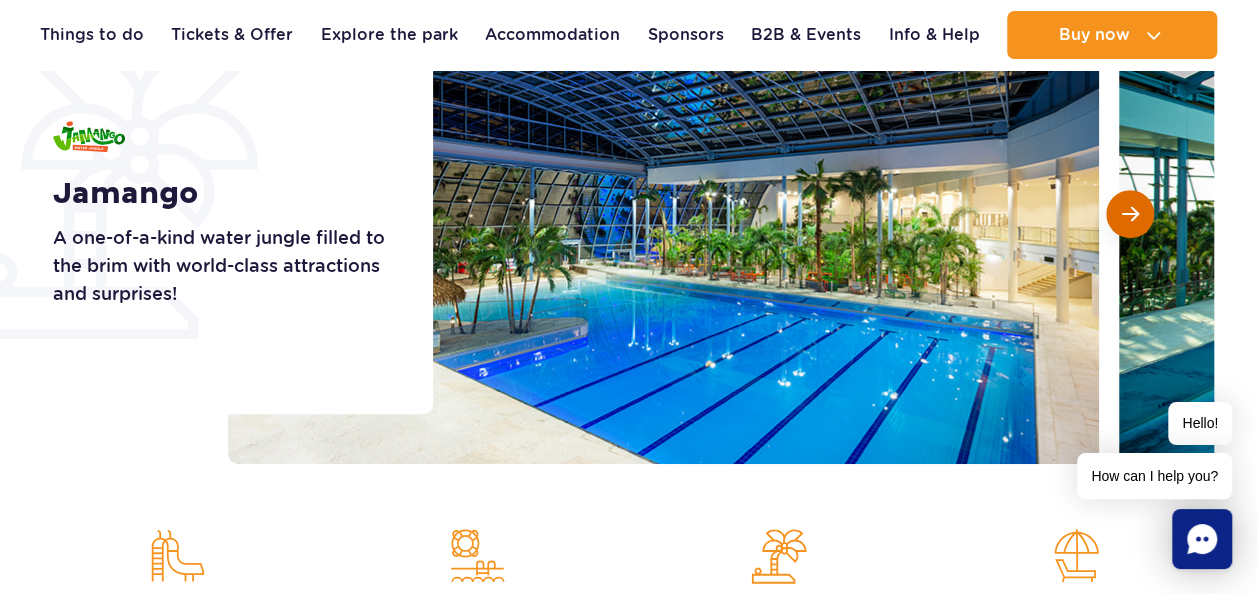 click at bounding box center [1130, 214] 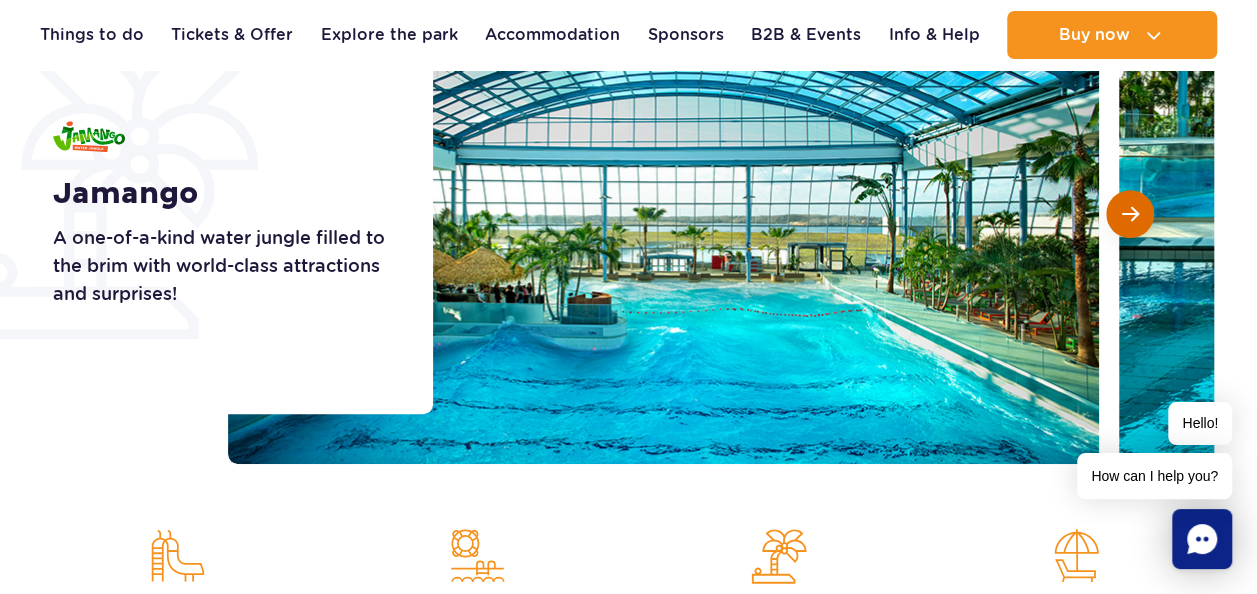 click at bounding box center [1130, 214] 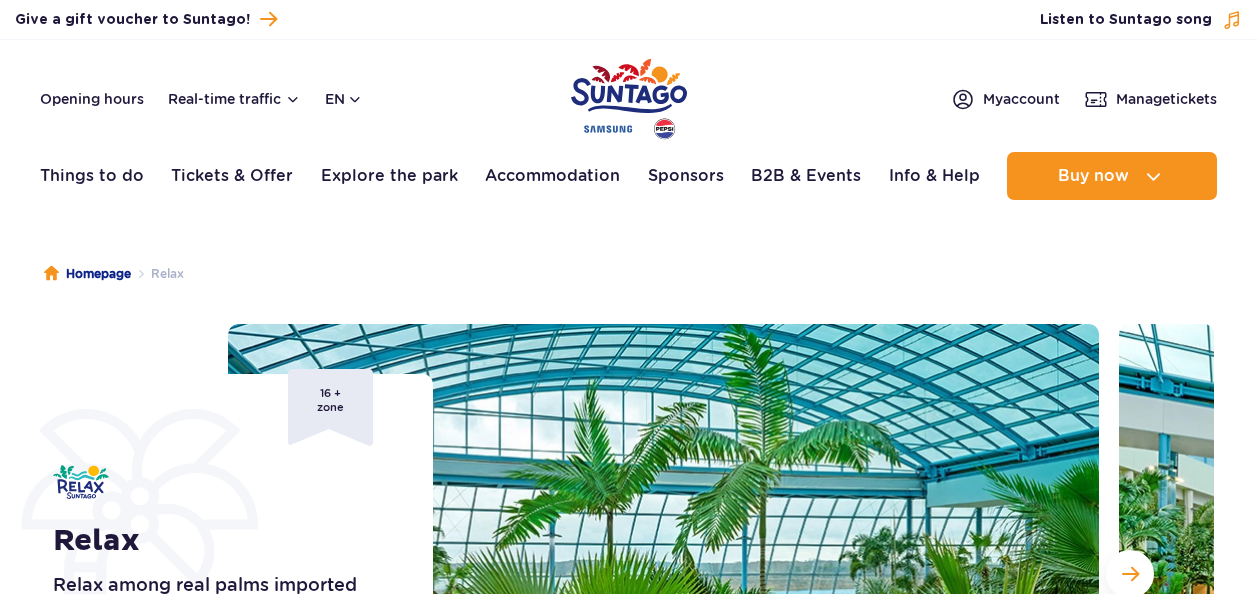 scroll, scrollTop: 0, scrollLeft: 0, axis: both 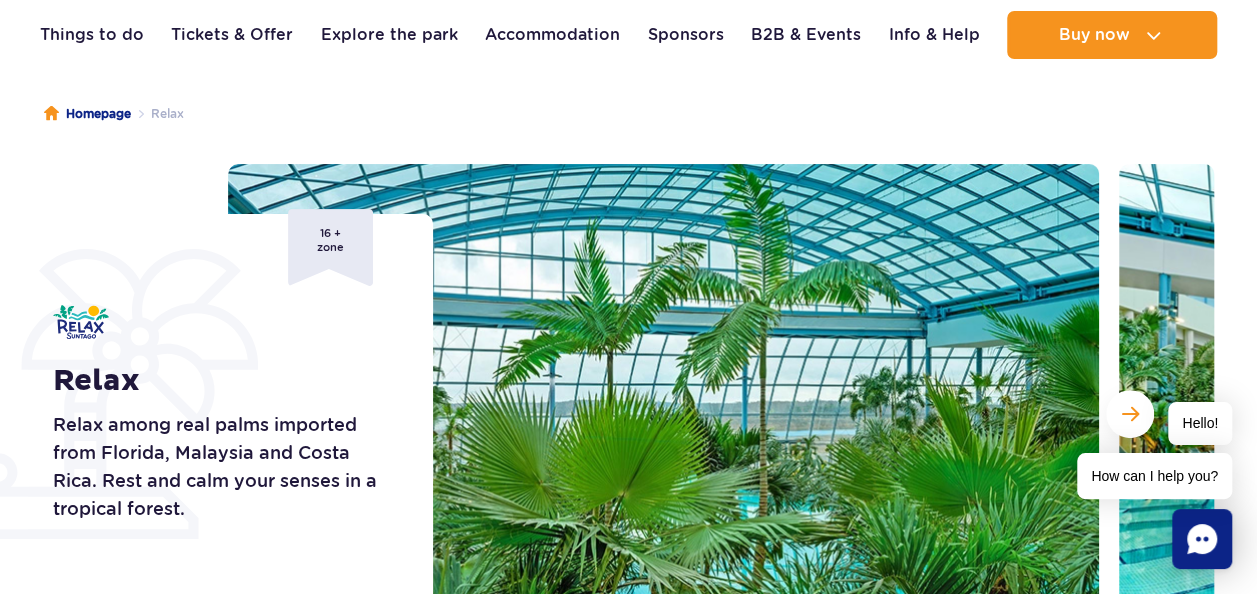 click on "Hello! How can I help you?" at bounding box center (1154, 450) 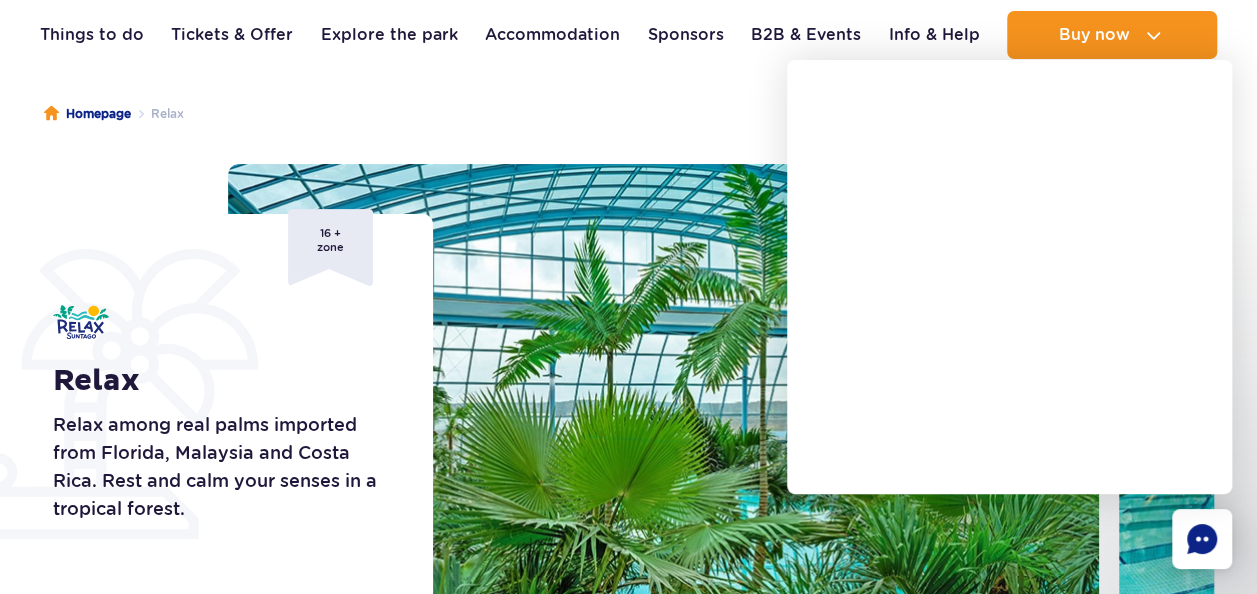 click on "Homepage
Relax" at bounding box center (629, 114) 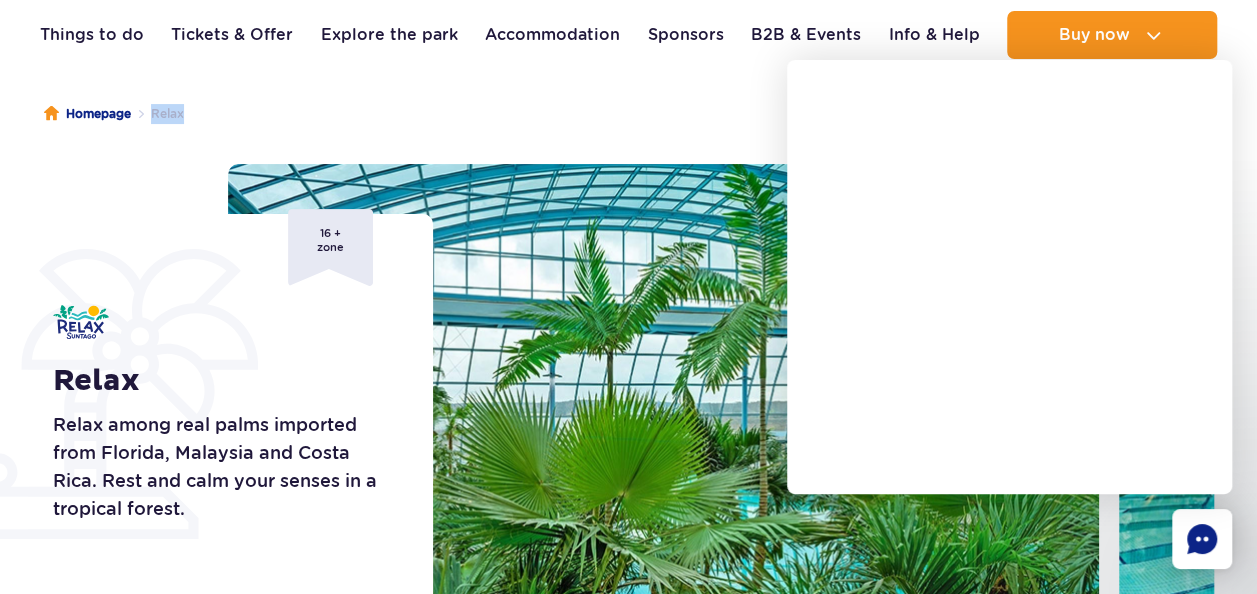click on "Homepage
Relax" at bounding box center [629, 114] 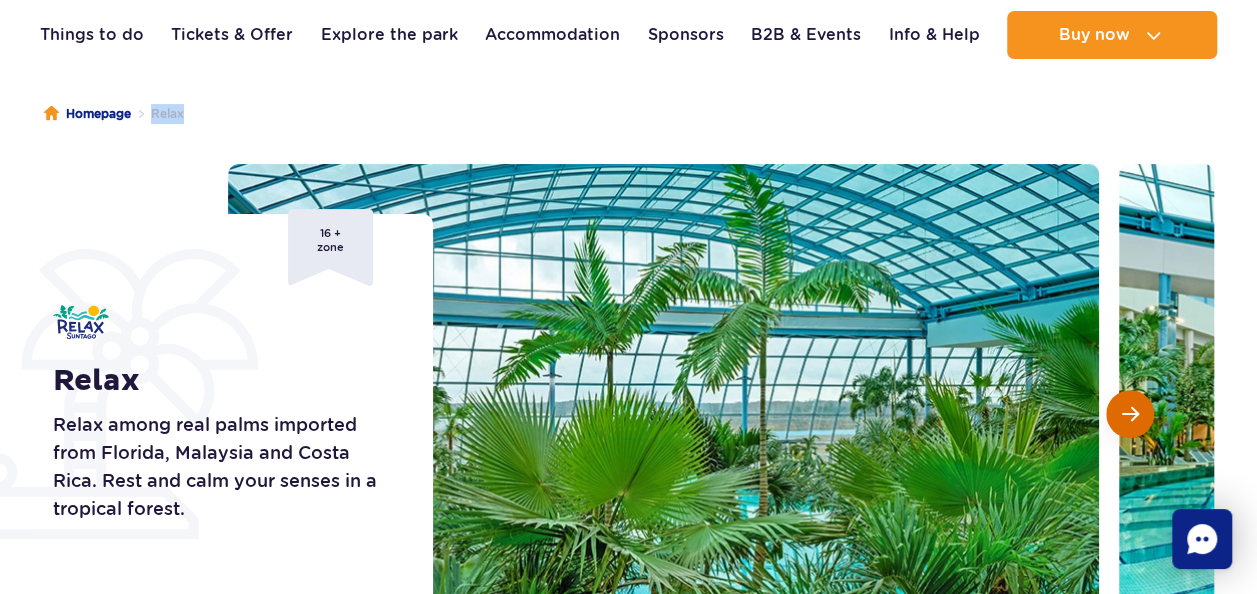 click at bounding box center (1130, 414) 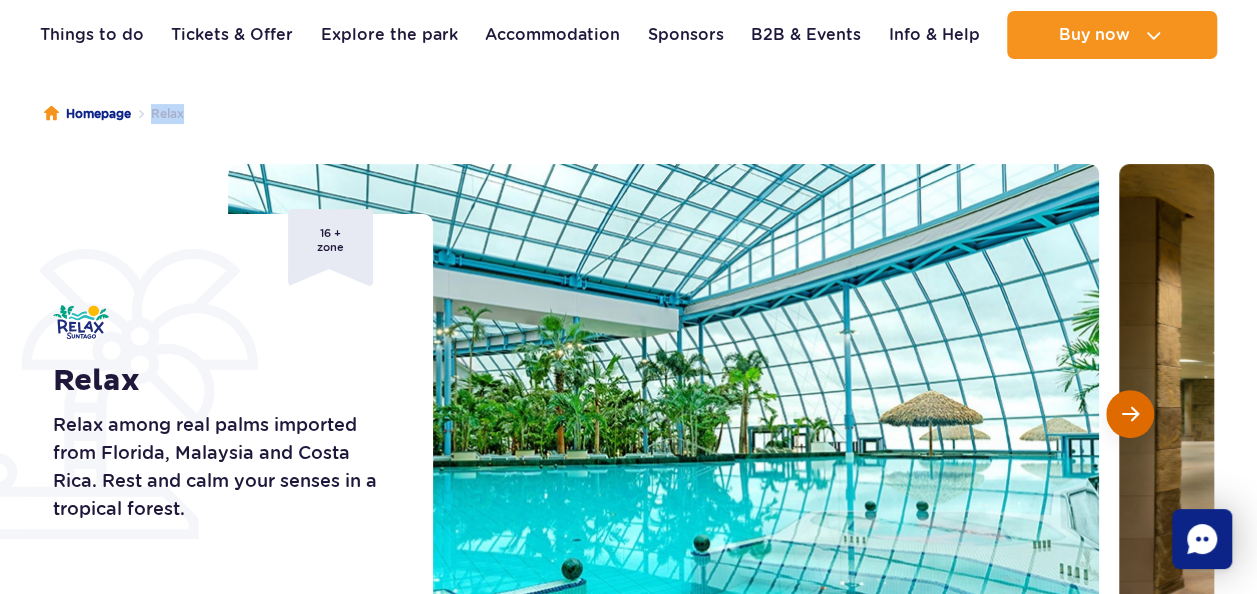 type 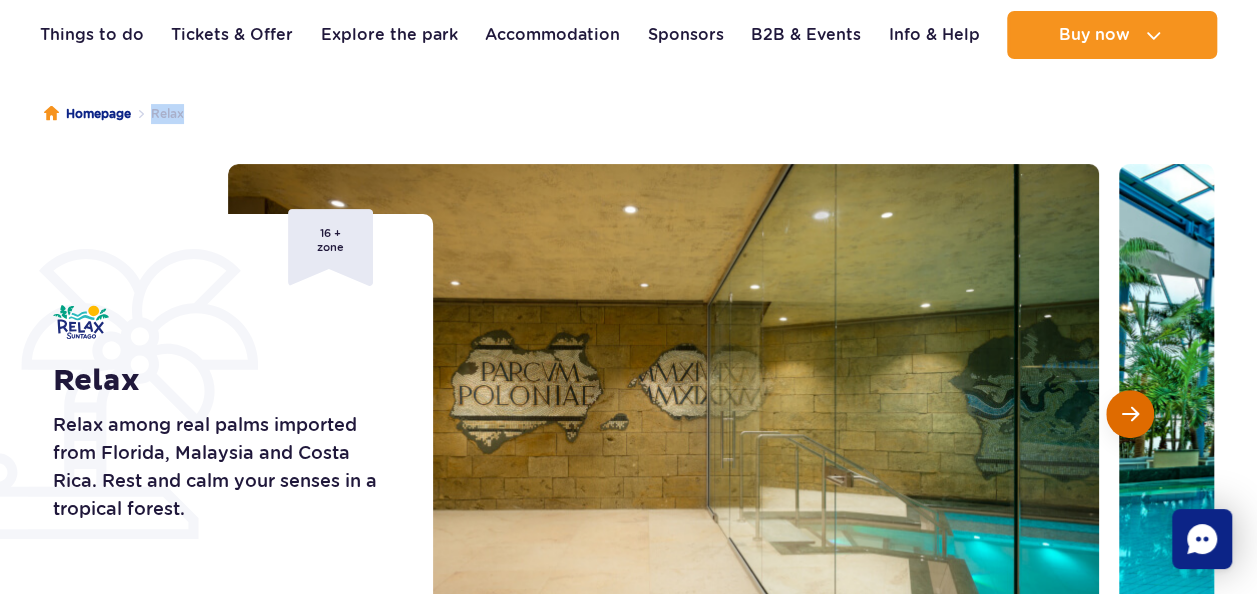 click at bounding box center [1130, 414] 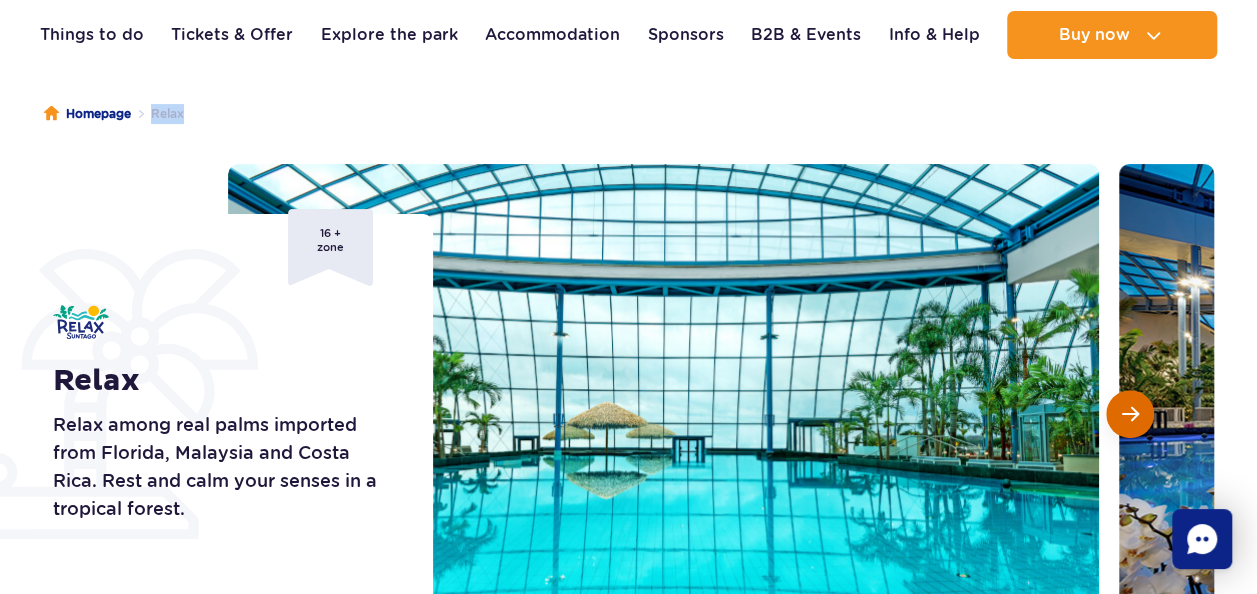 click at bounding box center [1130, 414] 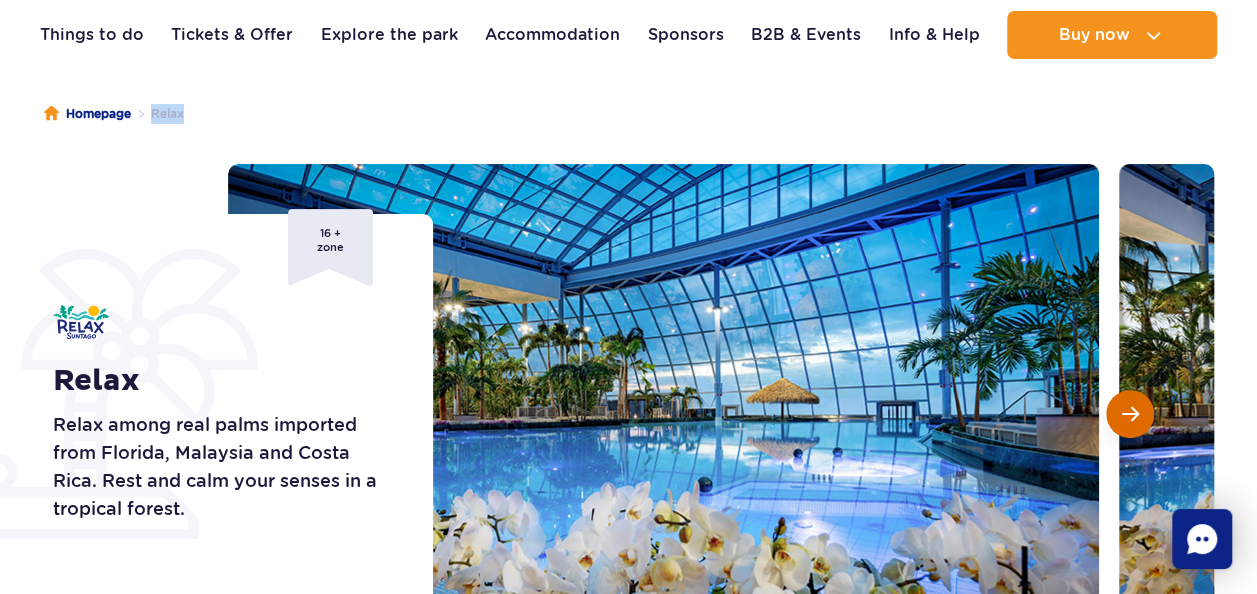 click at bounding box center (1130, 414) 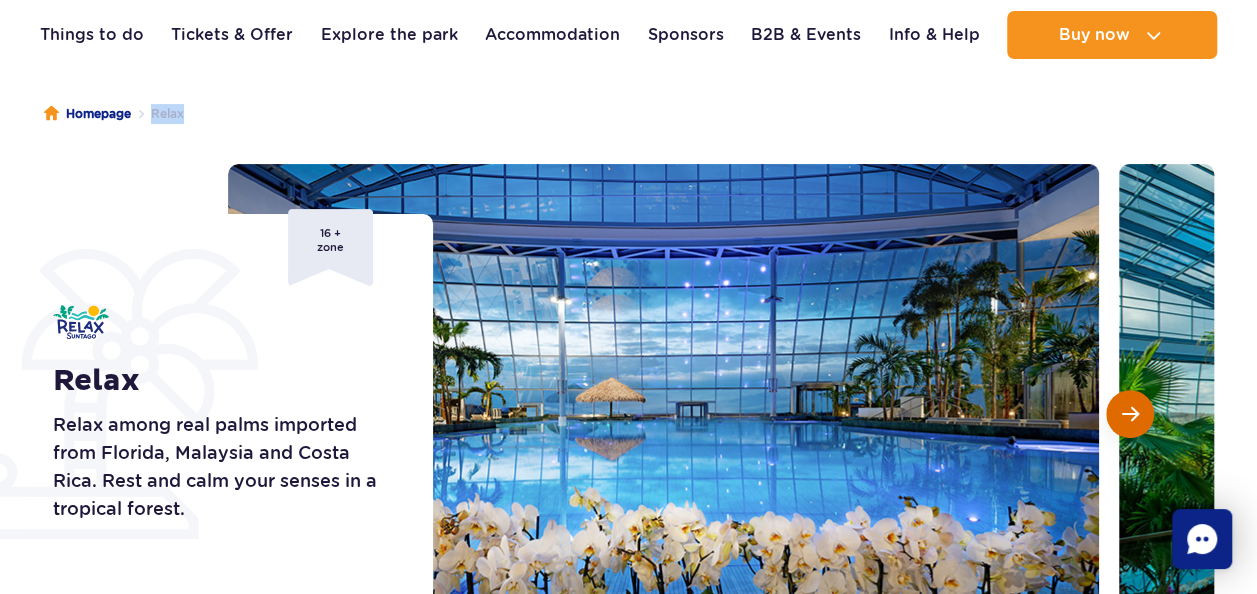 click at bounding box center [1130, 414] 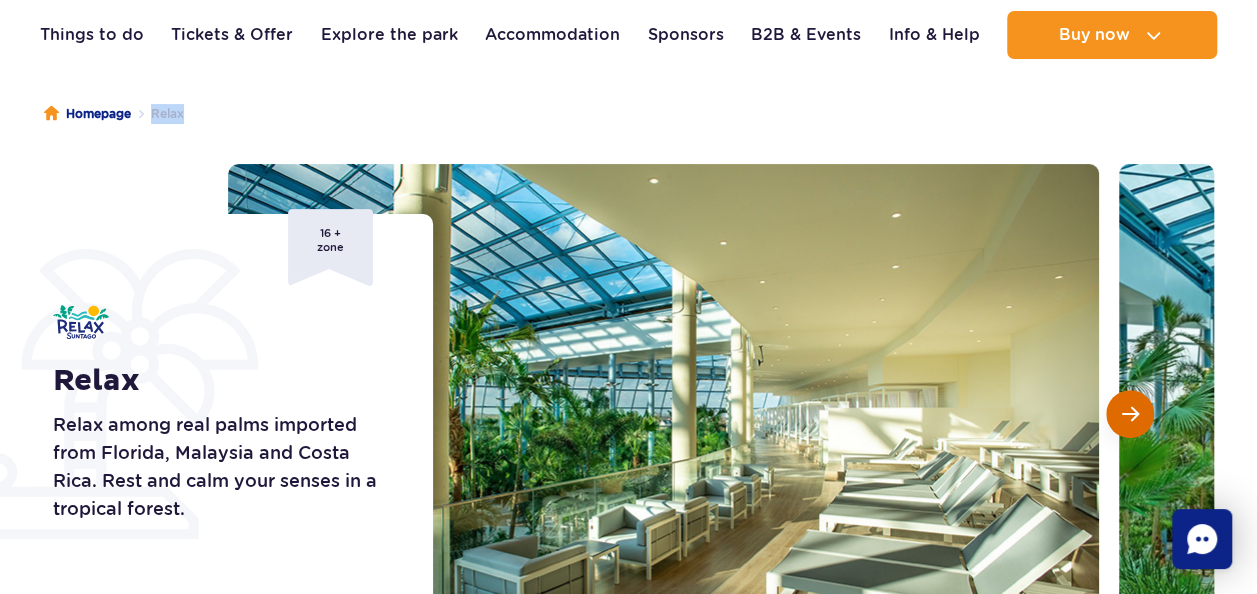 click at bounding box center [1130, 414] 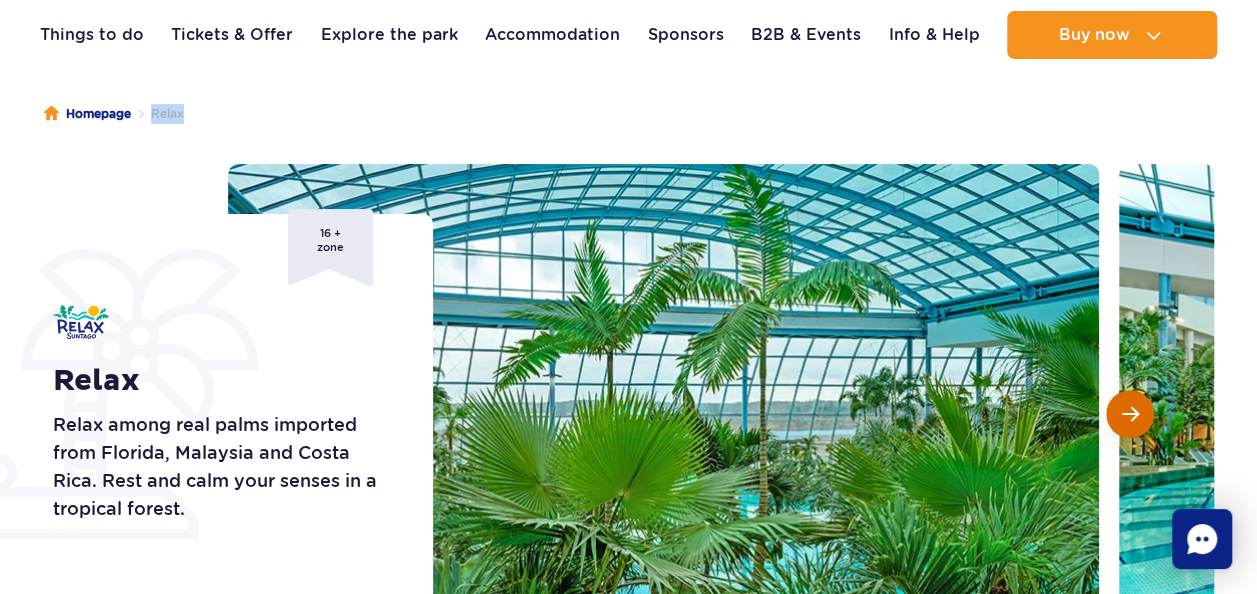 click at bounding box center (1130, 414) 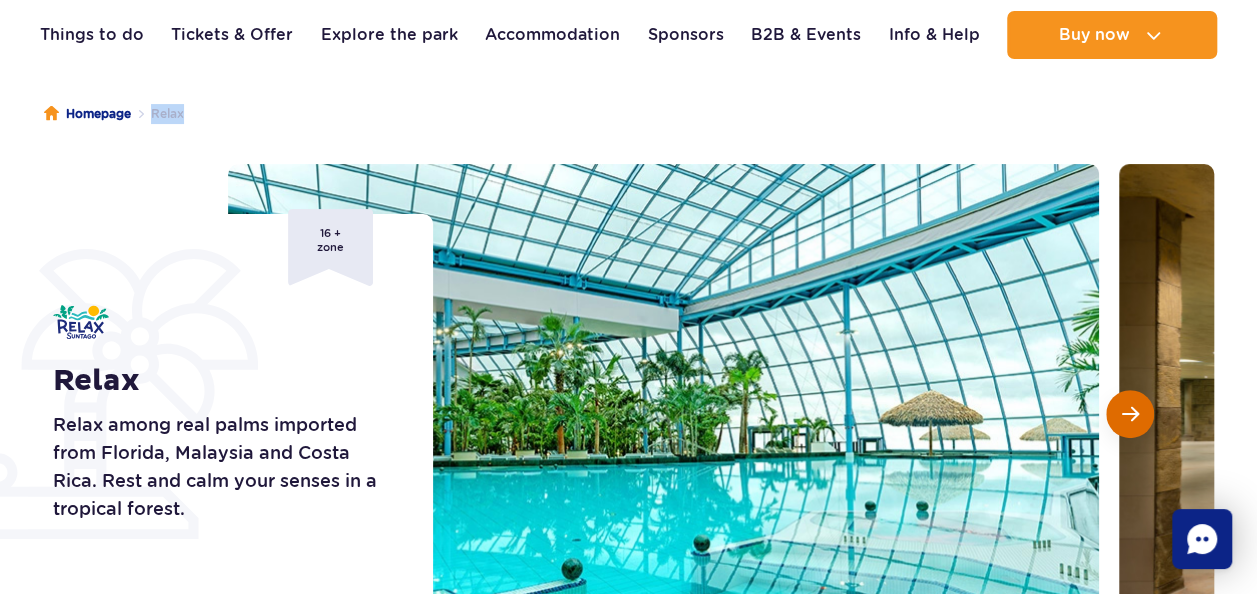 click at bounding box center [1130, 414] 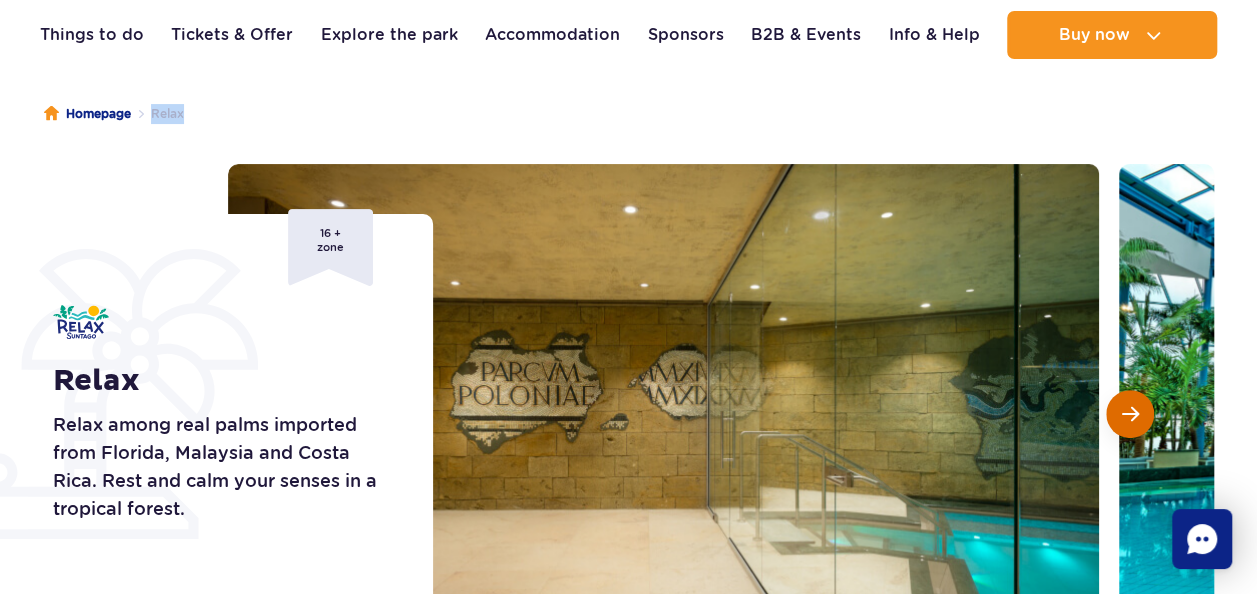 click at bounding box center [1130, 414] 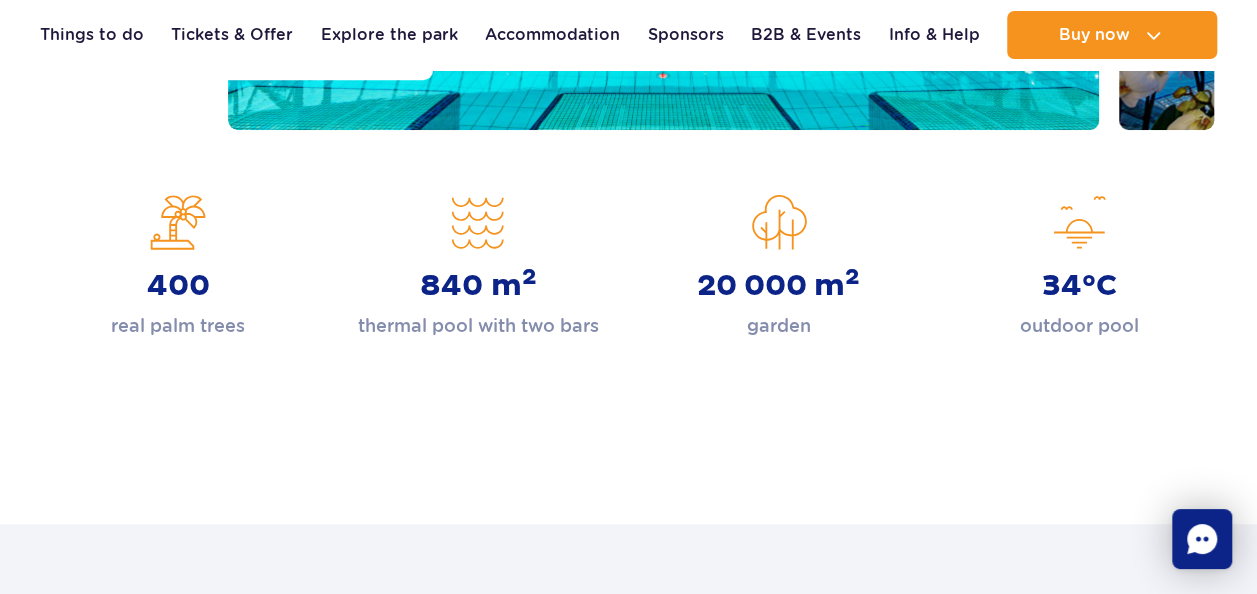scroll, scrollTop: 720, scrollLeft: 0, axis: vertical 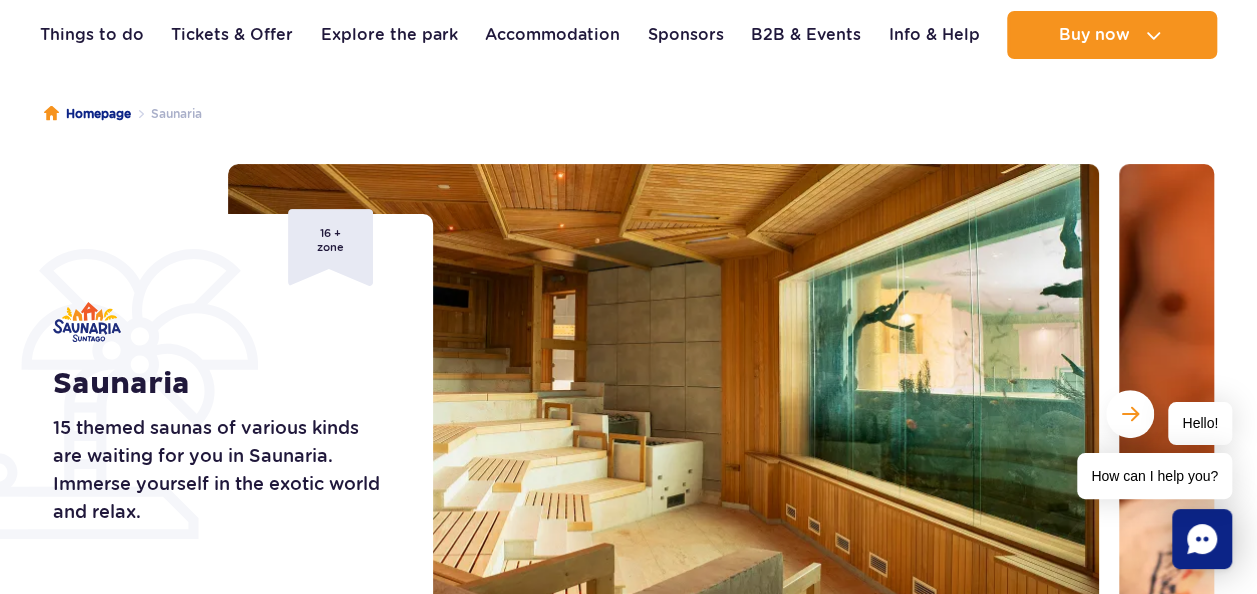 click on "Hello! How can I help you?" at bounding box center (1154, 450) 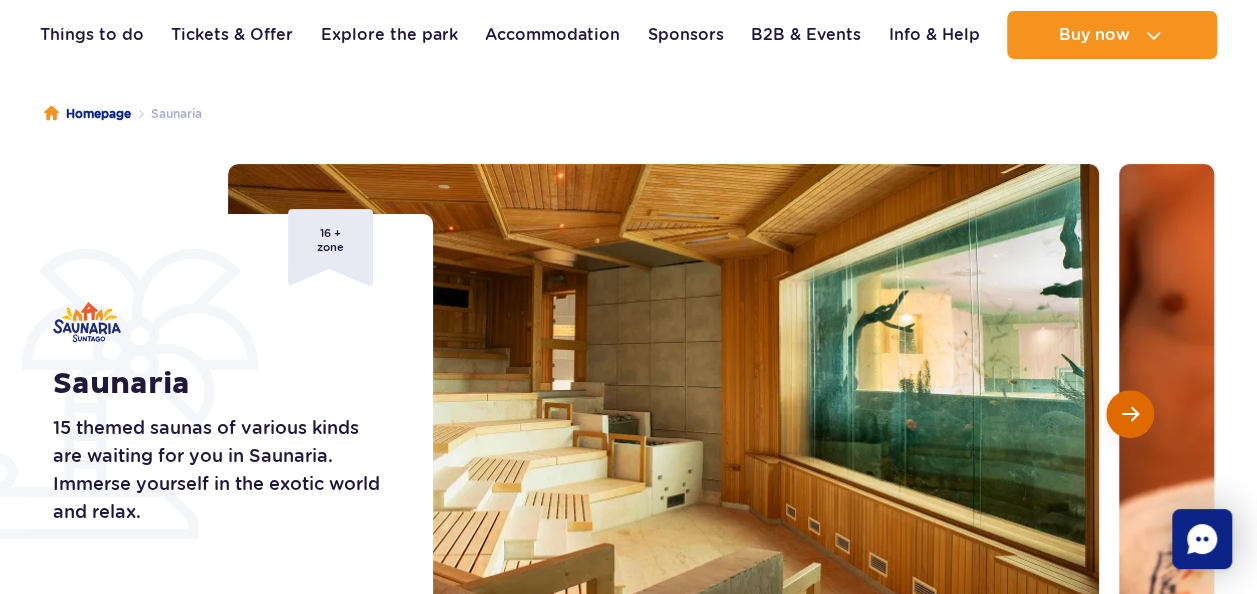 click at bounding box center (1130, 414) 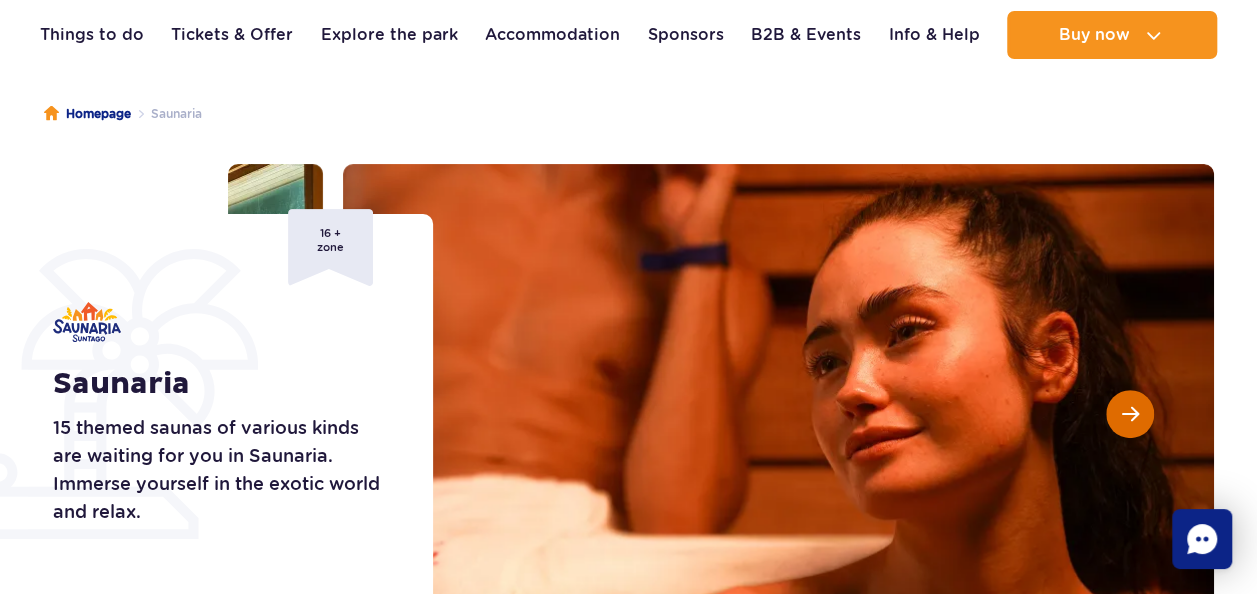 click at bounding box center [1130, 414] 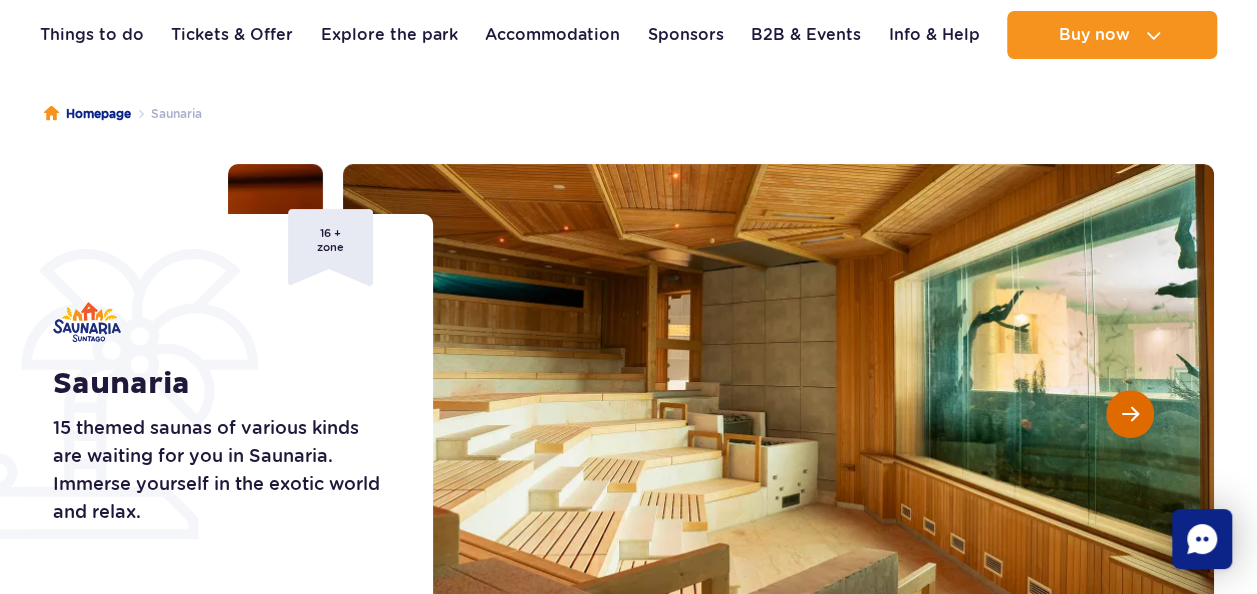 click at bounding box center (1130, 414) 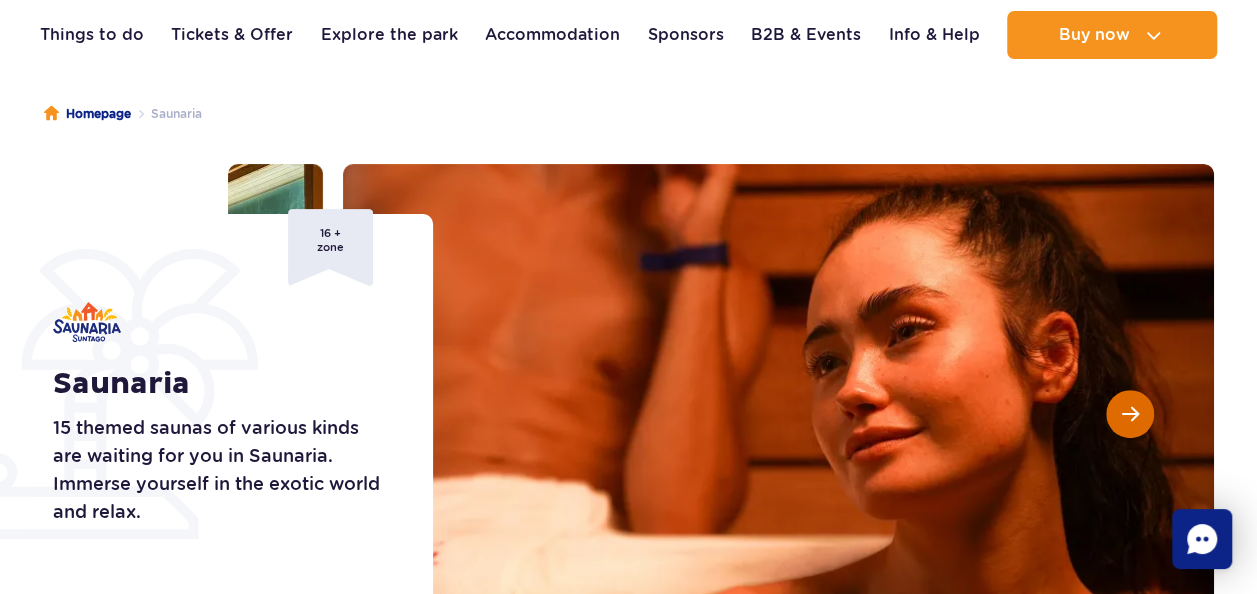 click at bounding box center (1130, 414) 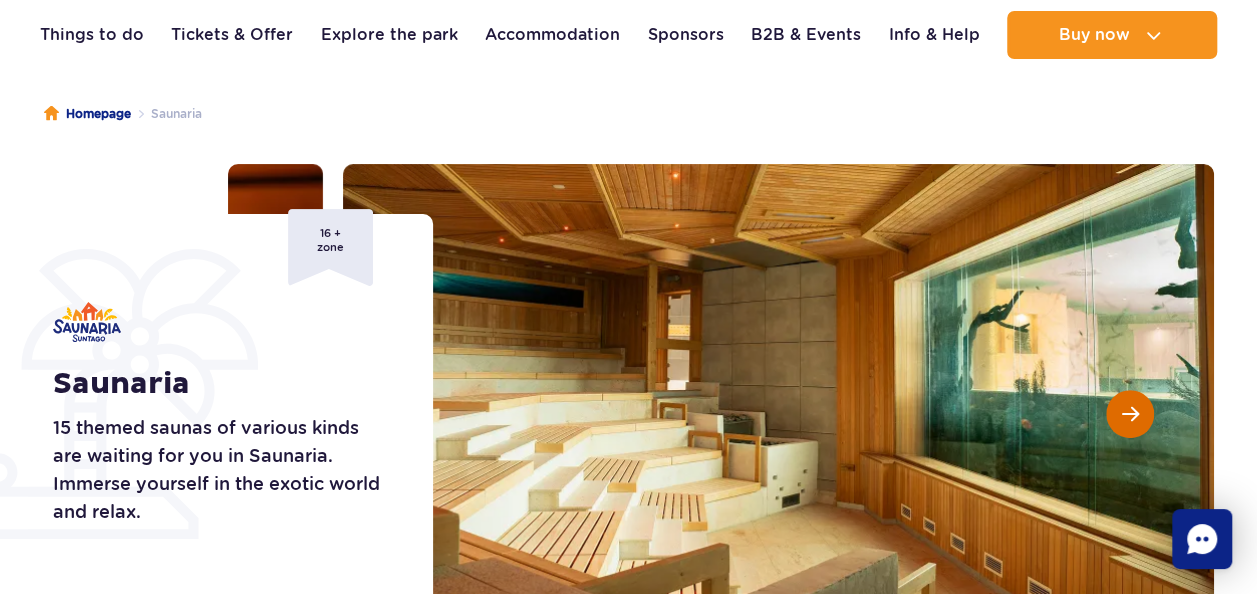 click at bounding box center (1130, 414) 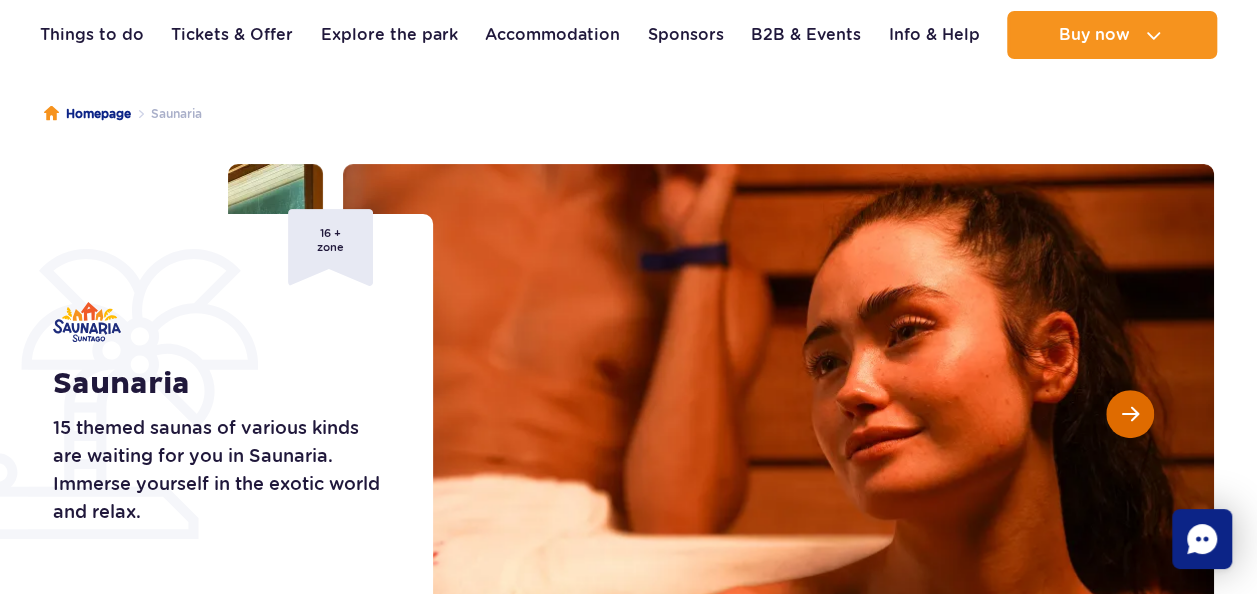 click at bounding box center (1130, 414) 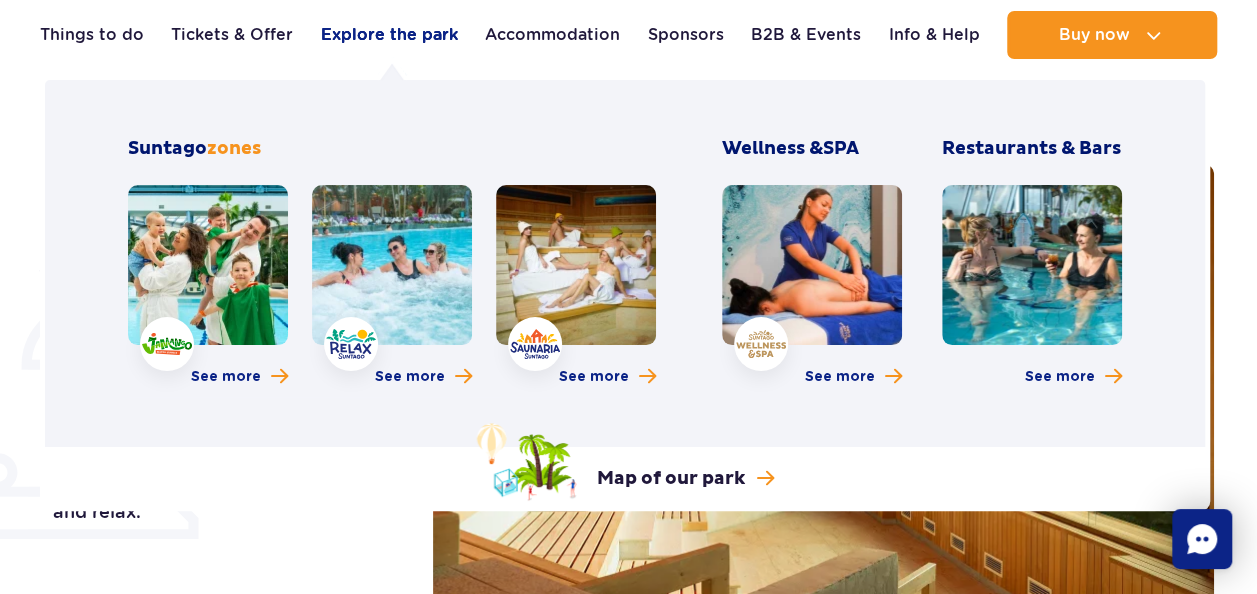 click on "Explore the park" at bounding box center [389, 35] 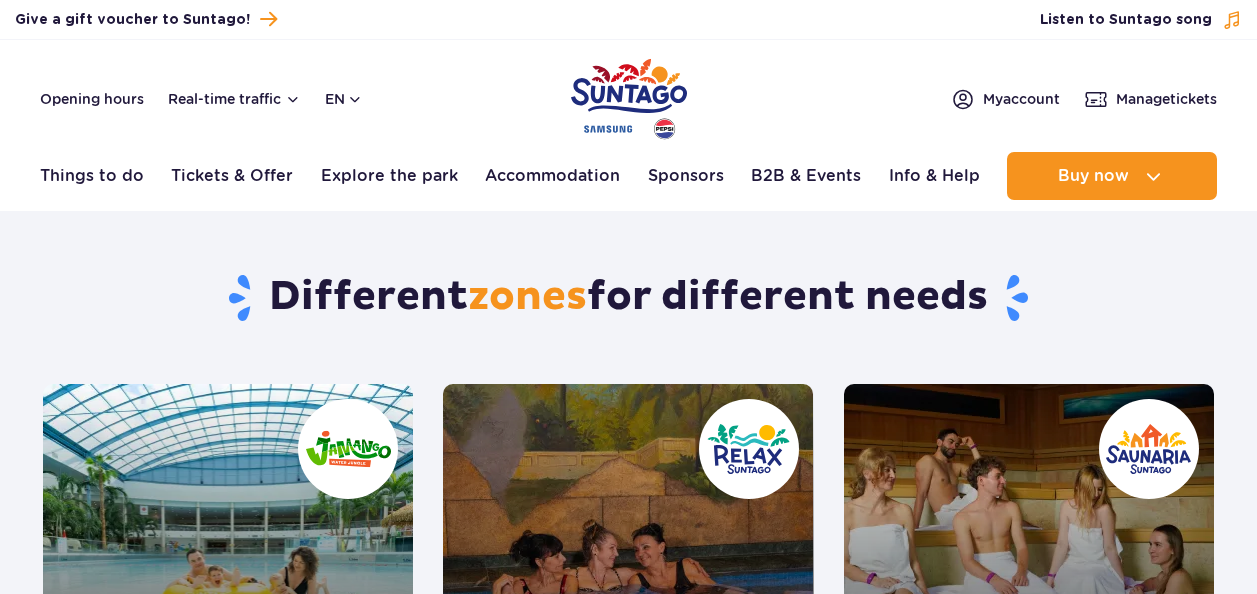 scroll, scrollTop: 0, scrollLeft: 0, axis: both 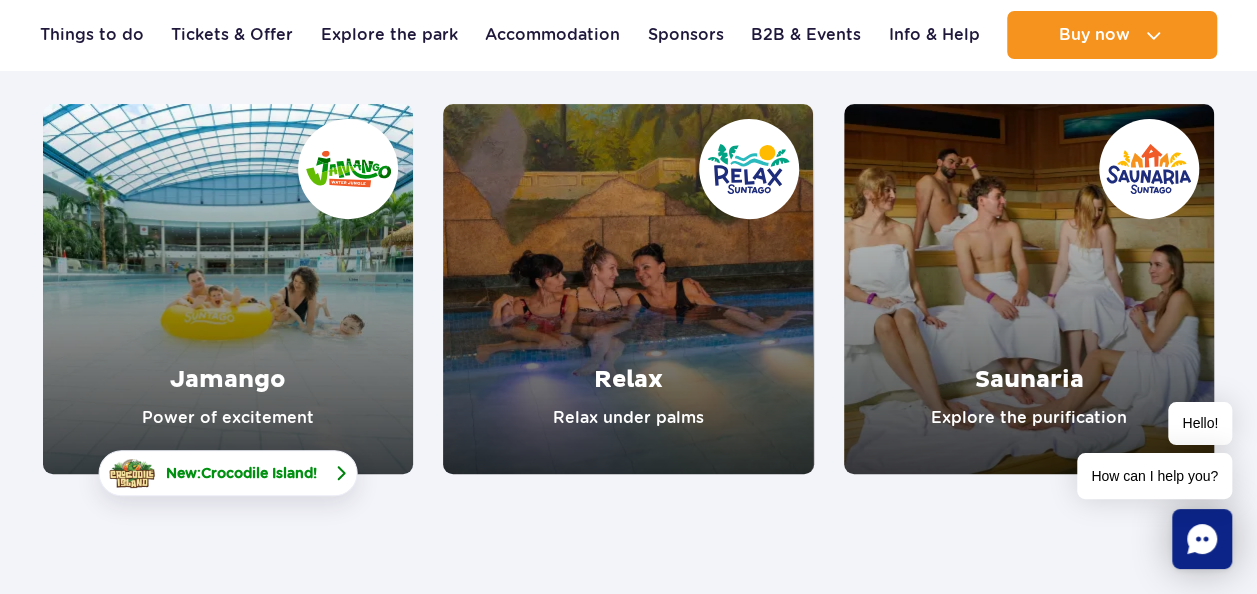 click on "Crocodile Island" at bounding box center (257, 473) 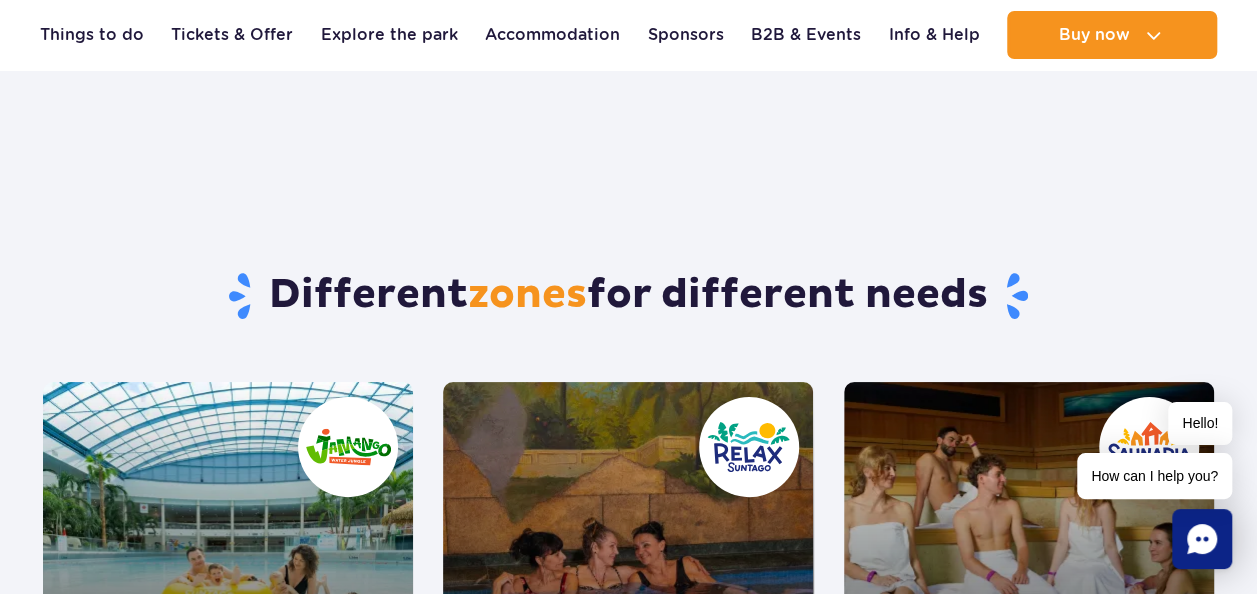 scroll, scrollTop: 0, scrollLeft: 0, axis: both 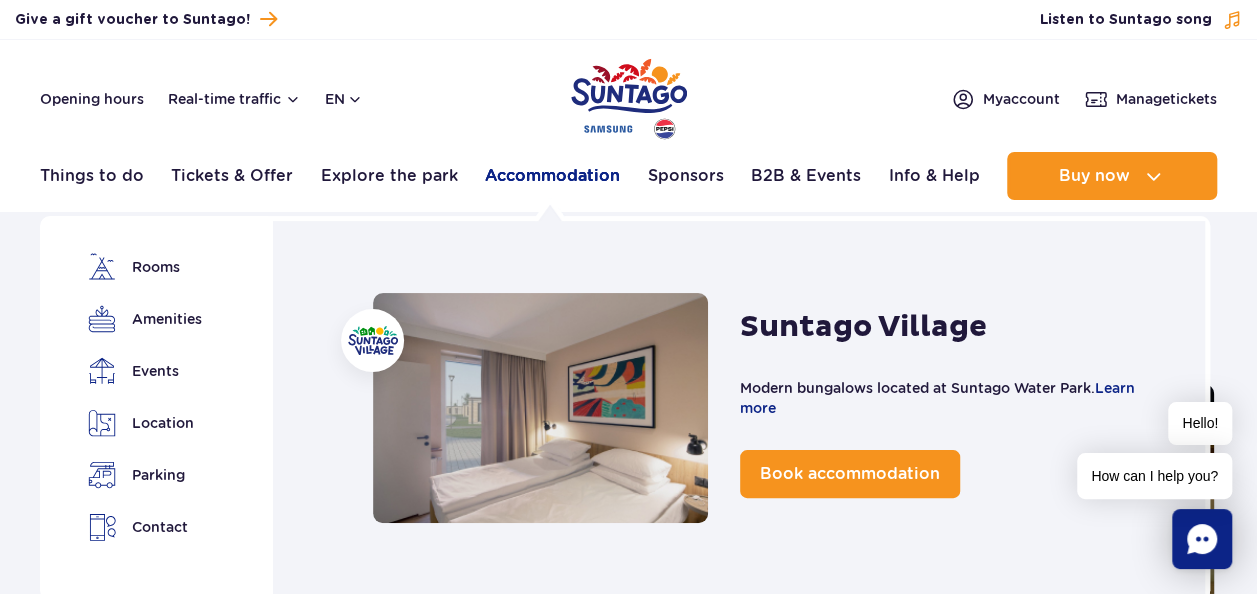 click on "Accommodation" at bounding box center (552, 176) 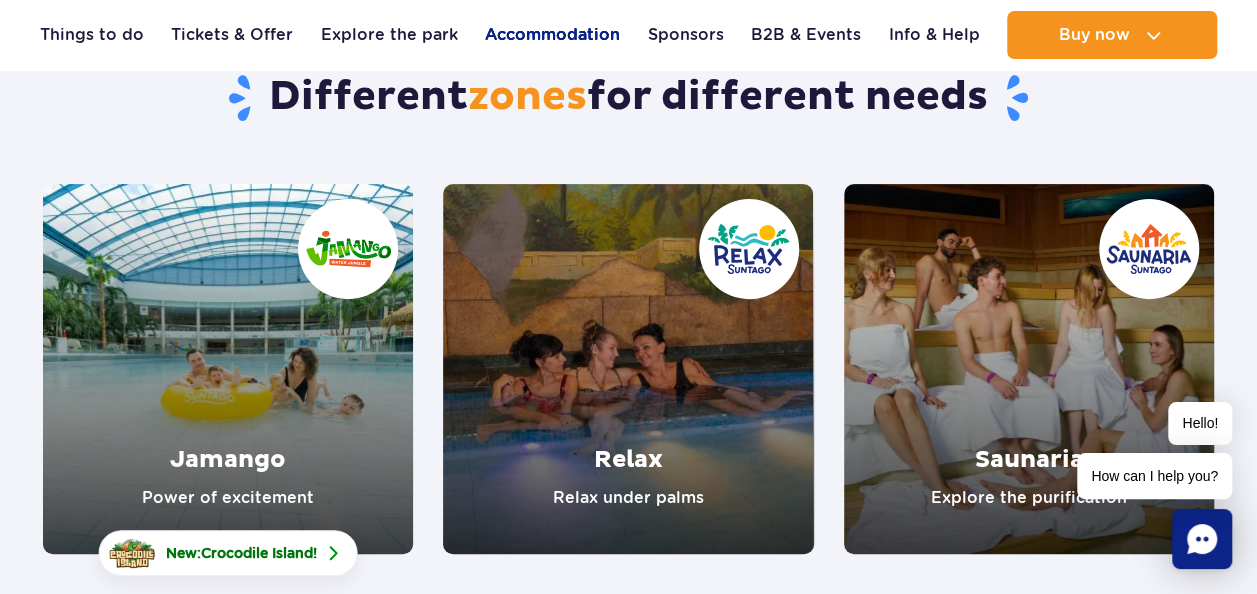 scroll, scrollTop: 240, scrollLeft: 0, axis: vertical 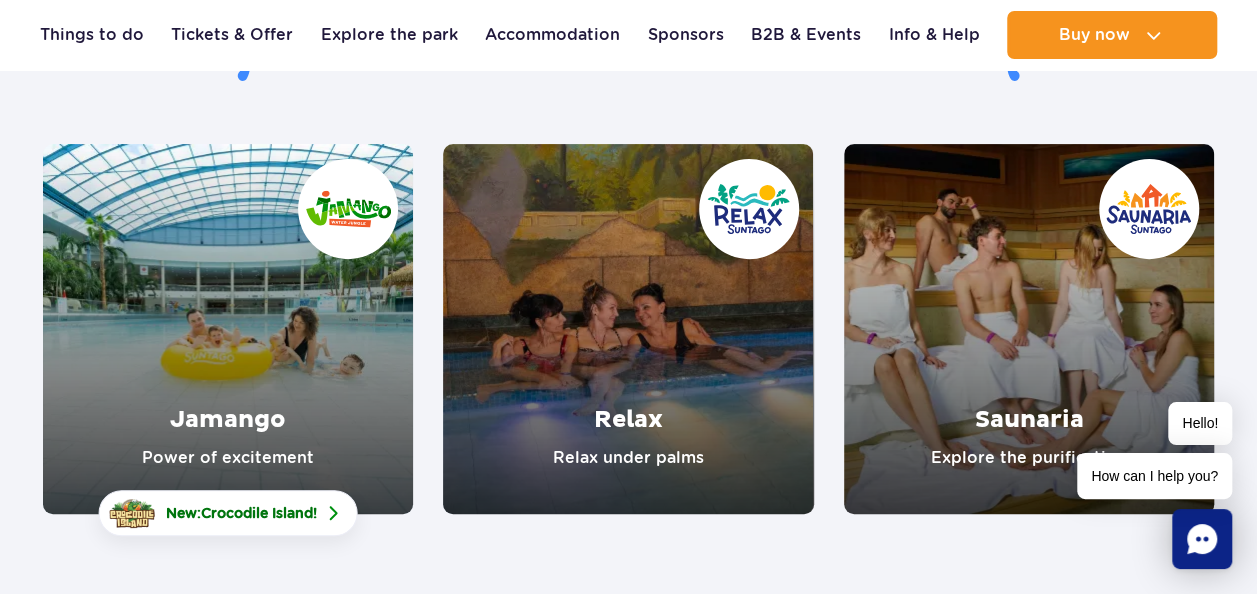 click at bounding box center (1029, 329) 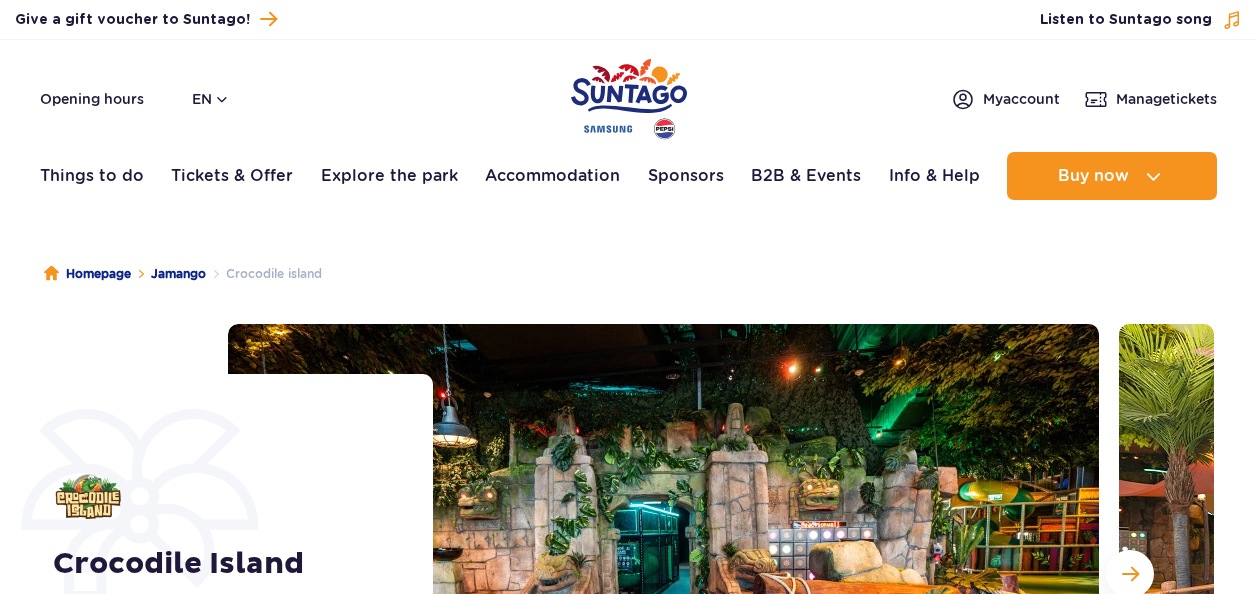 scroll, scrollTop: 0, scrollLeft: 0, axis: both 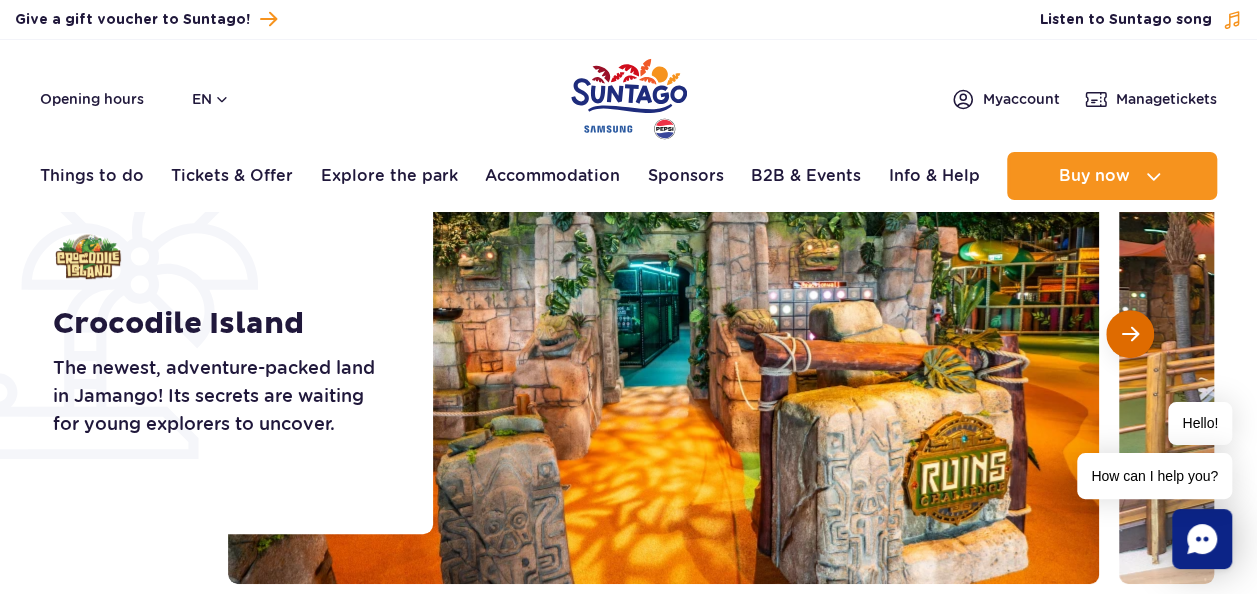 click at bounding box center [1130, 334] 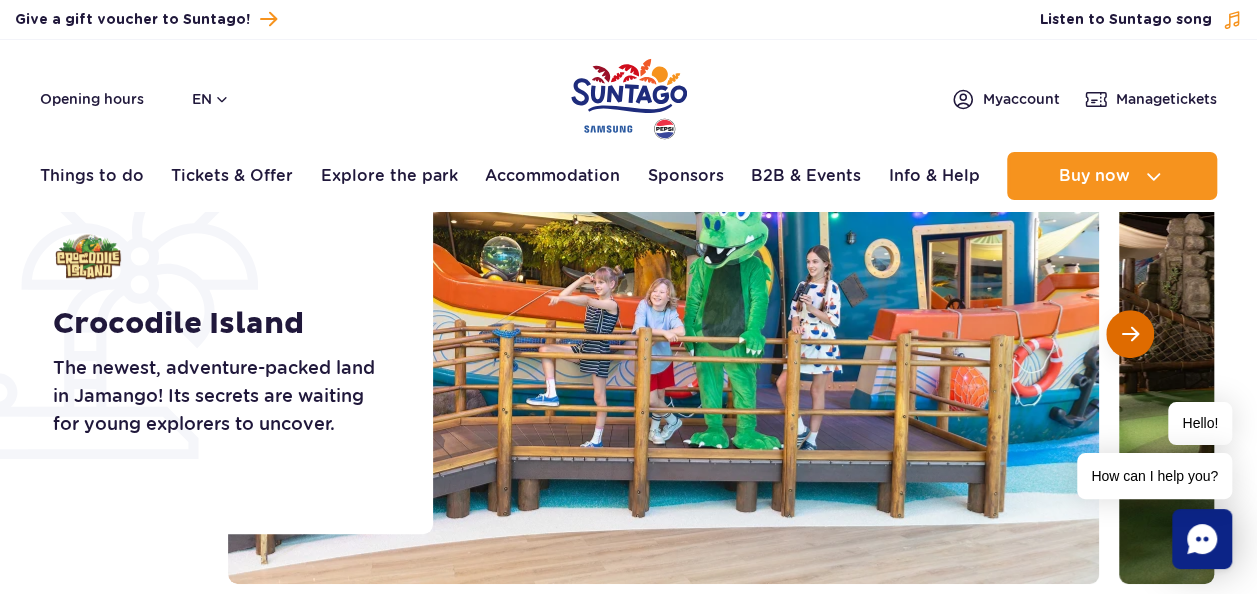 click at bounding box center (1130, 334) 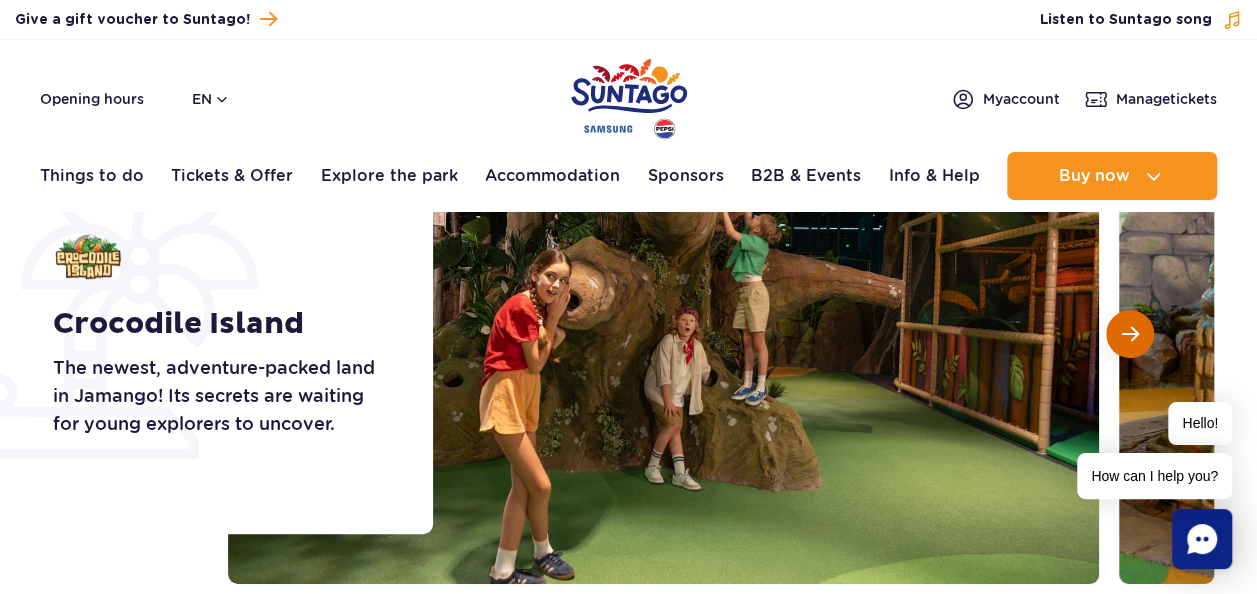 click at bounding box center [1130, 334] 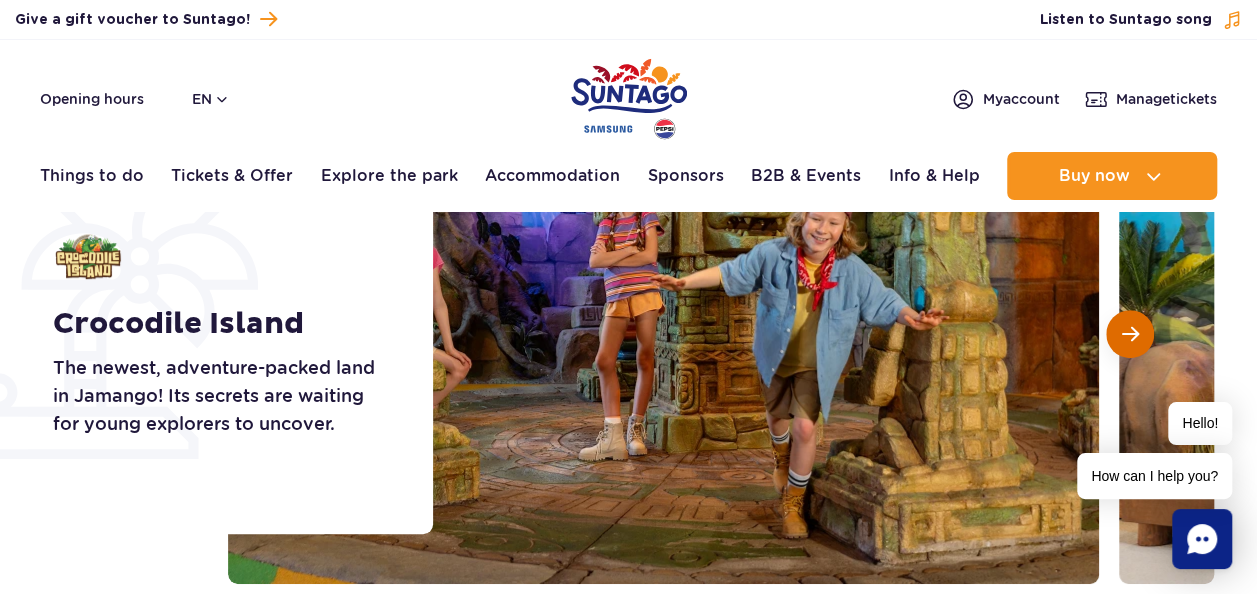 click at bounding box center [1130, 334] 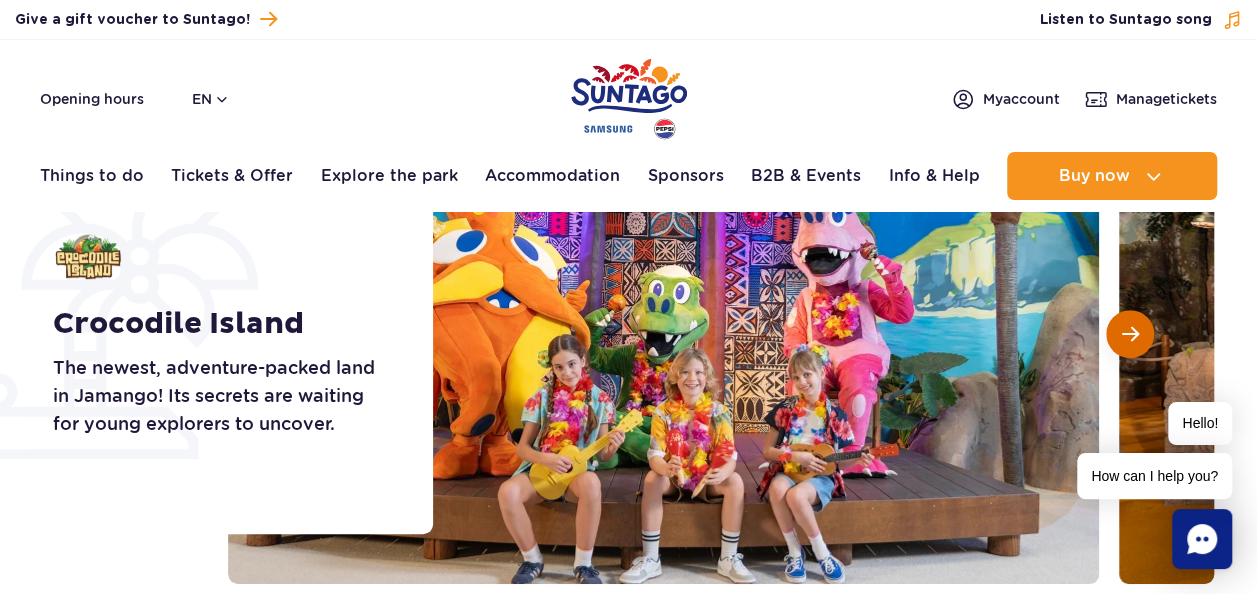 click at bounding box center [1130, 334] 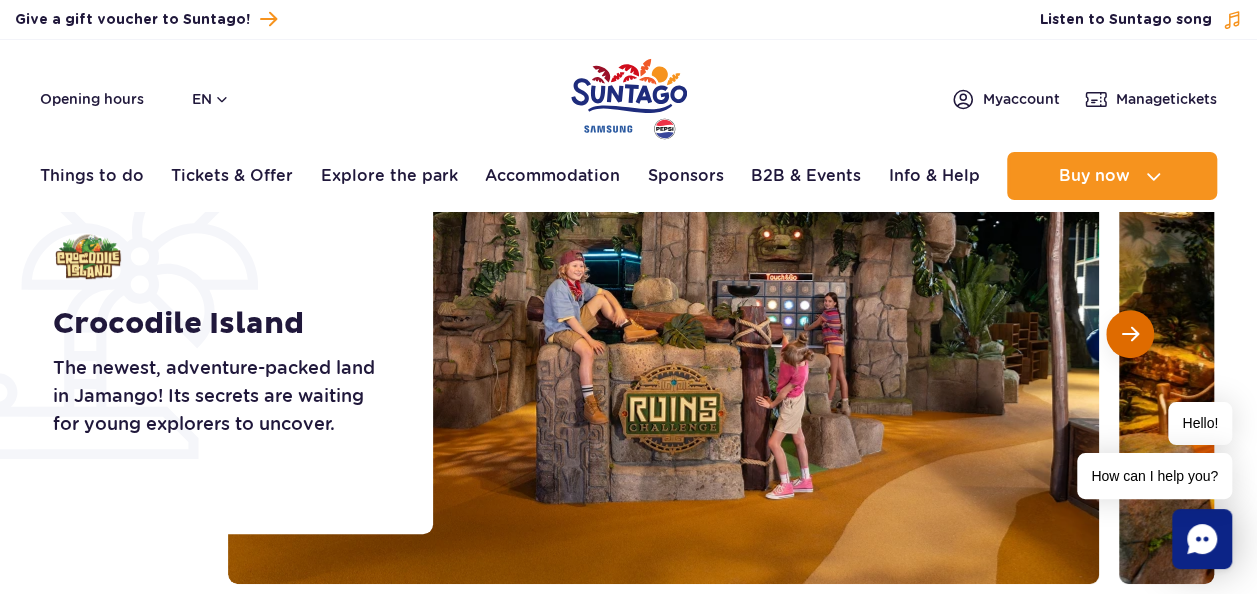 click at bounding box center [1130, 334] 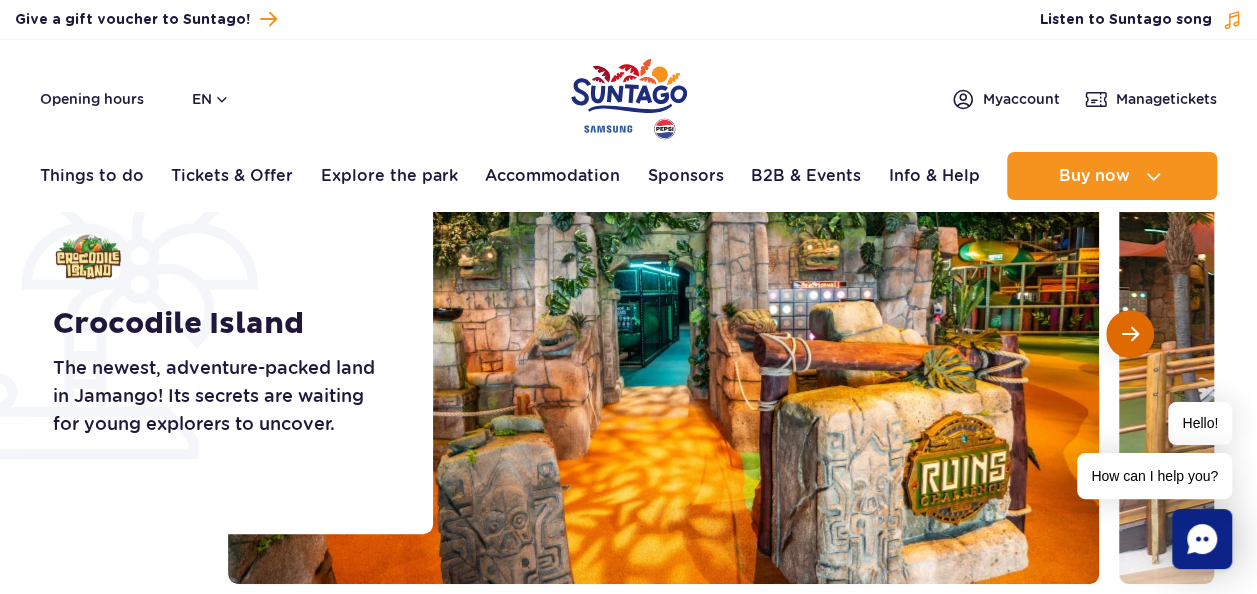click at bounding box center [1130, 334] 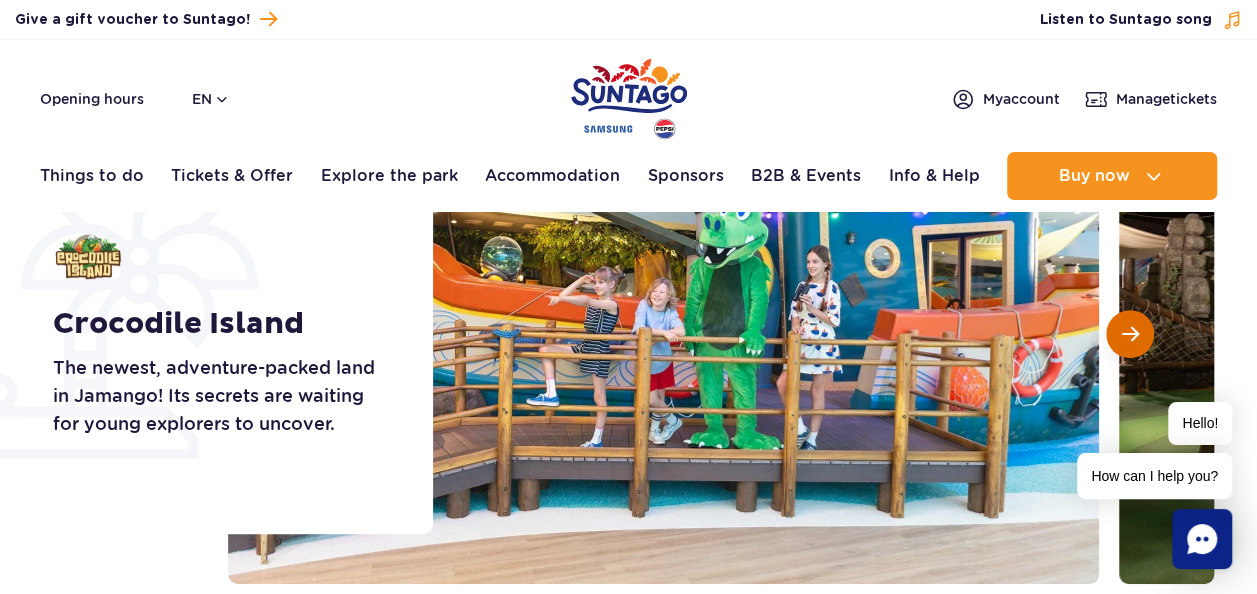 click at bounding box center (1130, 334) 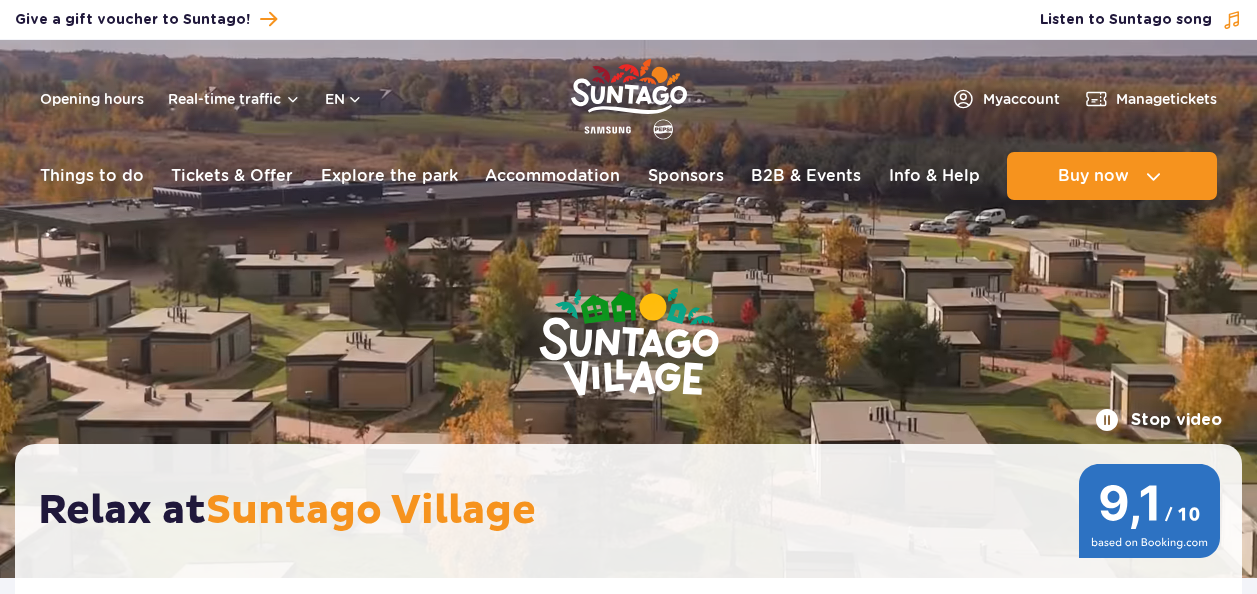 scroll, scrollTop: 0, scrollLeft: 0, axis: both 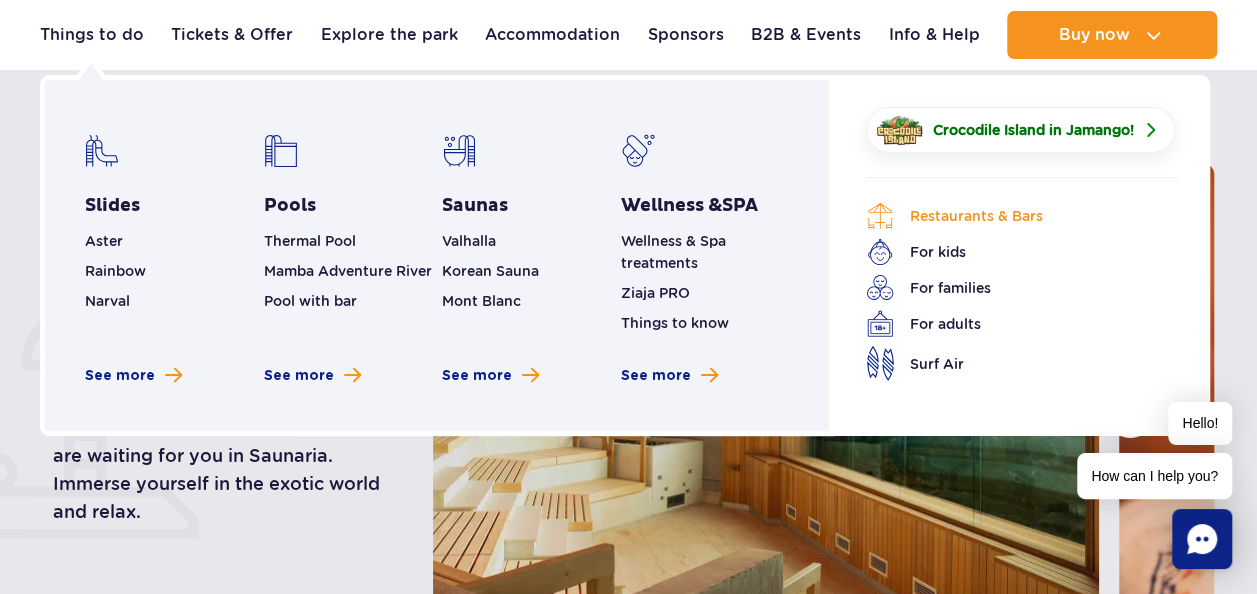 click on "Restaurants & Bars" at bounding box center [1007, 216] 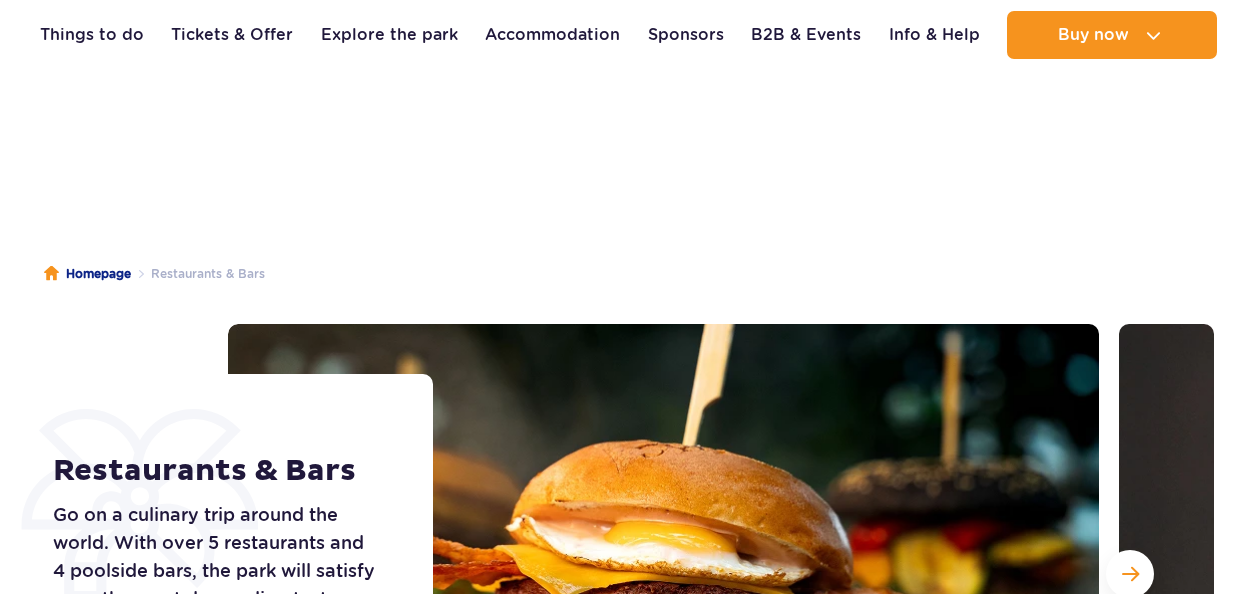 scroll, scrollTop: 40, scrollLeft: 0, axis: vertical 